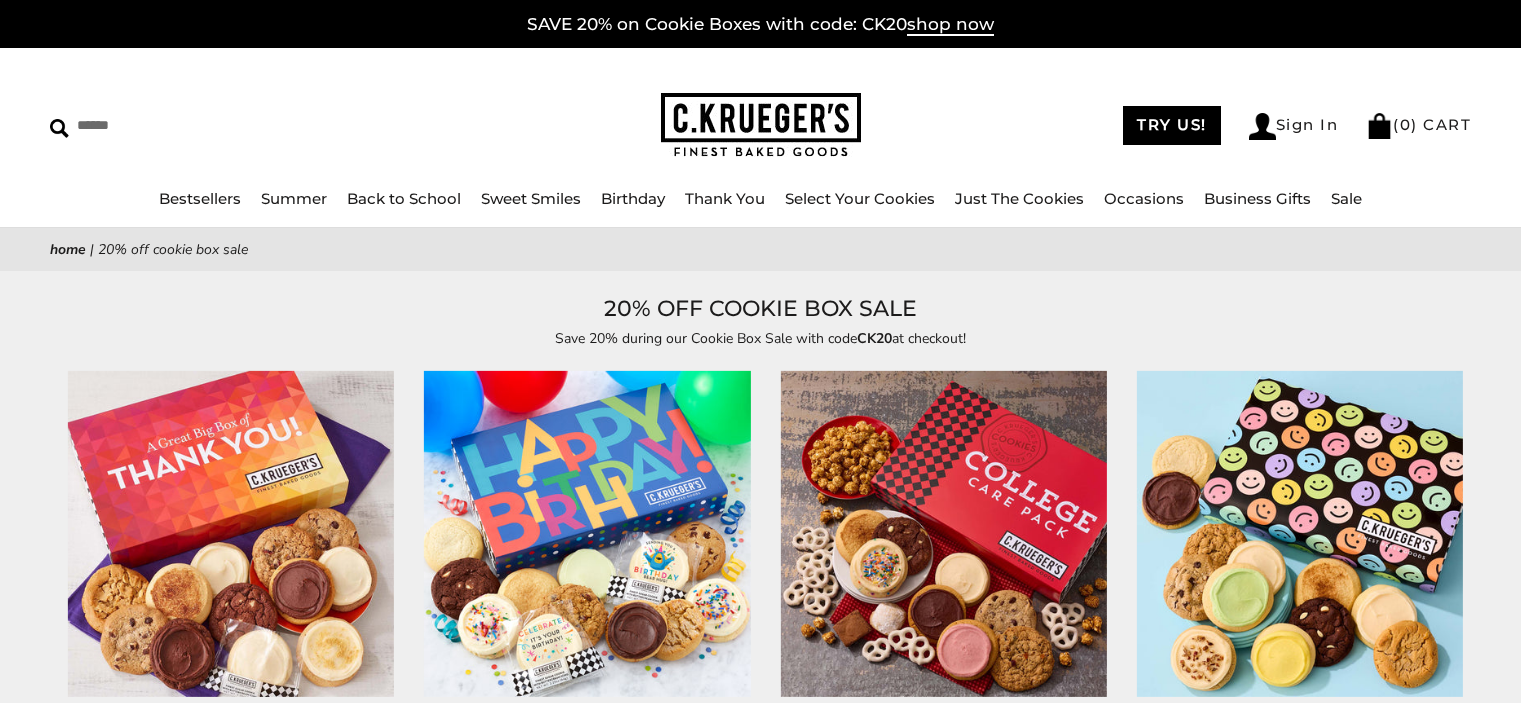 scroll, scrollTop: 200, scrollLeft: 0, axis: vertical 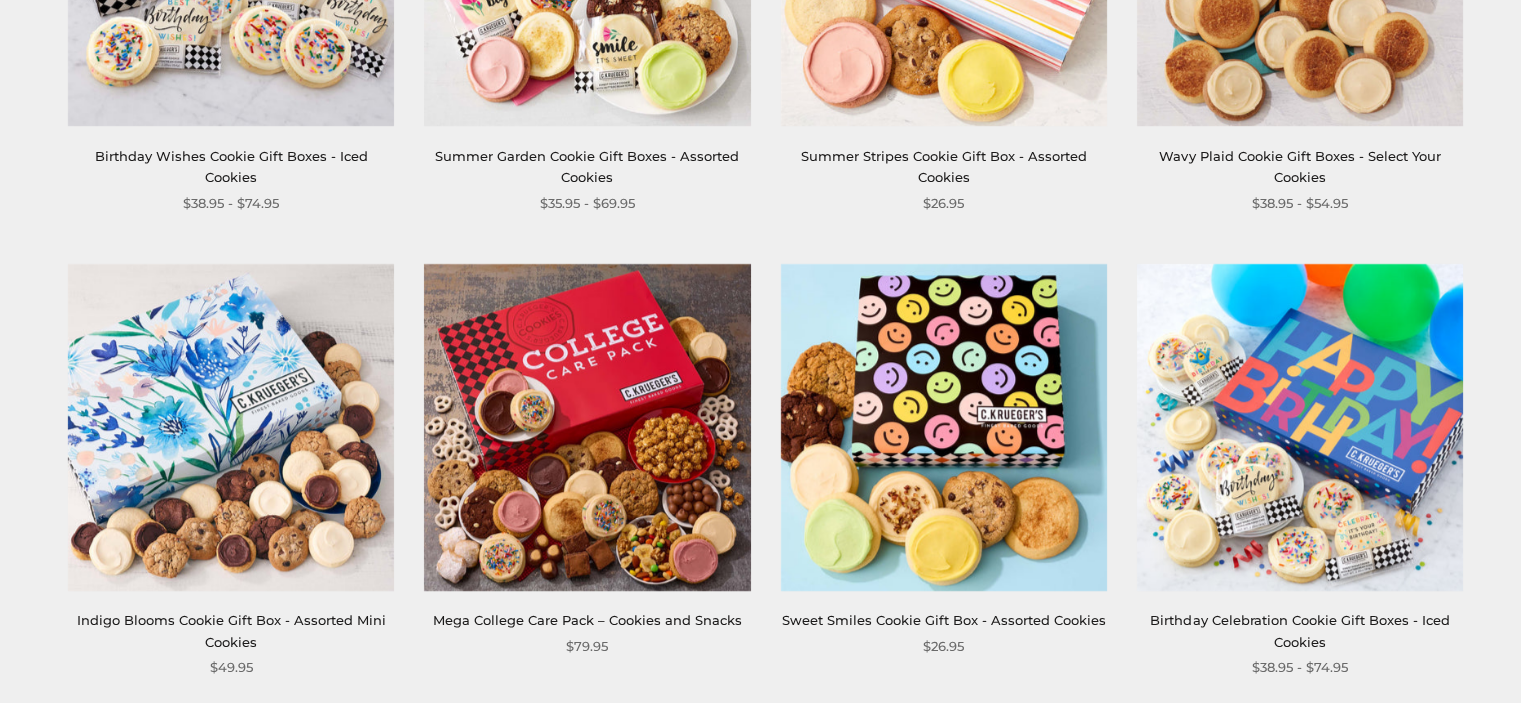 click at bounding box center (943, 427) 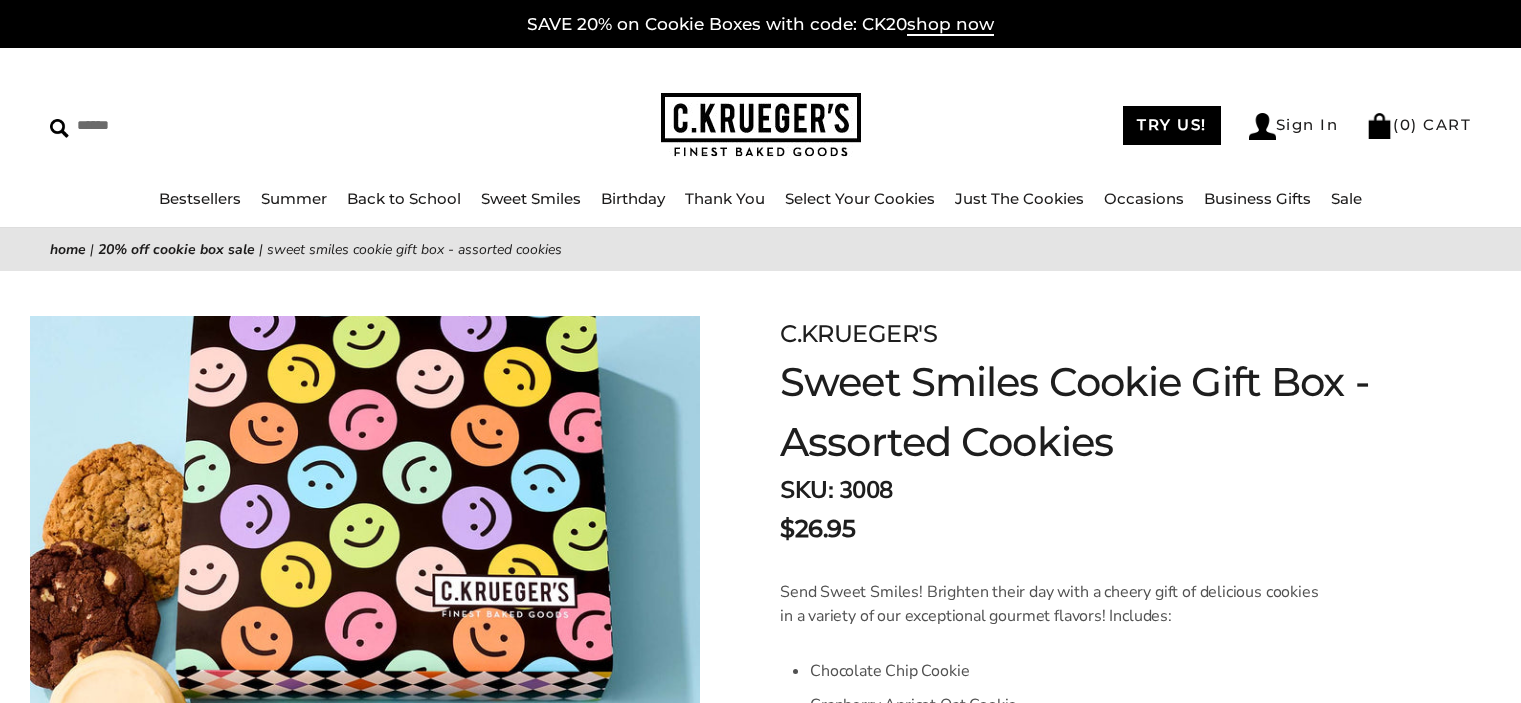 scroll, scrollTop: 0, scrollLeft: 0, axis: both 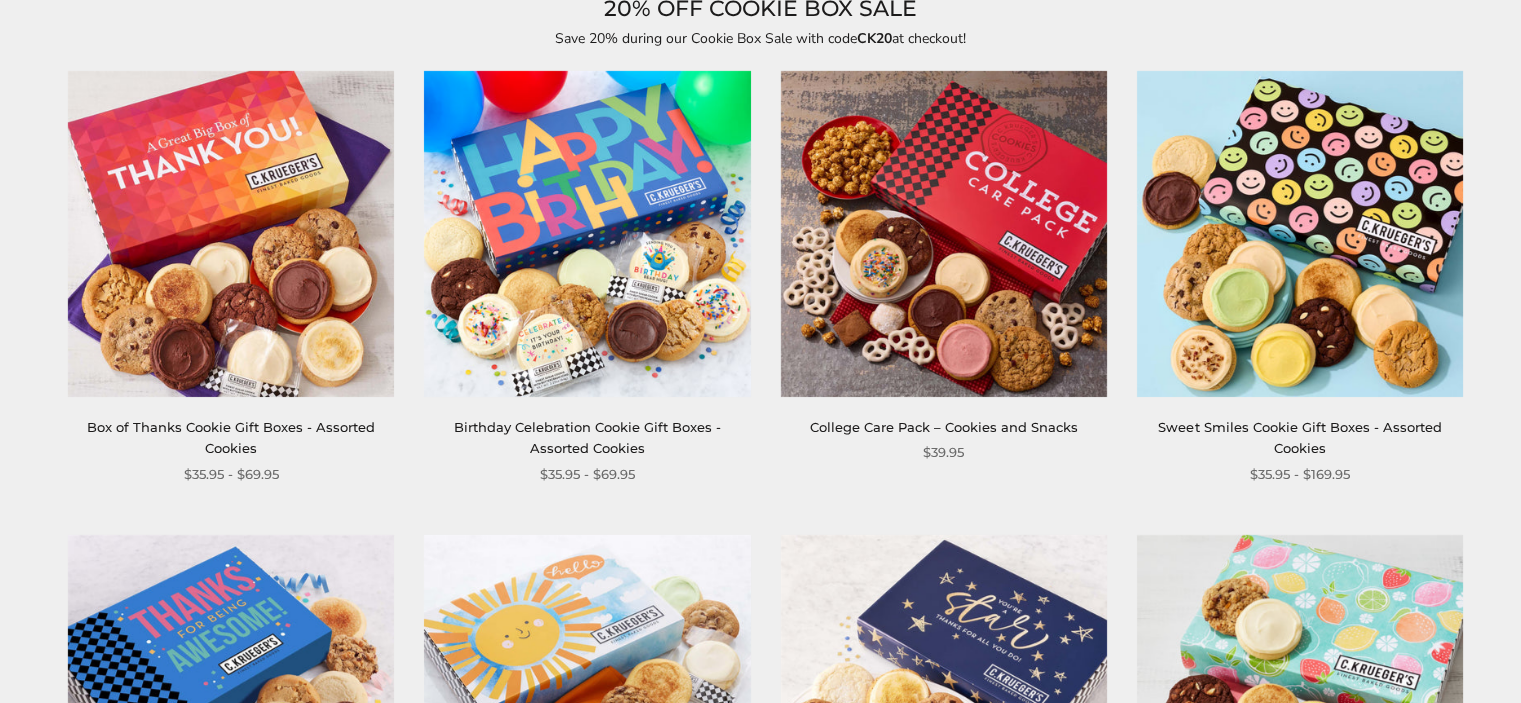click at bounding box center [1300, 234] 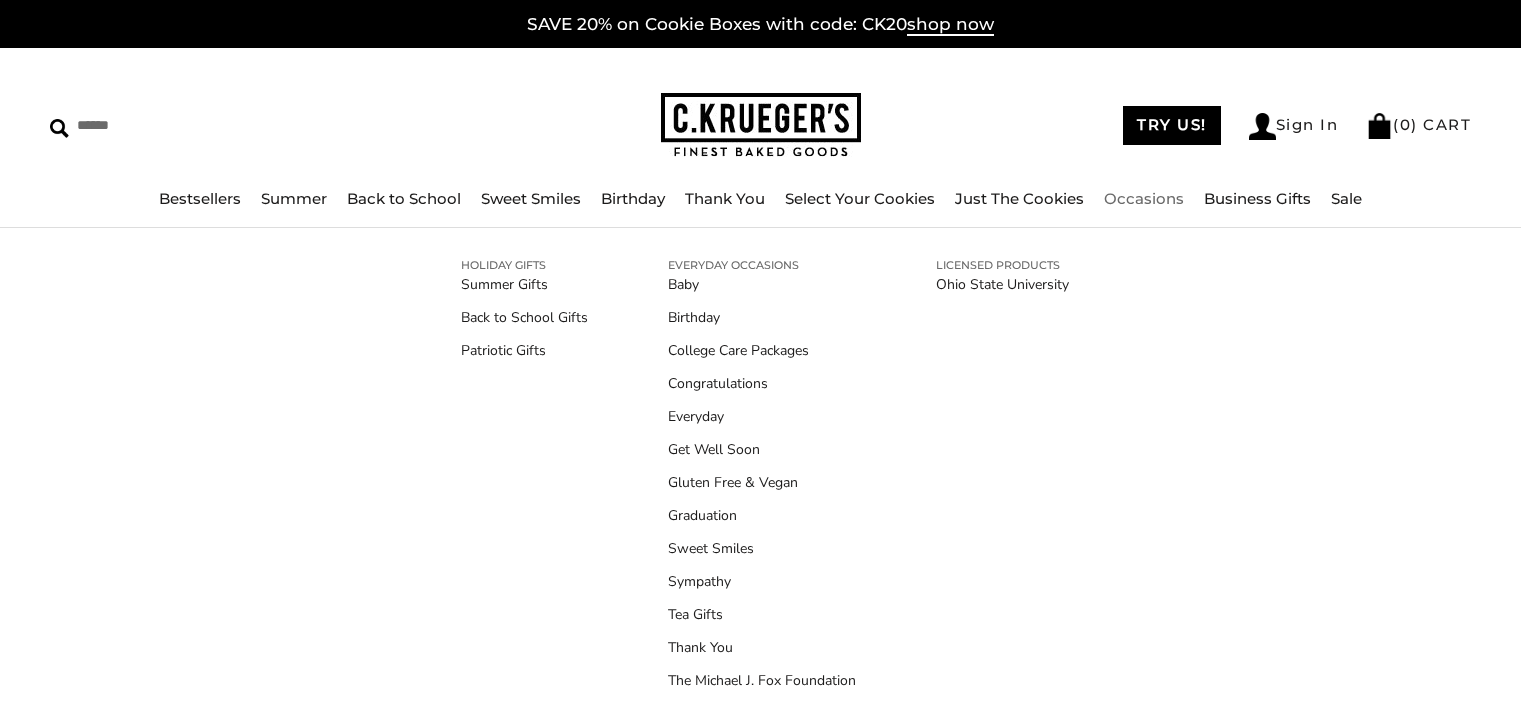 scroll, scrollTop: 0, scrollLeft: 0, axis: both 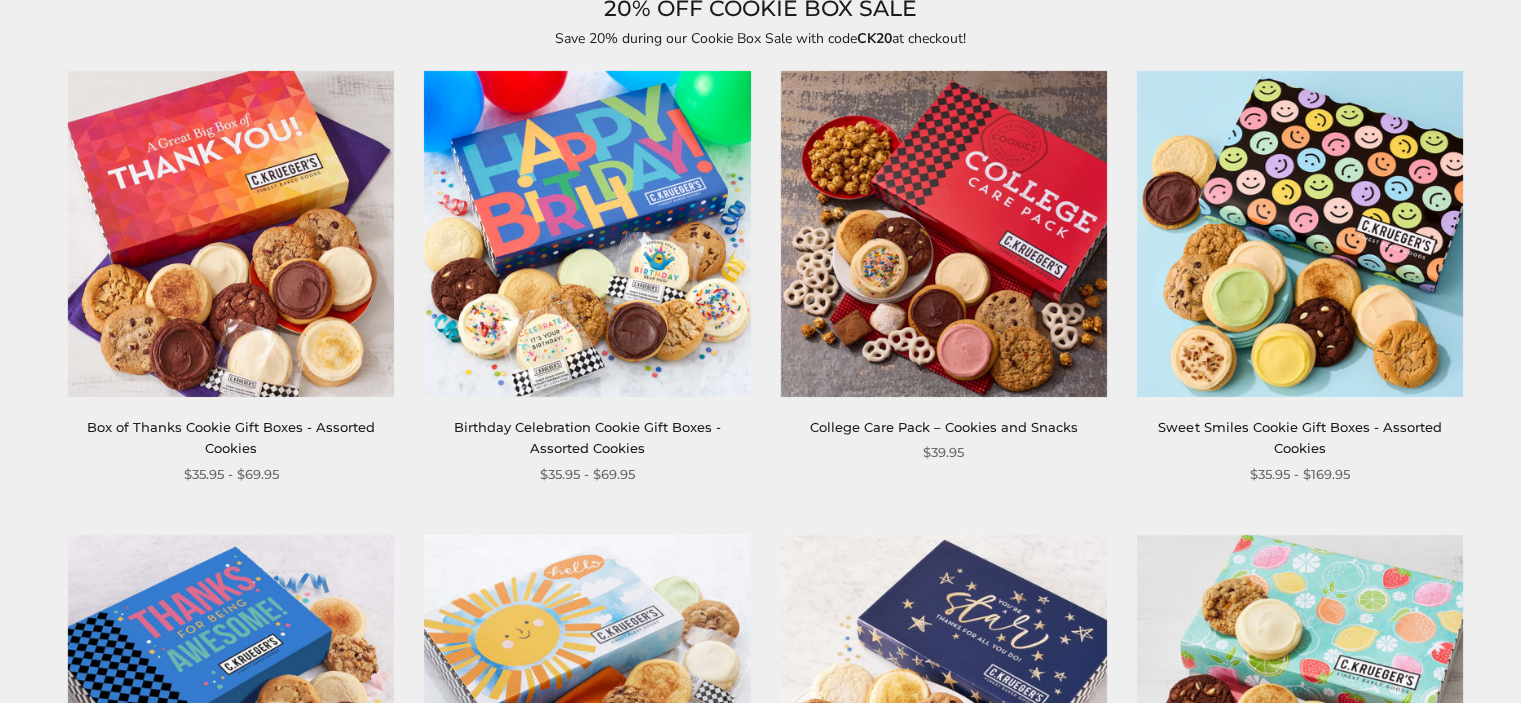 click at bounding box center (587, 234) 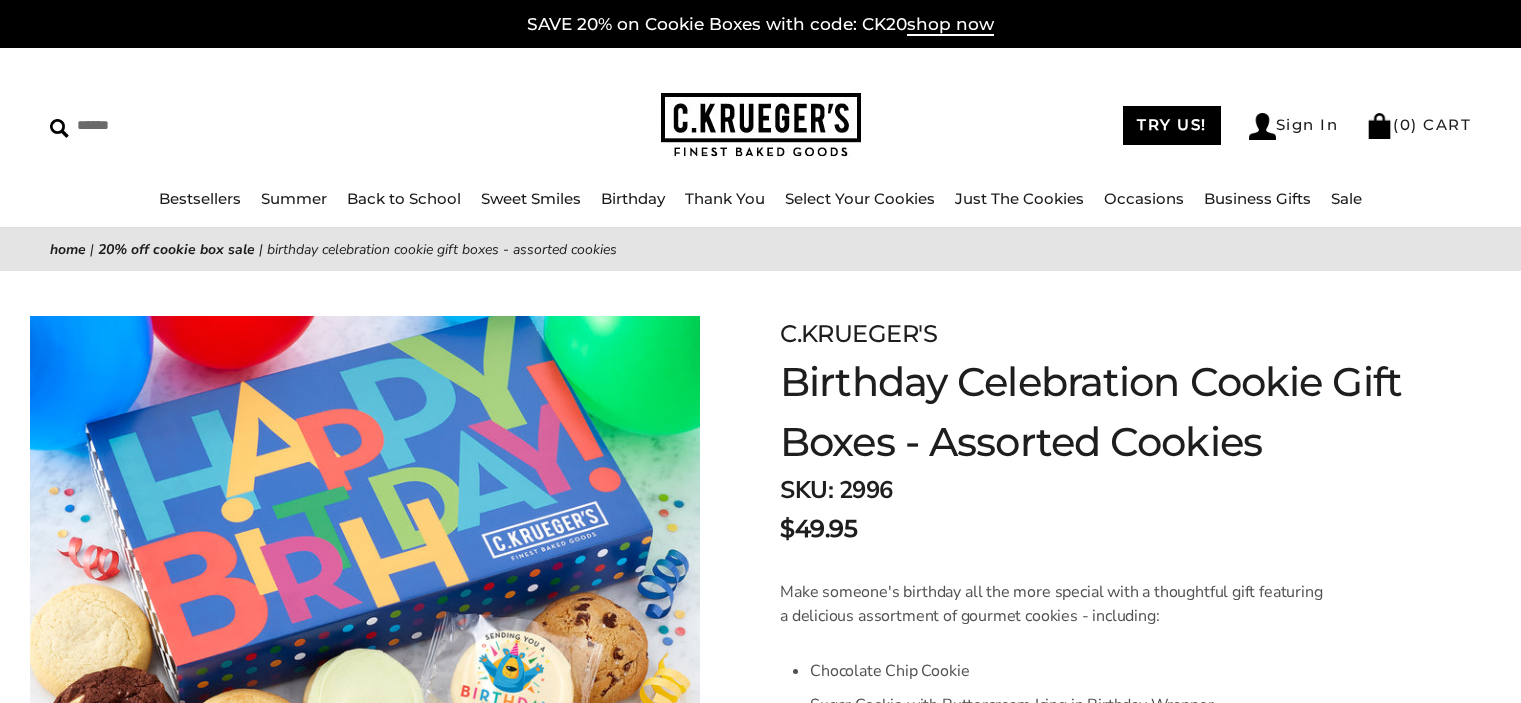 scroll, scrollTop: 0, scrollLeft: 0, axis: both 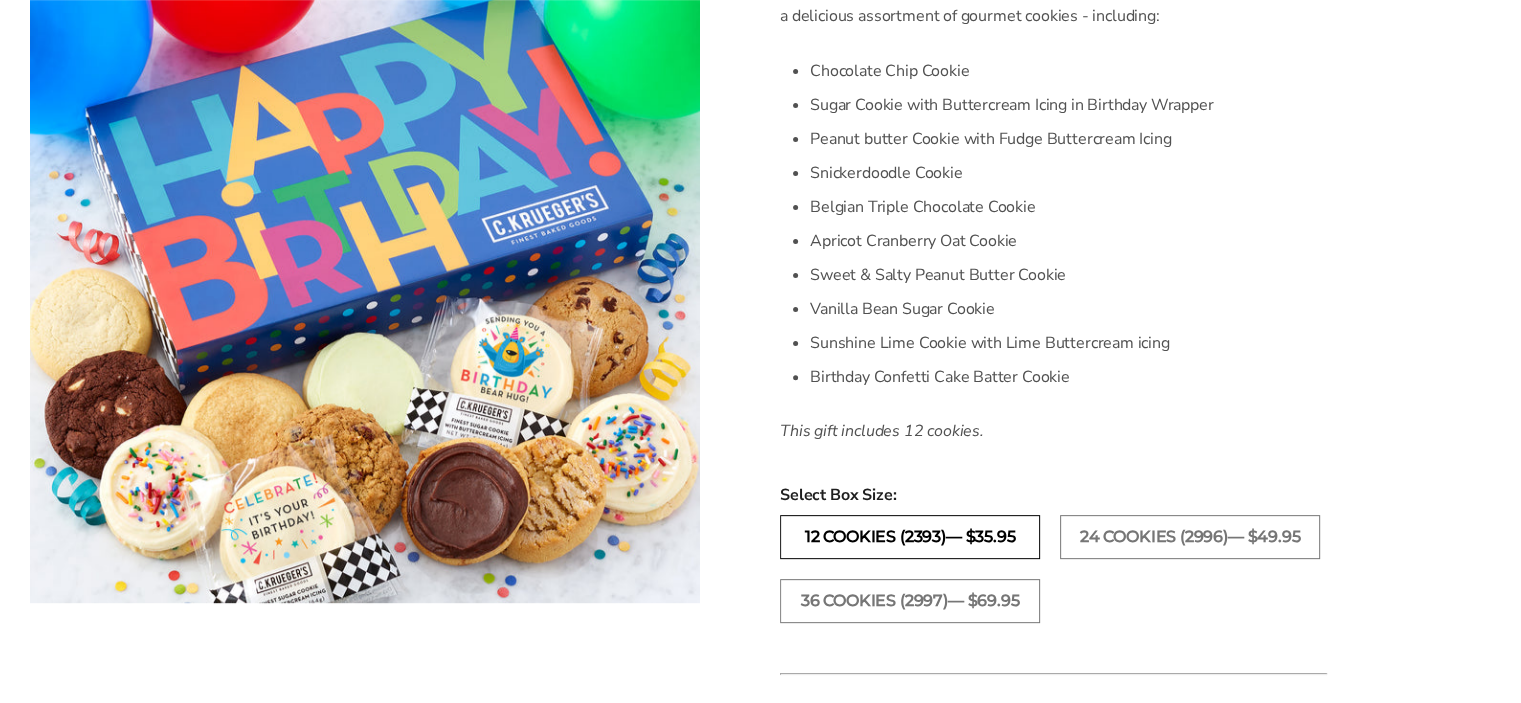 click on "12 COOKIES (2393)— $35.95" at bounding box center [910, 537] 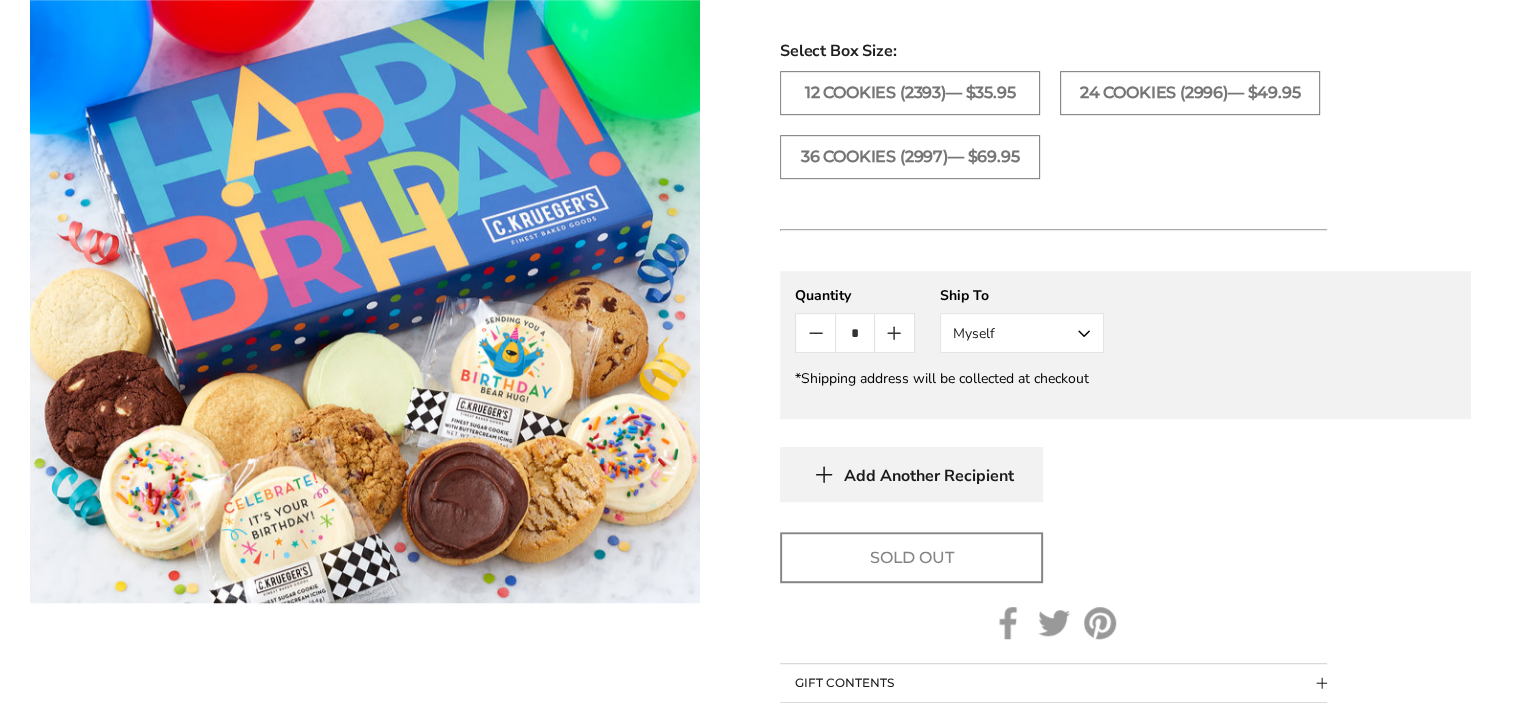 scroll, scrollTop: 1000, scrollLeft: 0, axis: vertical 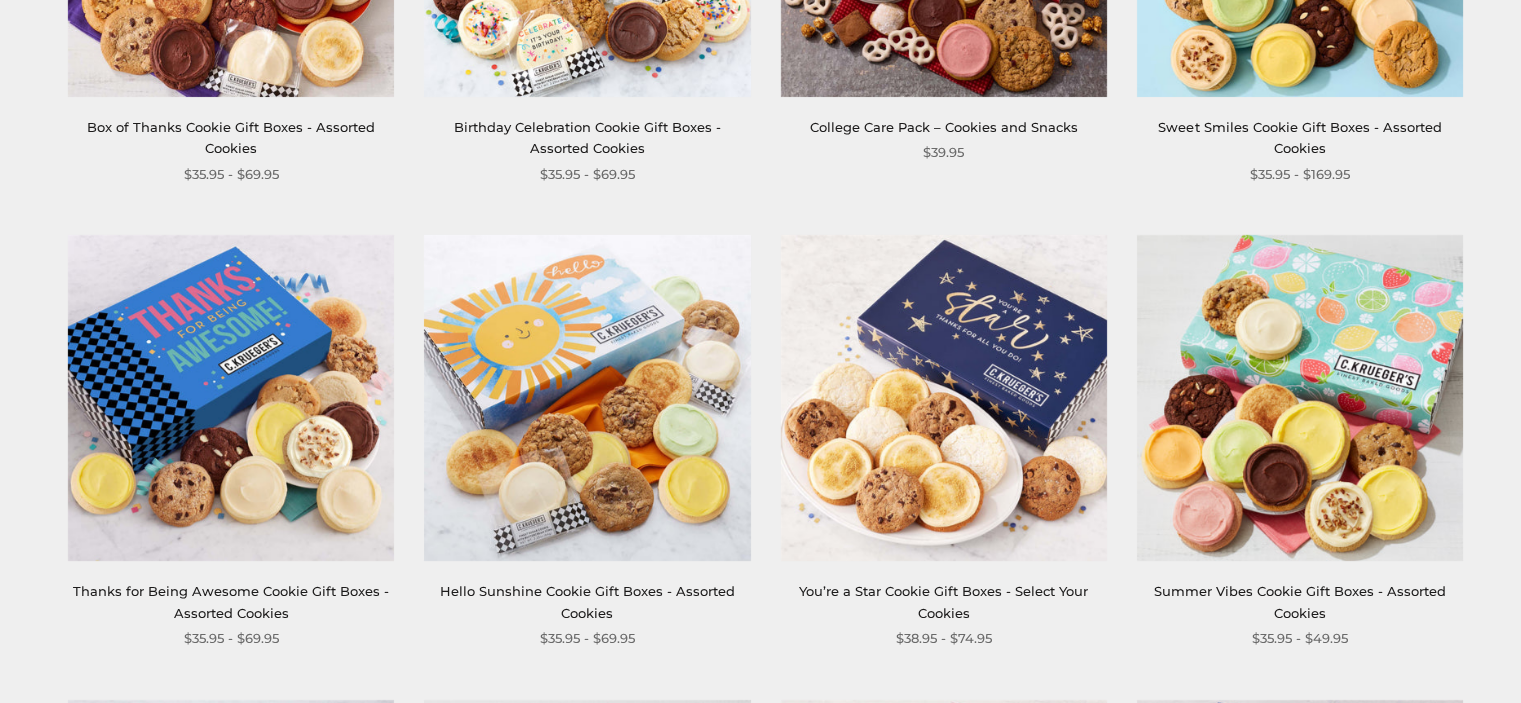 click at bounding box center [587, 398] 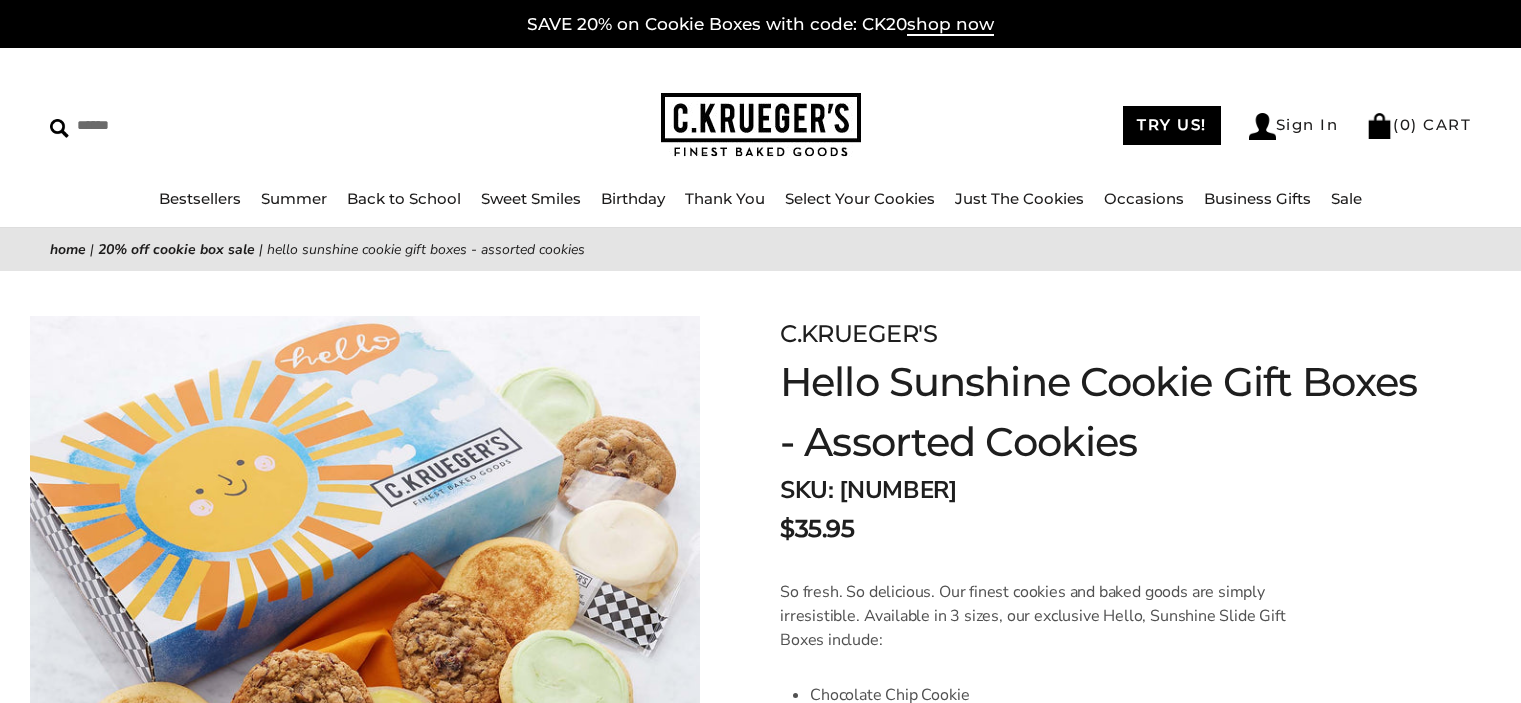 scroll, scrollTop: 0, scrollLeft: 0, axis: both 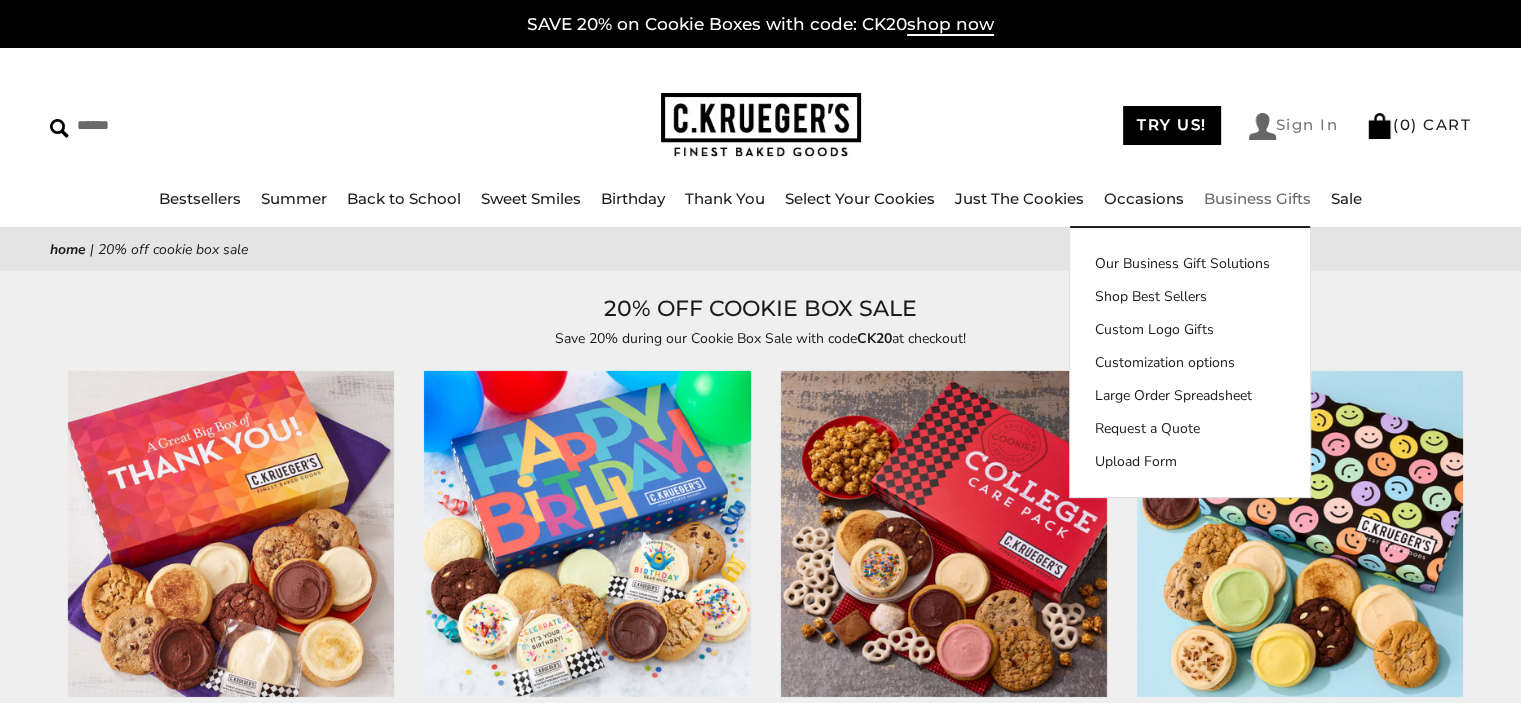 click on "Sign In" at bounding box center (1294, 126) 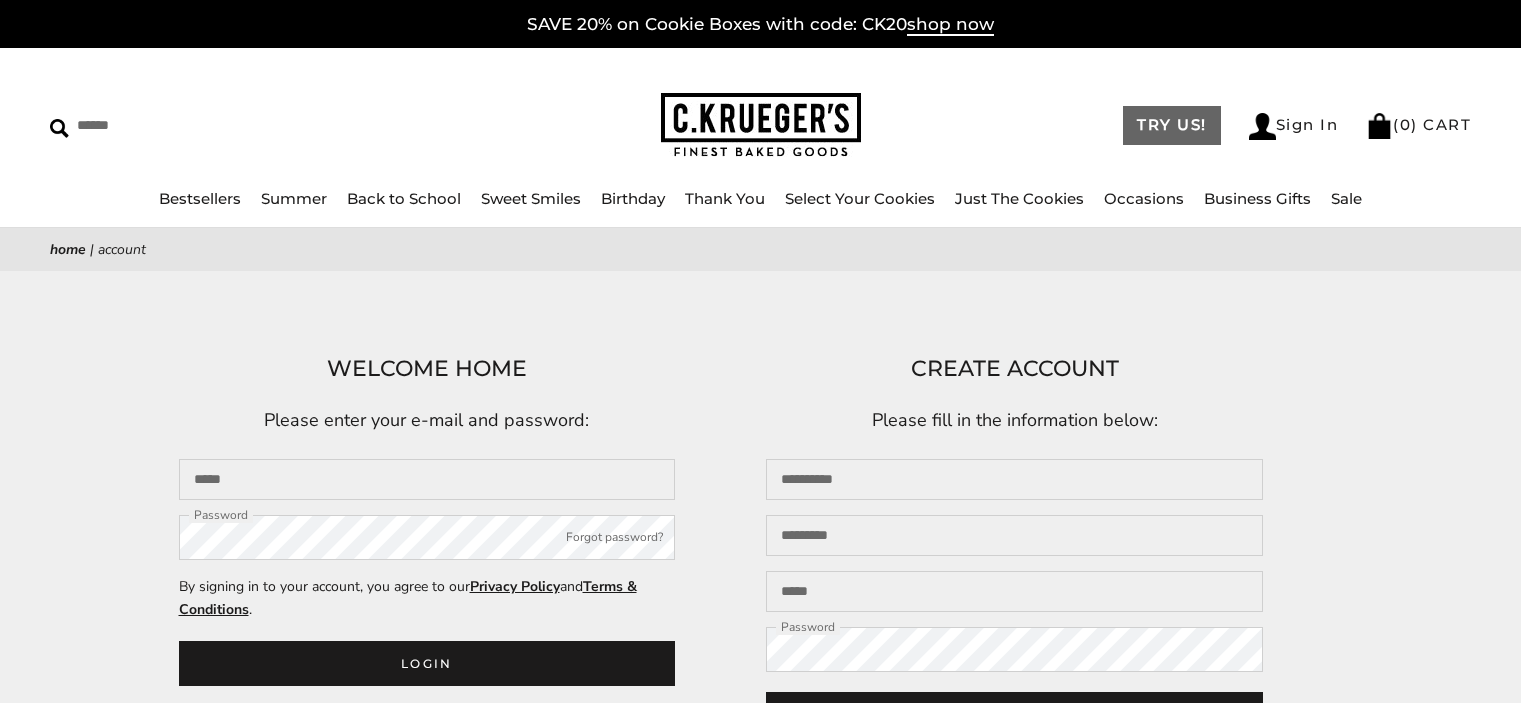 scroll, scrollTop: 0, scrollLeft: 0, axis: both 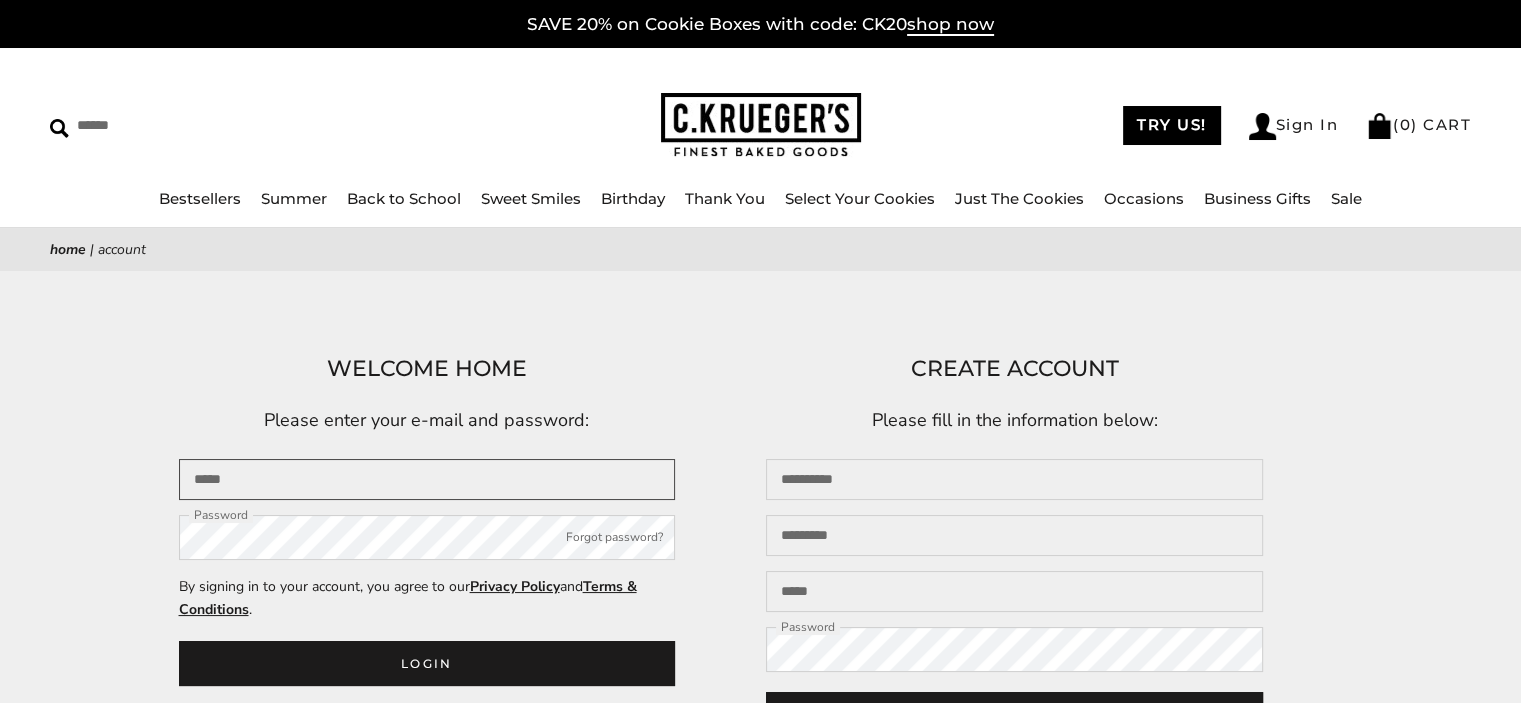 type on "**********" 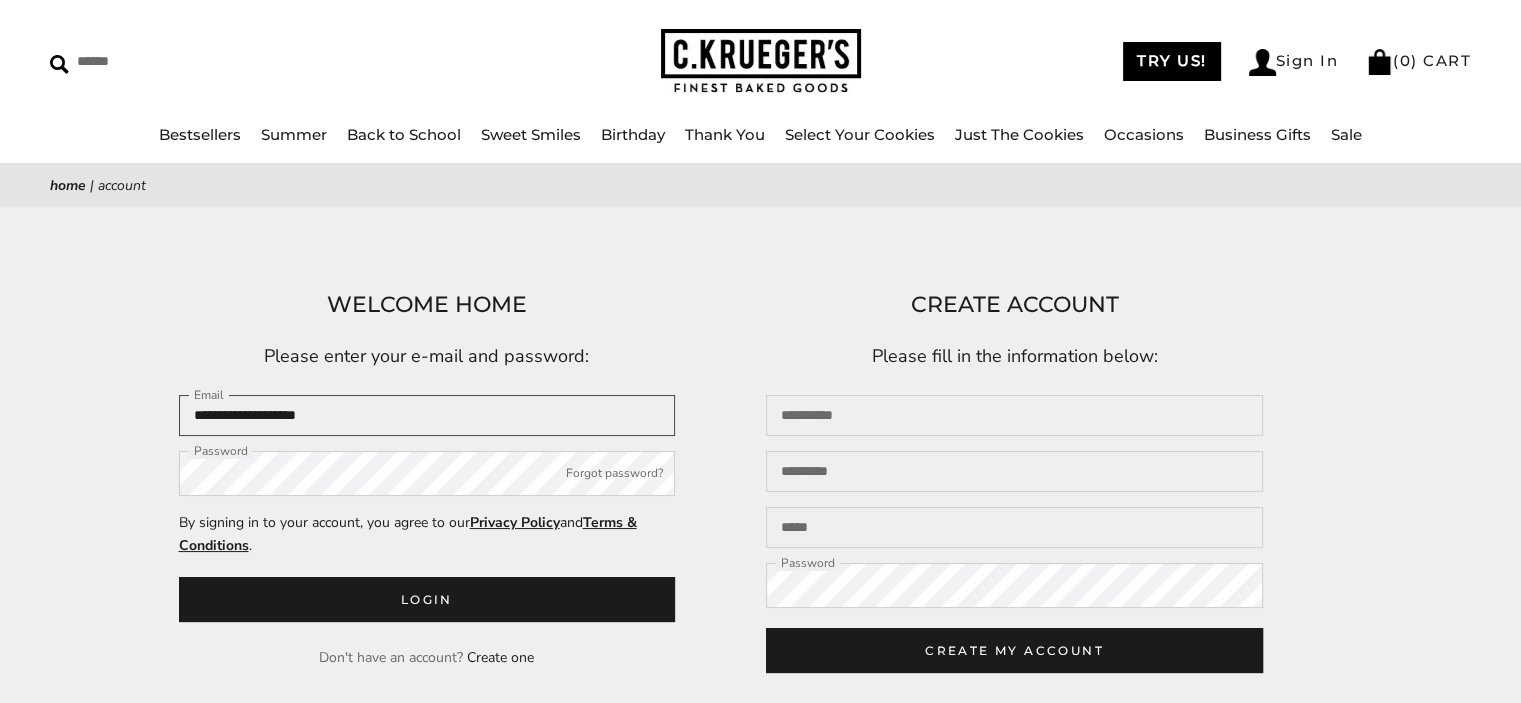 scroll, scrollTop: 100, scrollLeft: 0, axis: vertical 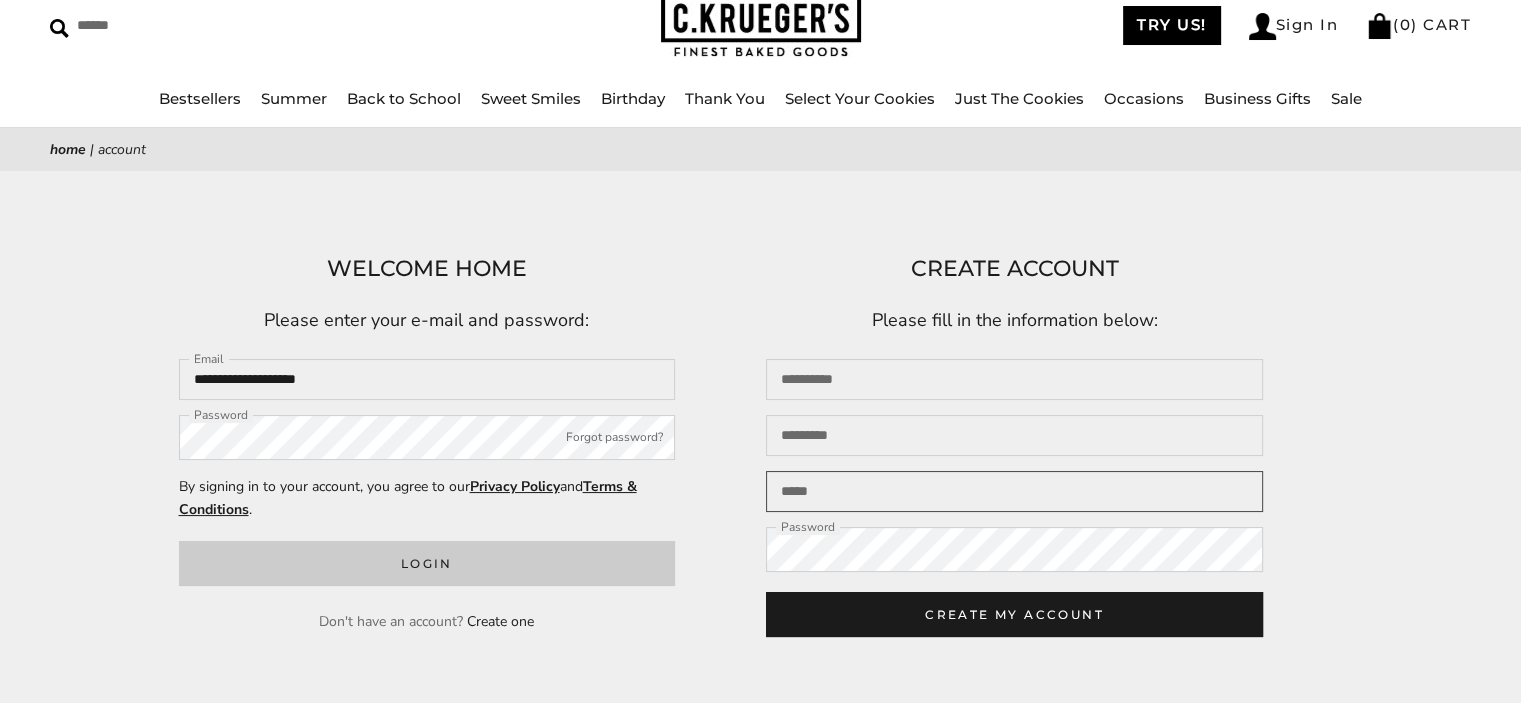 type on "**********" 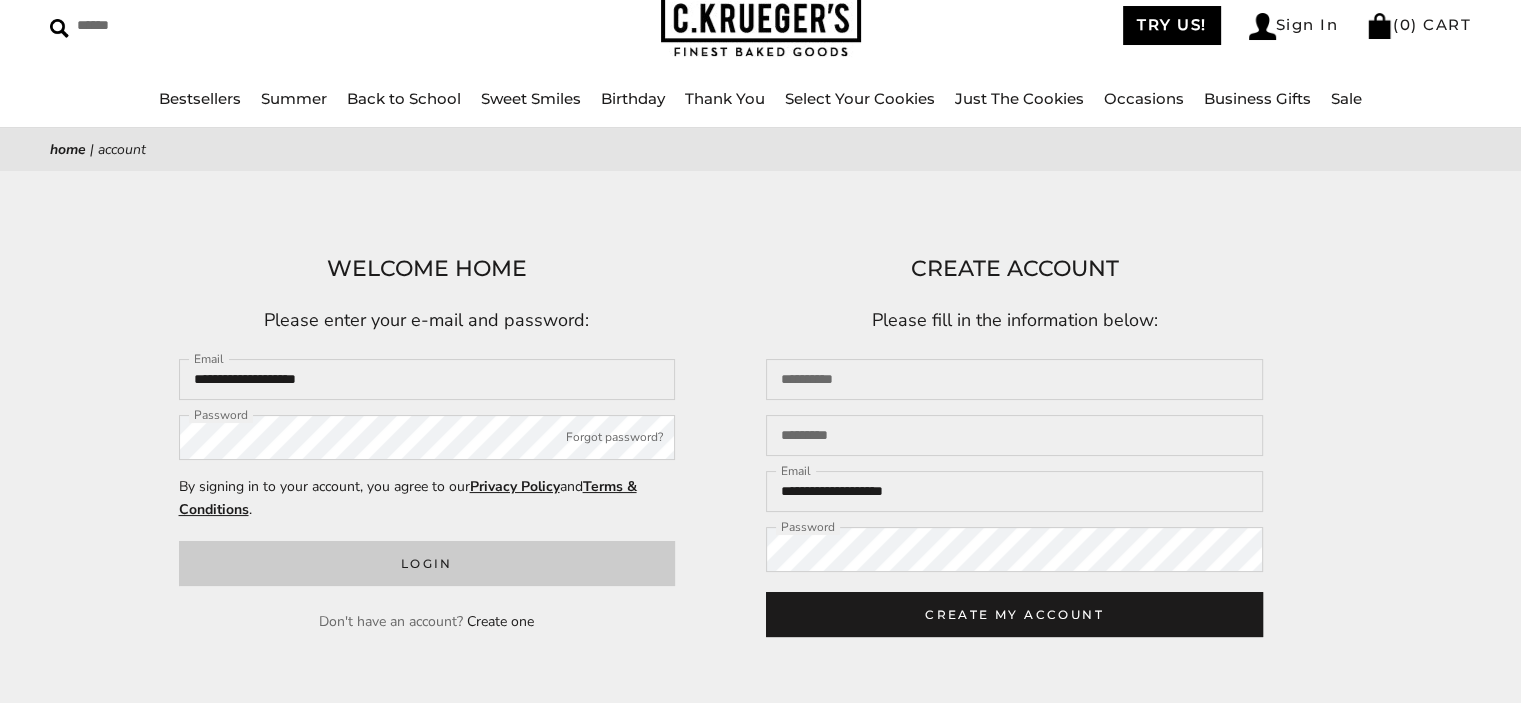 click on "Login" at bounding box center [427, 563] 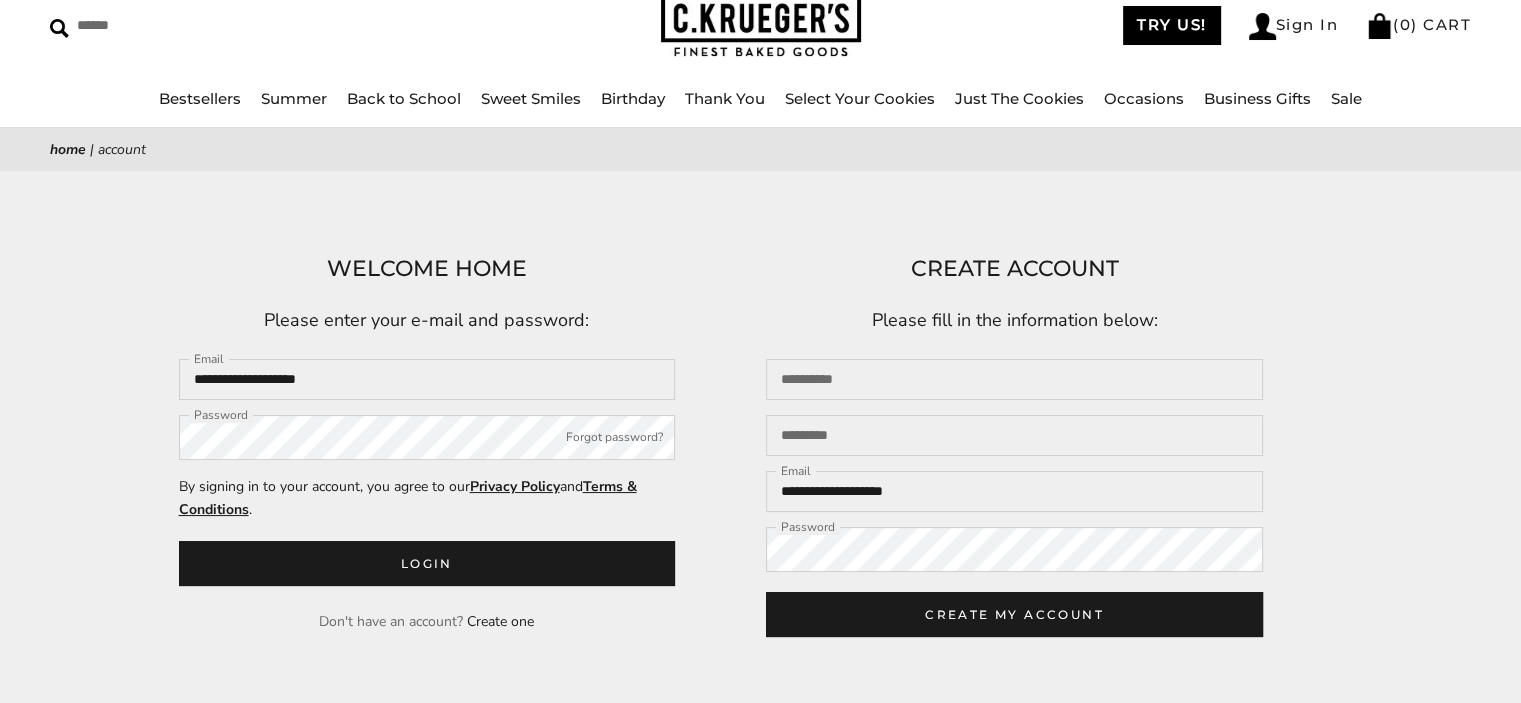 scroll, scrollTop: 0, scrollLeft: 0, axis: both 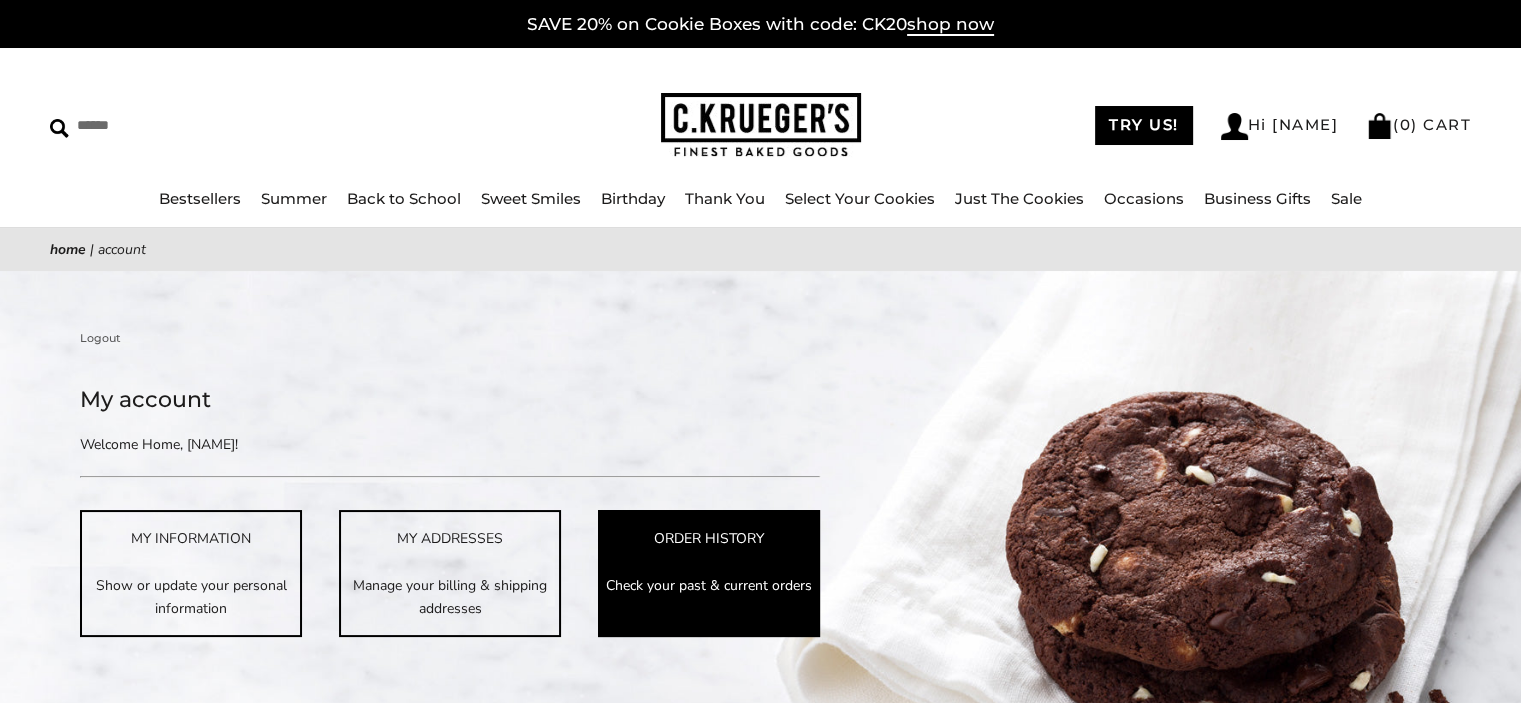 click on "ORDER HISTORY" at bounding box center (709, 538) 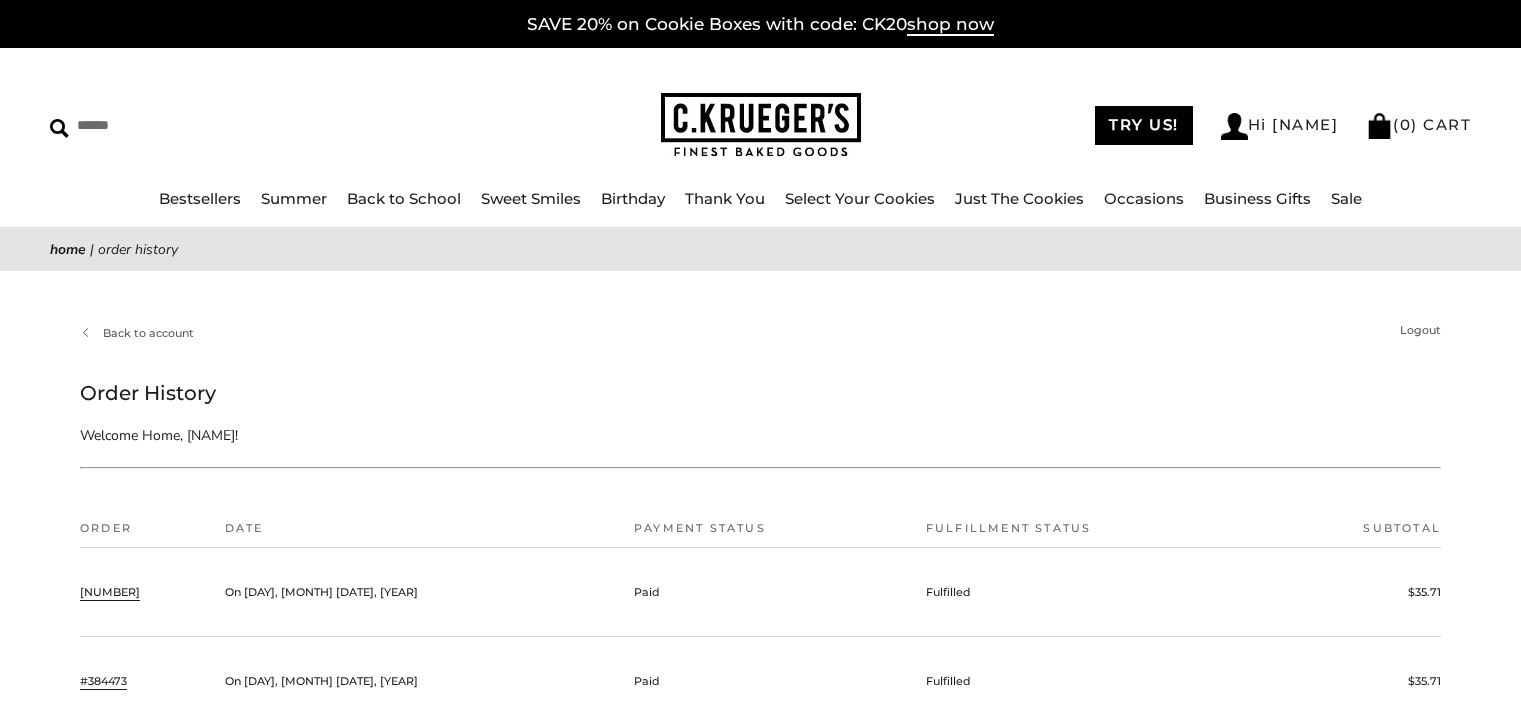 scroll, scrollTop: 0, scrollLeft: 0, axis: both 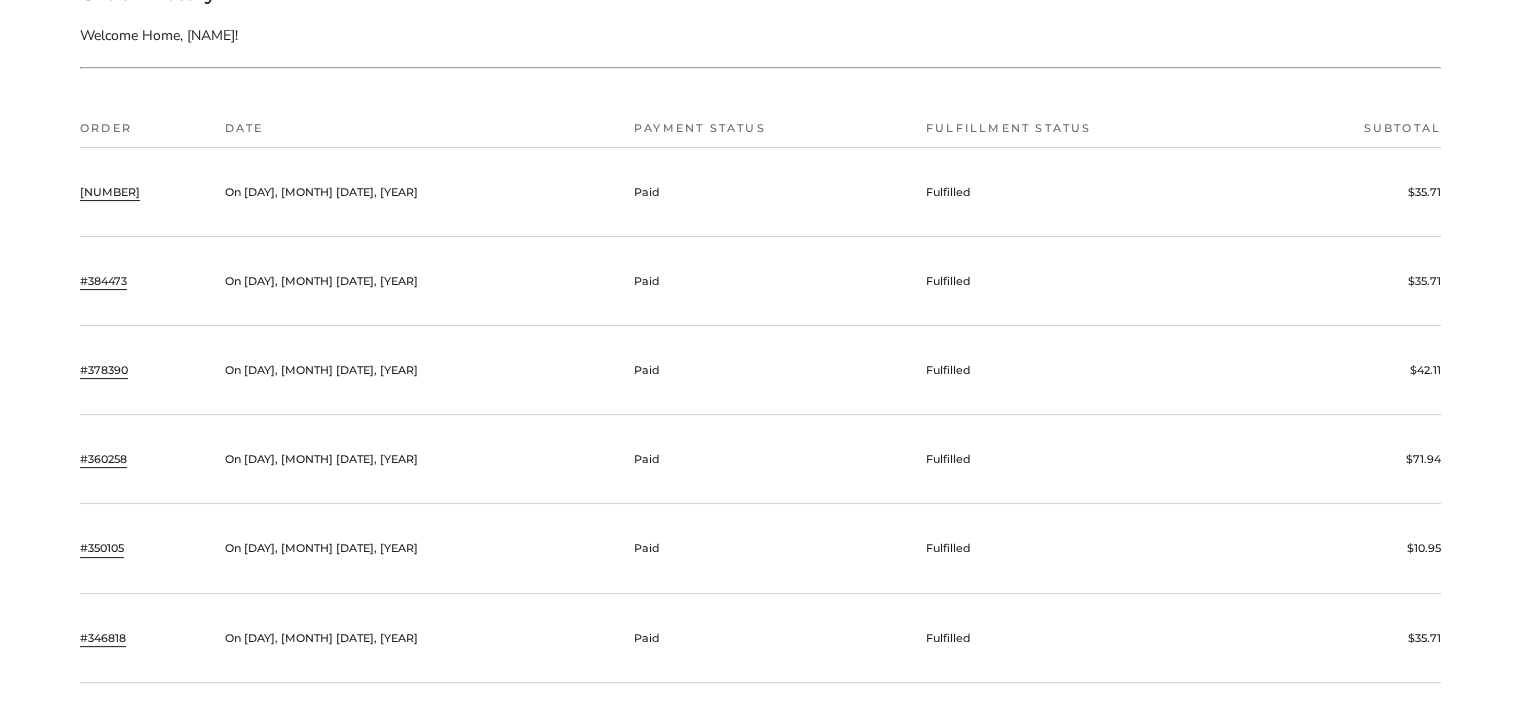 click on "#378390" at bounding box center [104, 370] 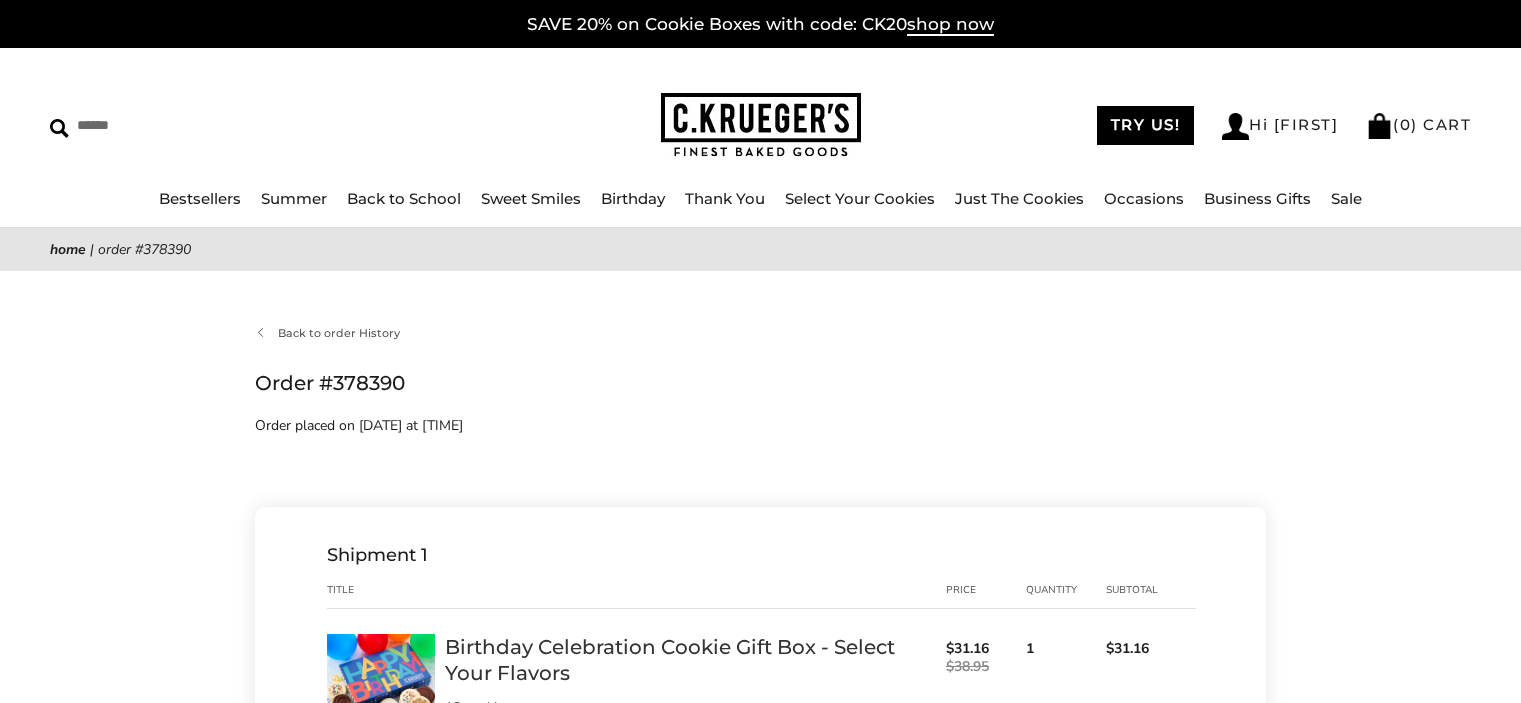 scroll, scrollTop: 167, scrollLeft: 0, axis: vertical 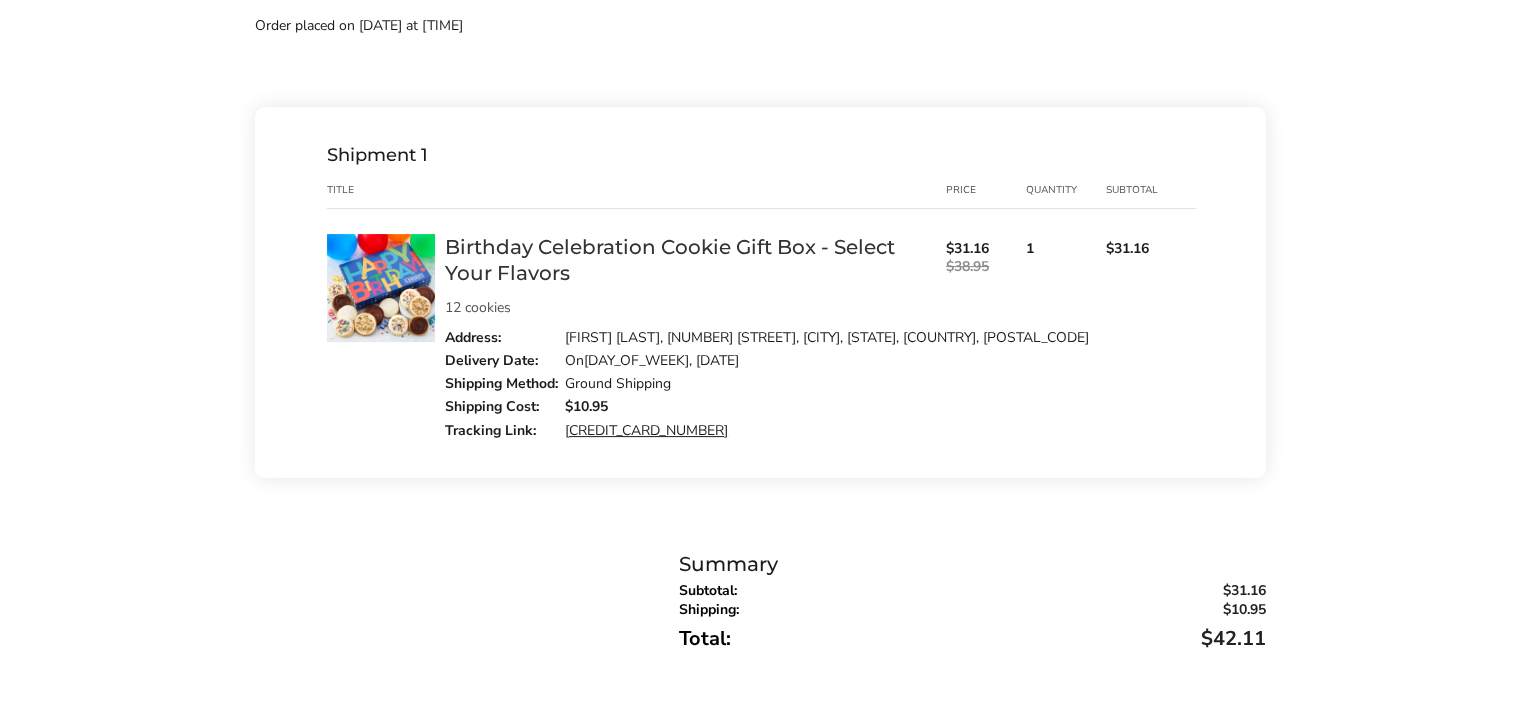 click on "Birthday Celebration Cookie Gift Box - Select Your Flavors" at bounding box center [670, 260] 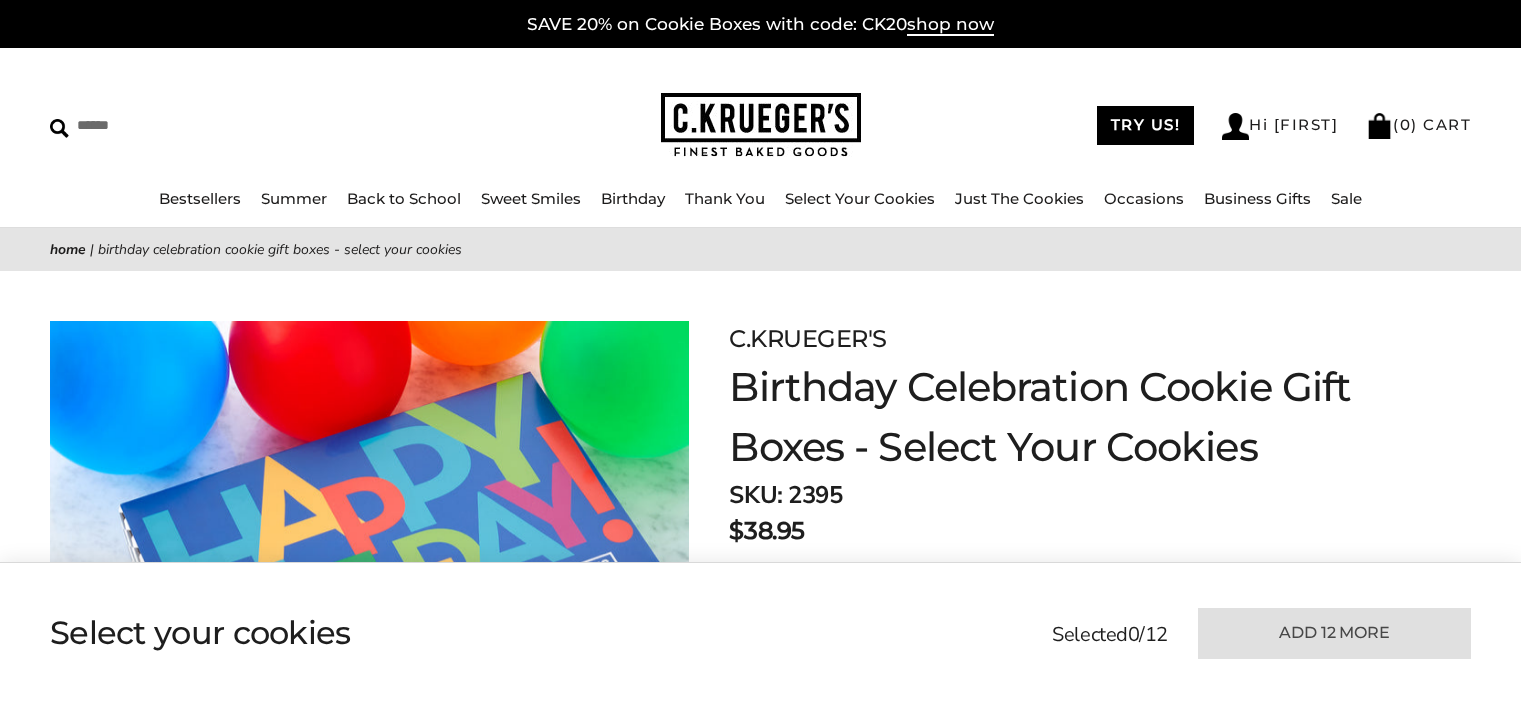 scroll, scrollTop: 0, scrollLeft: 0, axis: both 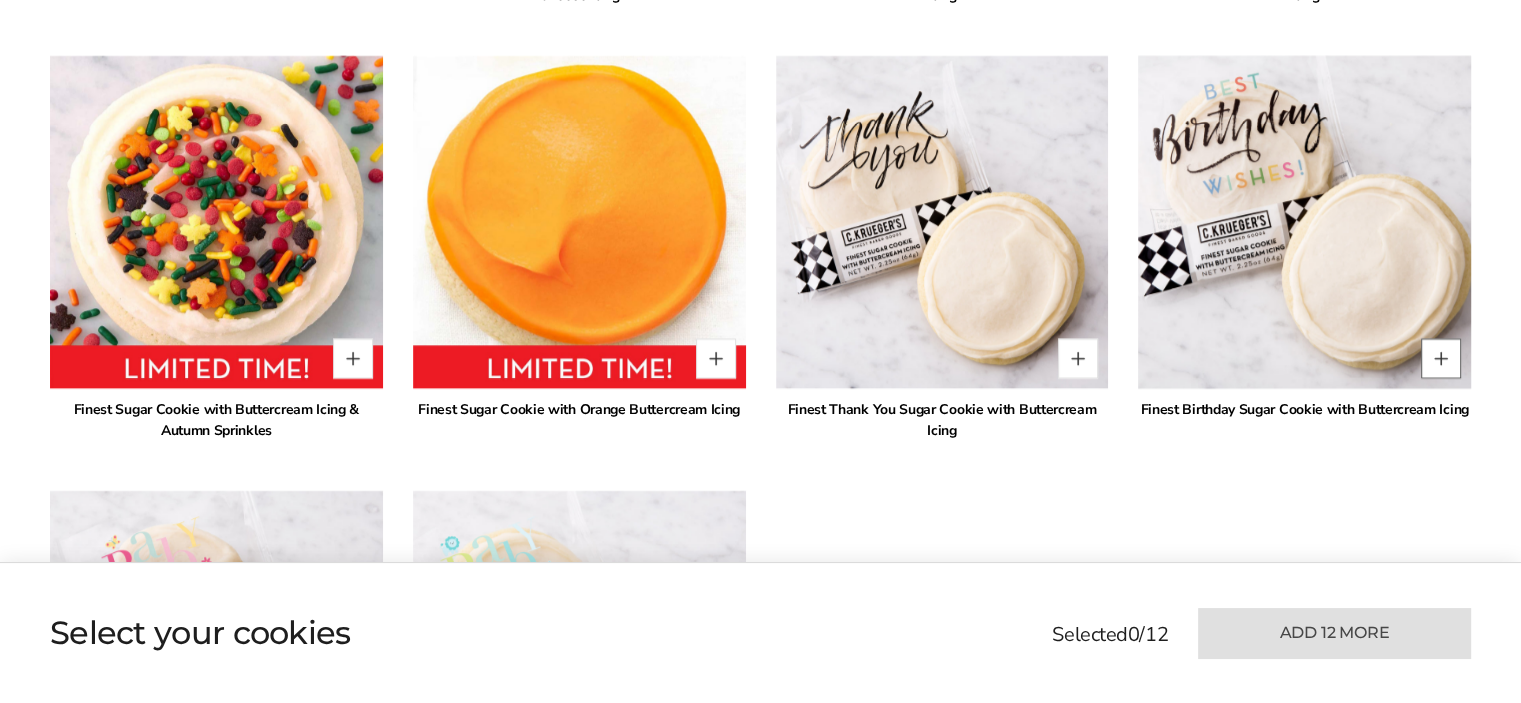 click at bounding box center (1441, 359) 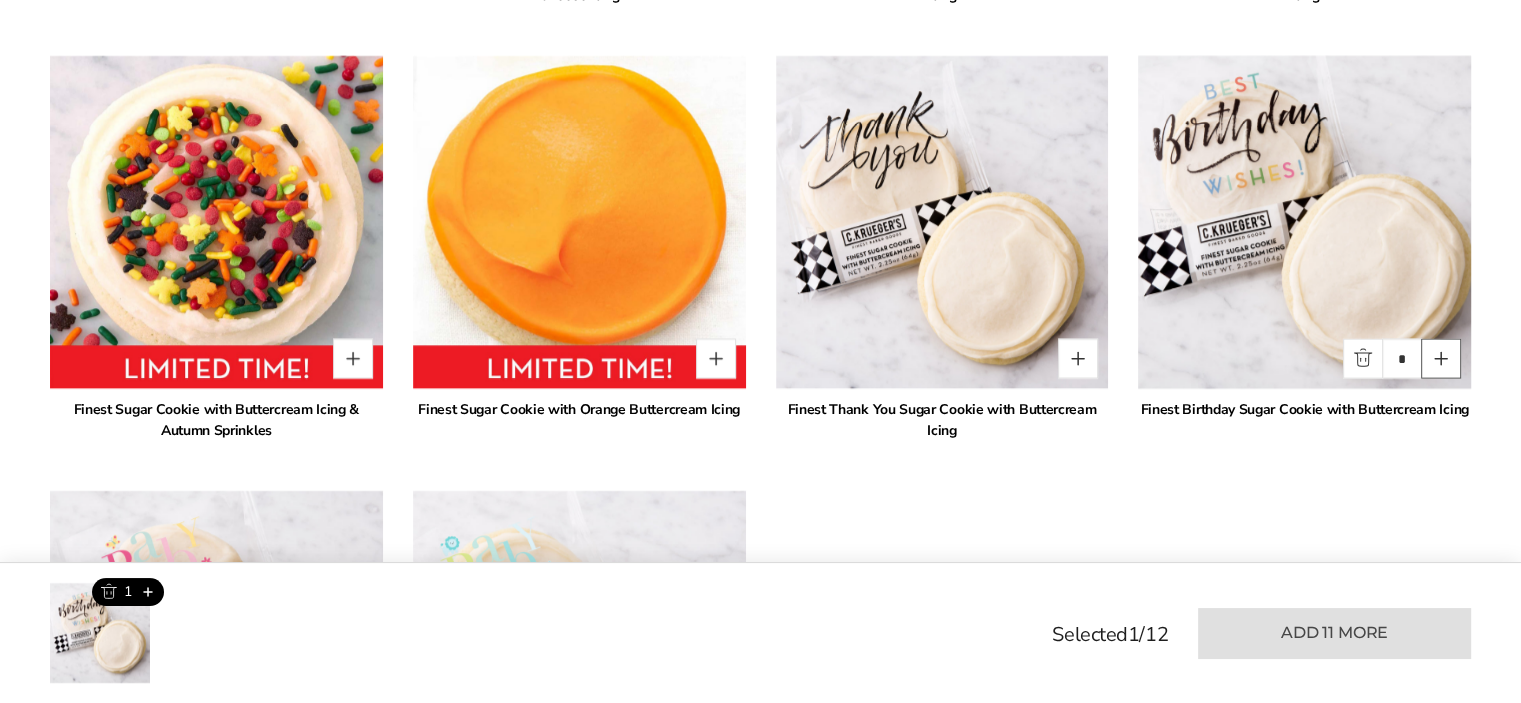 click at bounding box center [1441, 359] 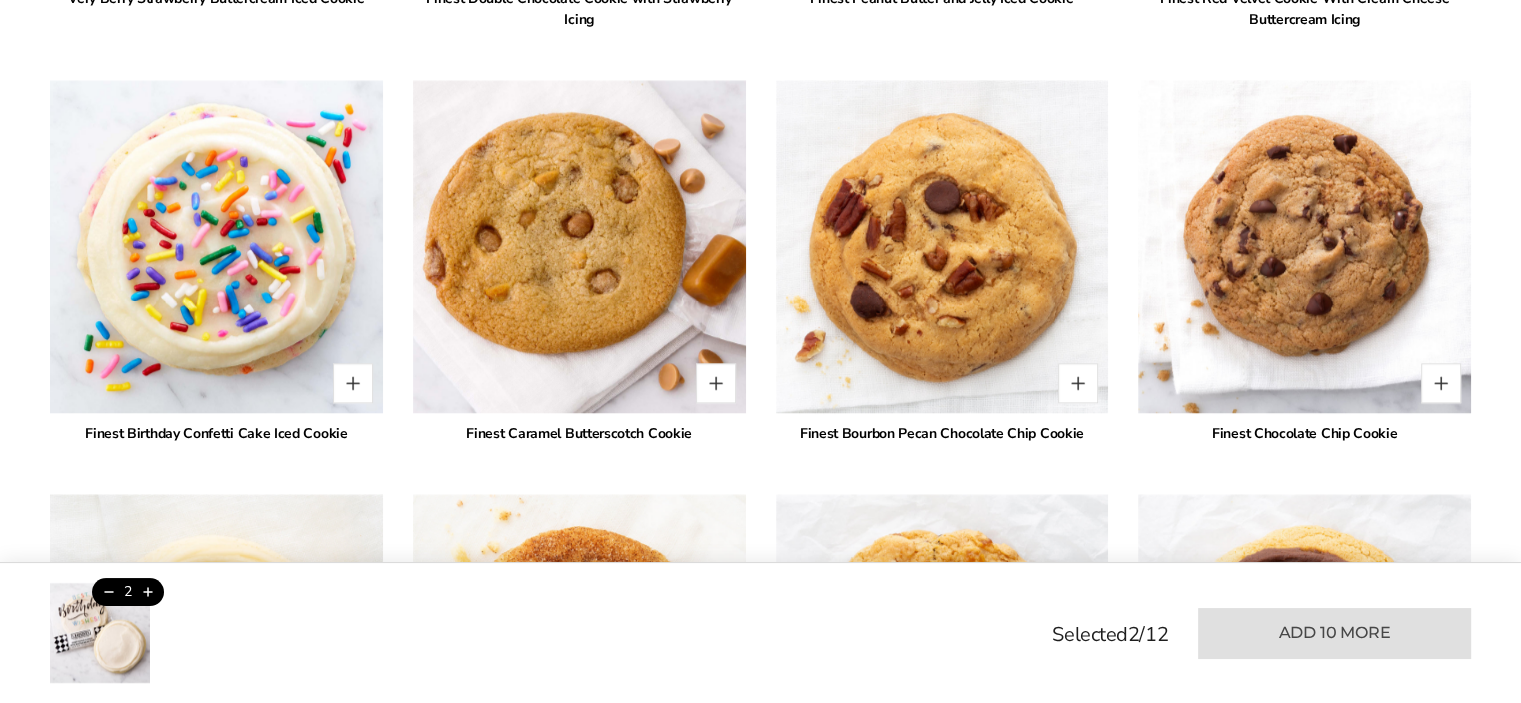 scroll, scrollTop: 2600, scrollLeft: 0, axis: vertical 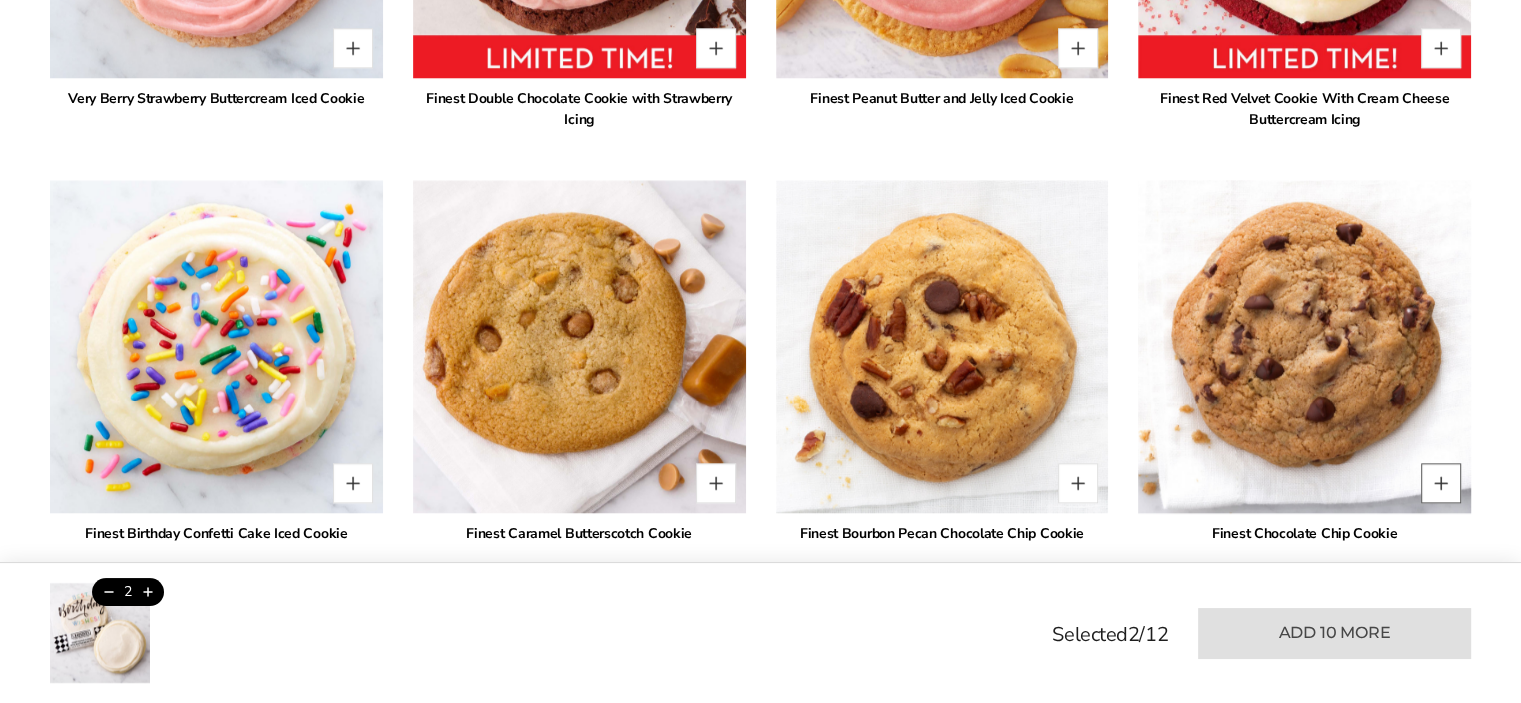 click at bounding box center (1441, 483) 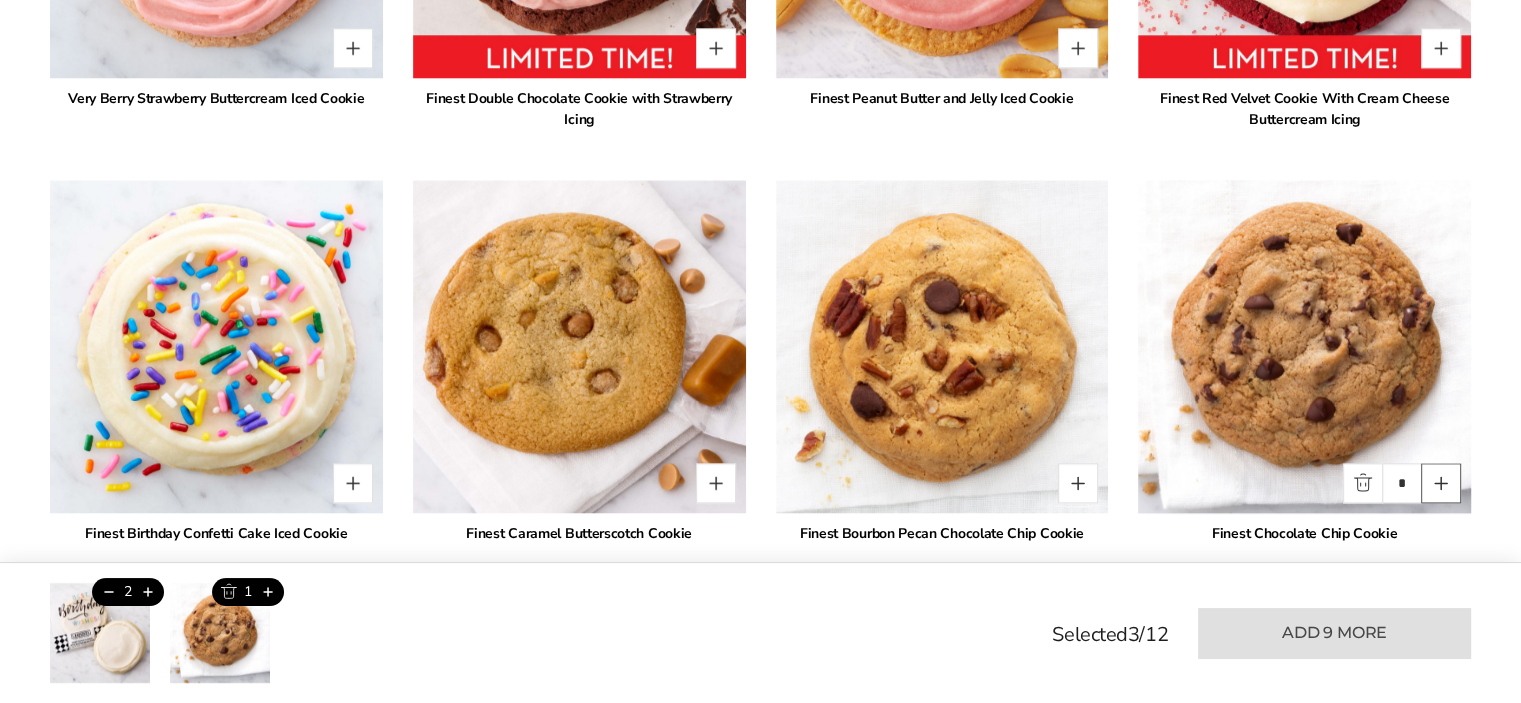 click at bounding box center (1441, 483) 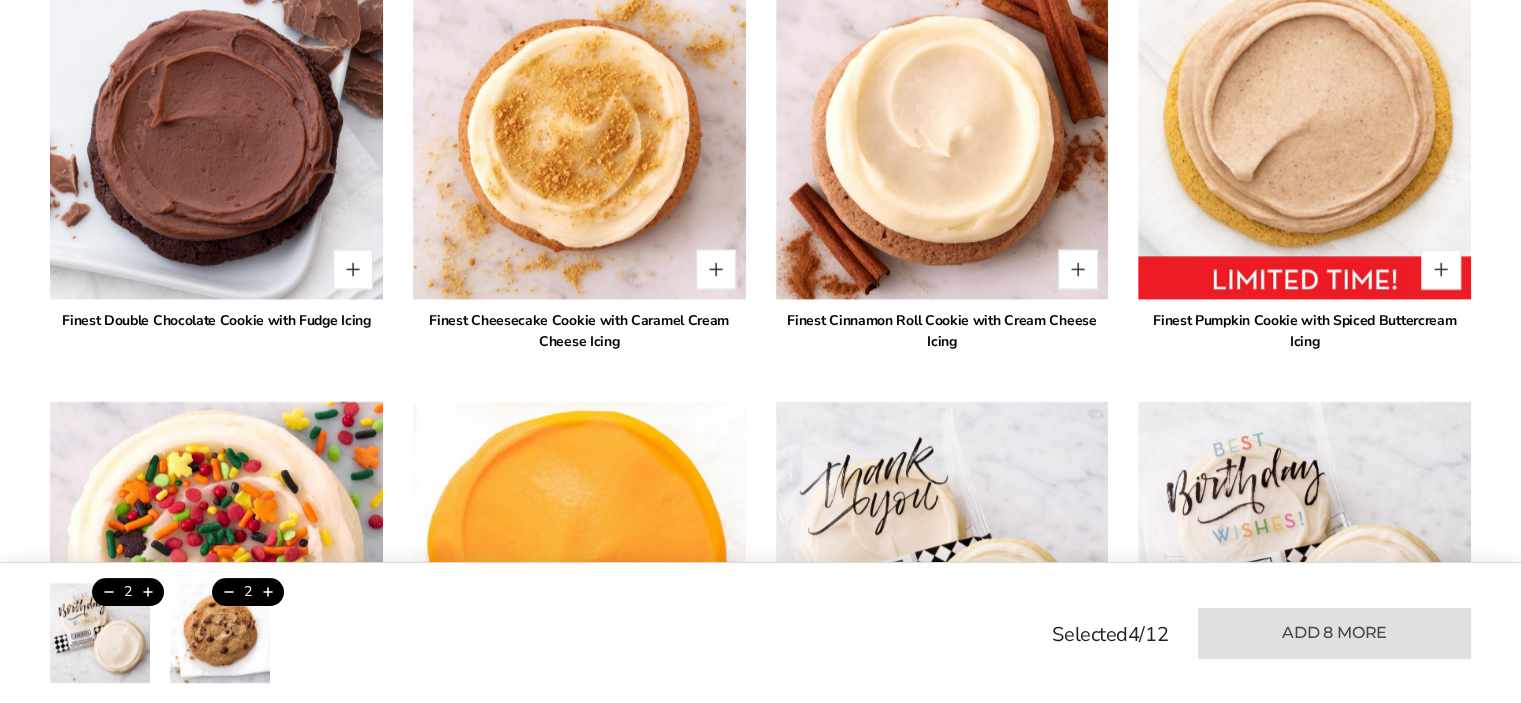 scroll, scrollTop: 4000, scrollLeft: 0, axis: vertical 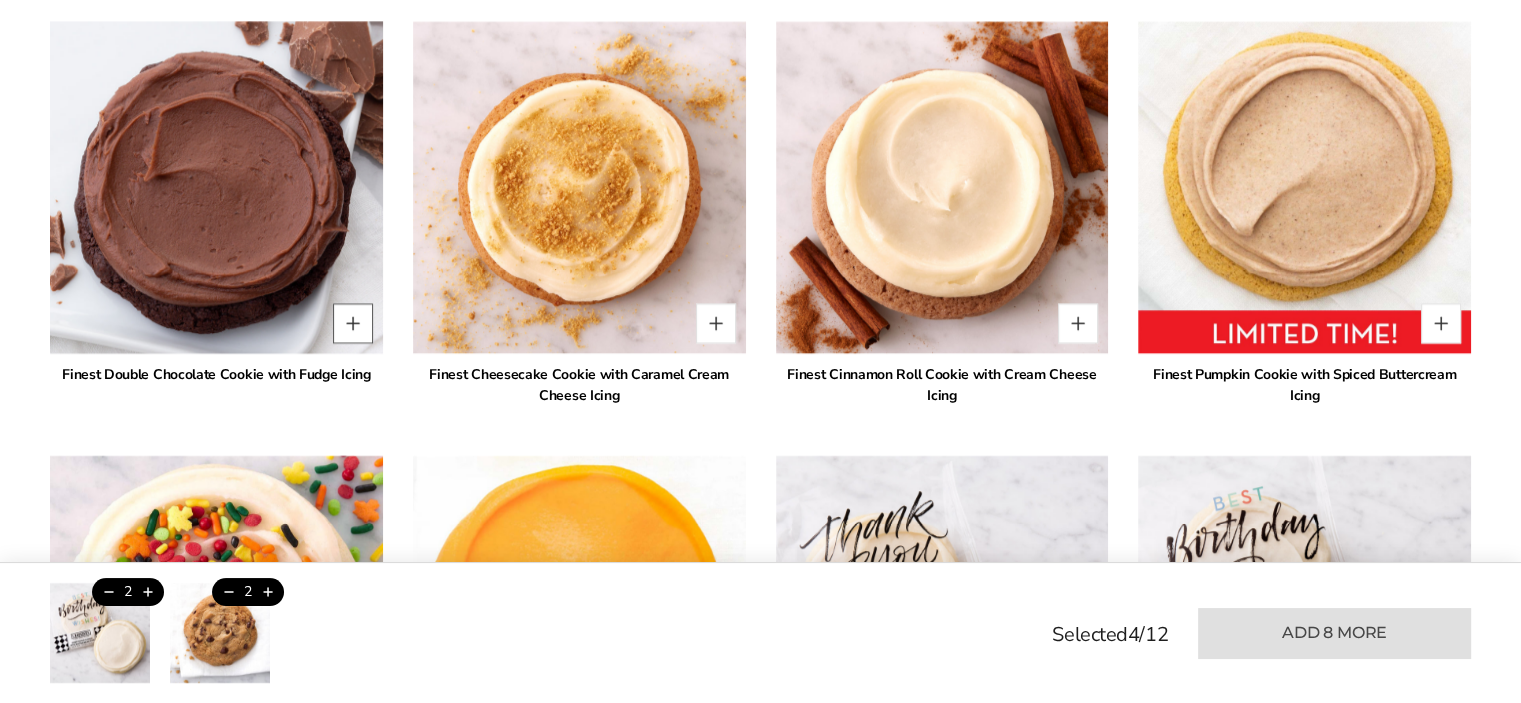 click at bounding box center [353, 324] 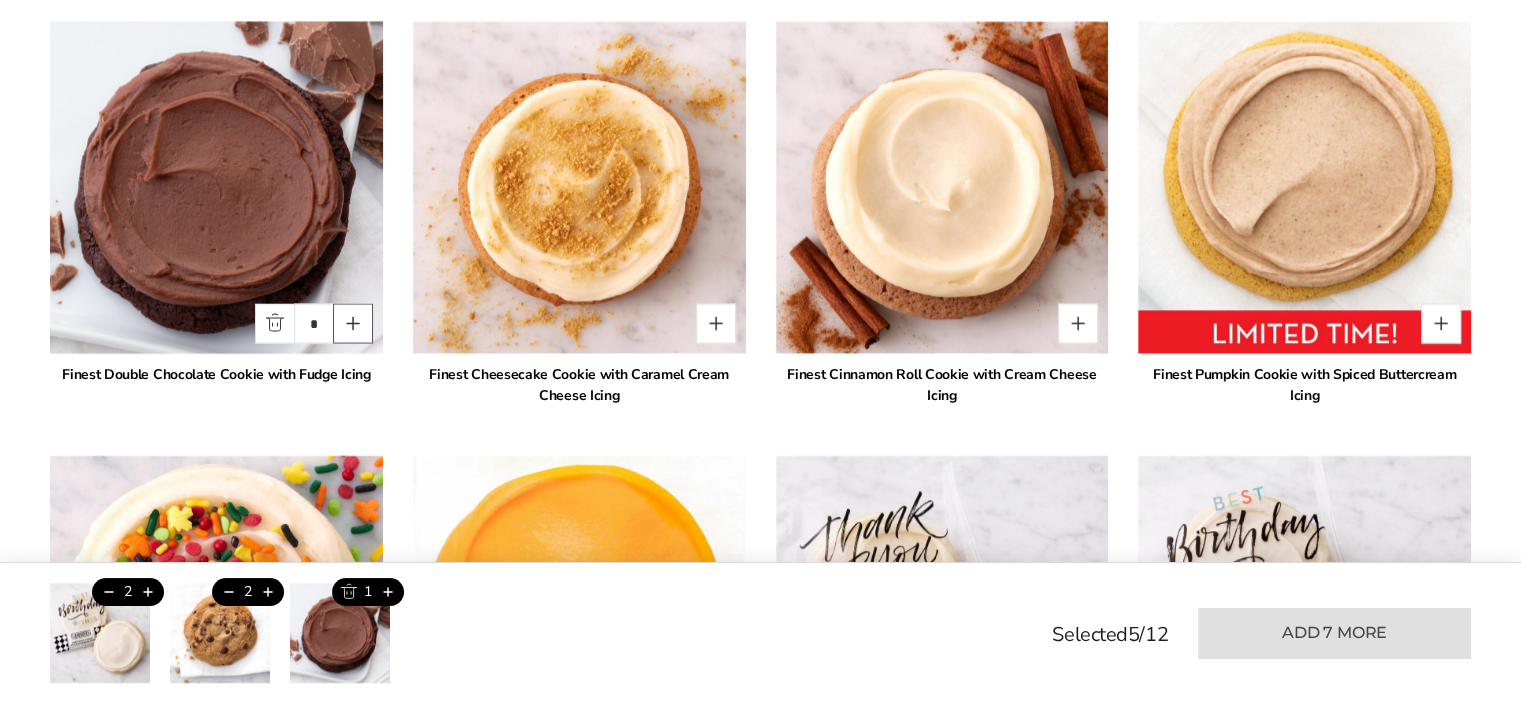 click at bounding box center (353, 324) 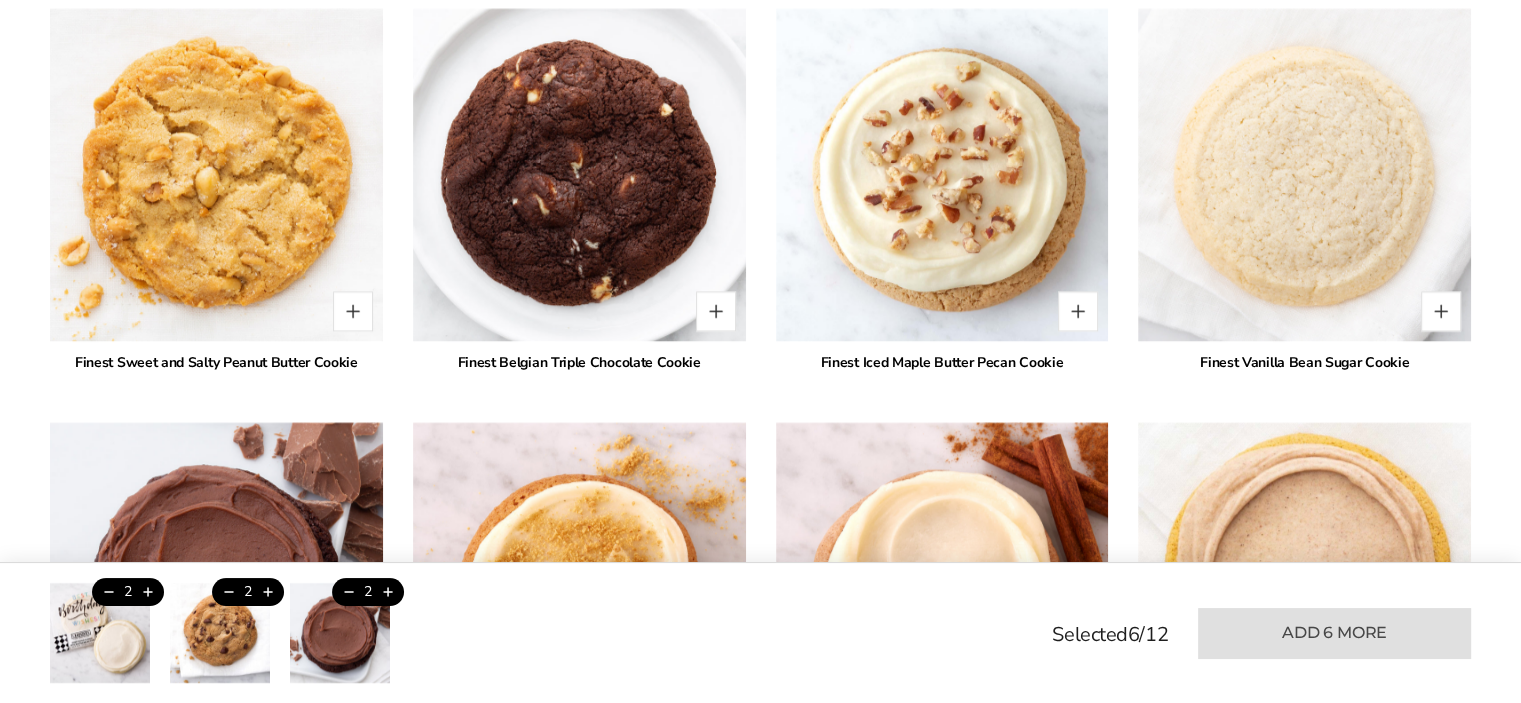 scroll, scrollTop: 3500, scrollLeft: 0, axis: vertical 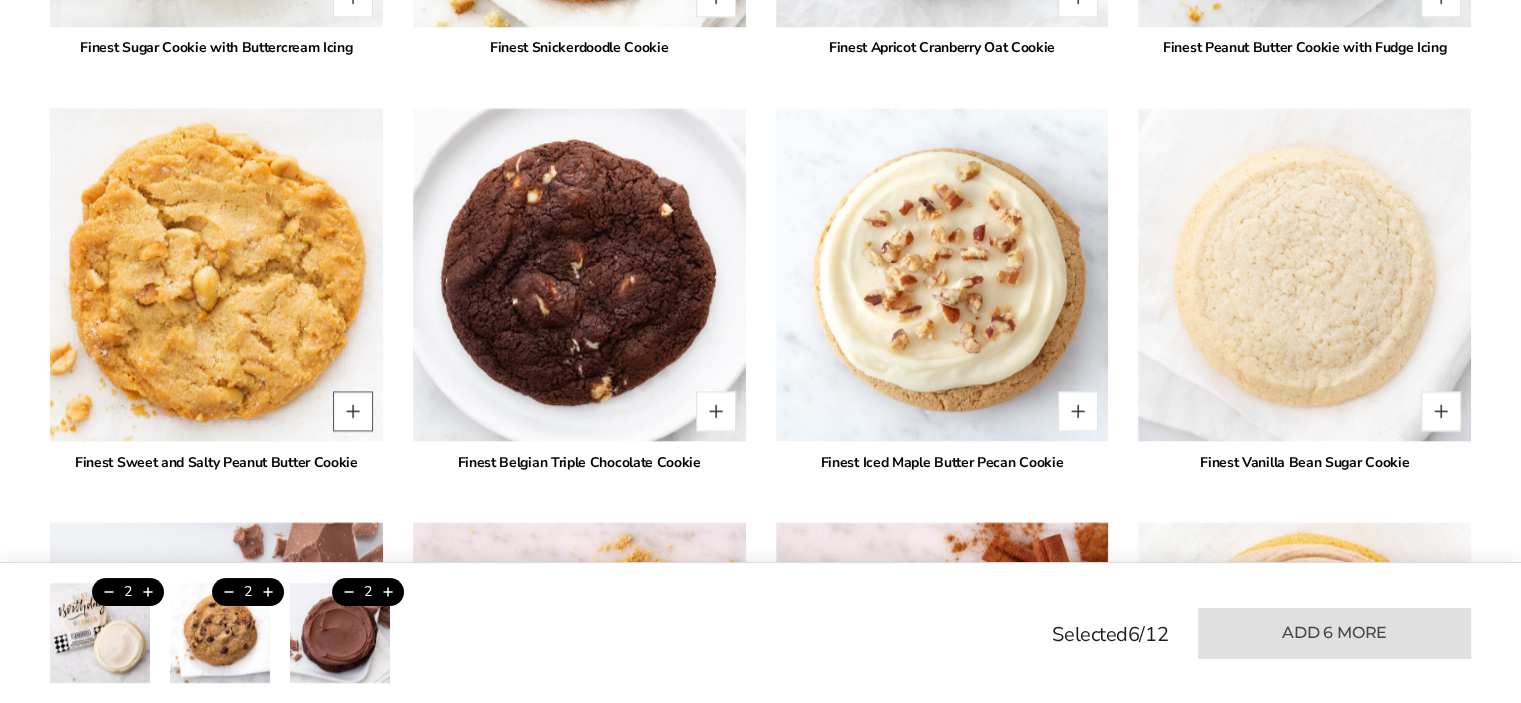 click at bounding box center (353, 411) 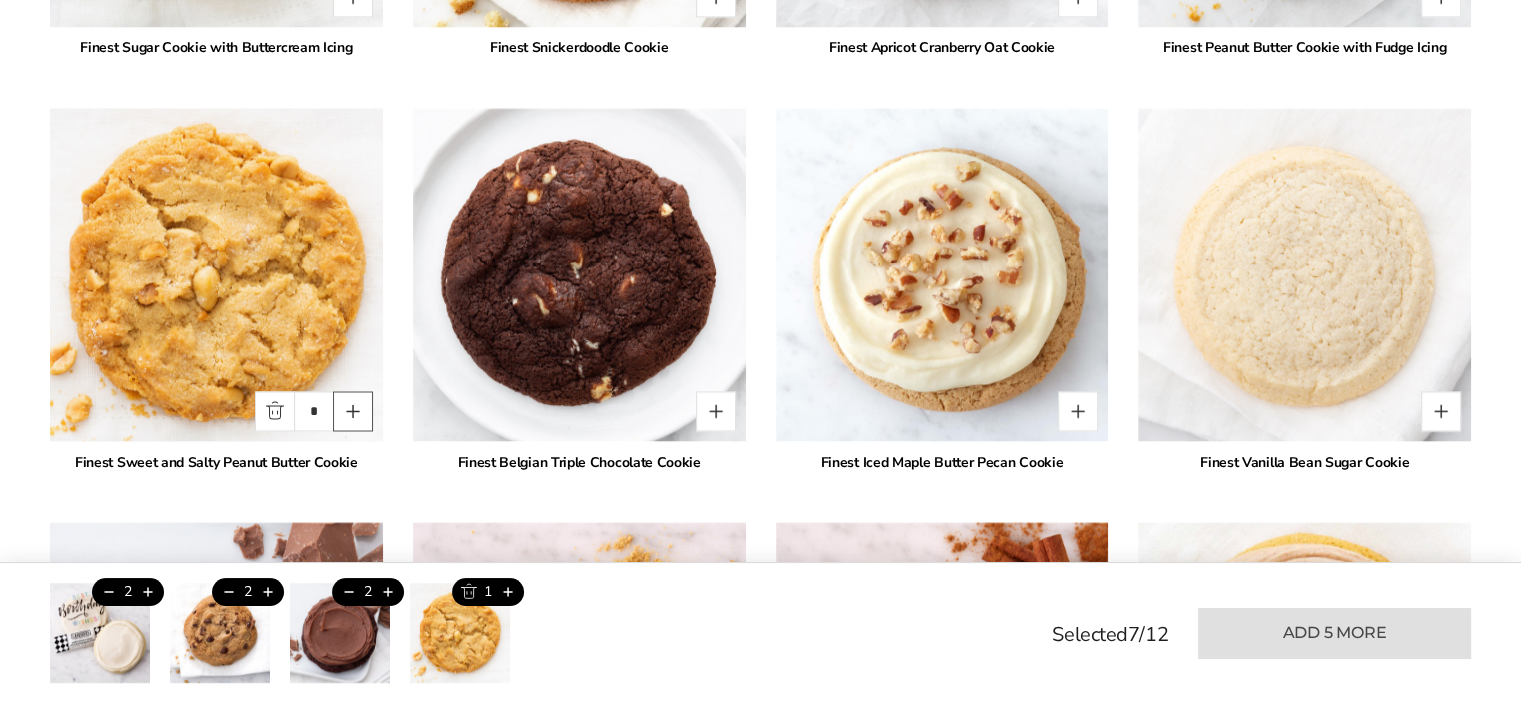 click at bounding box center [353, 411] 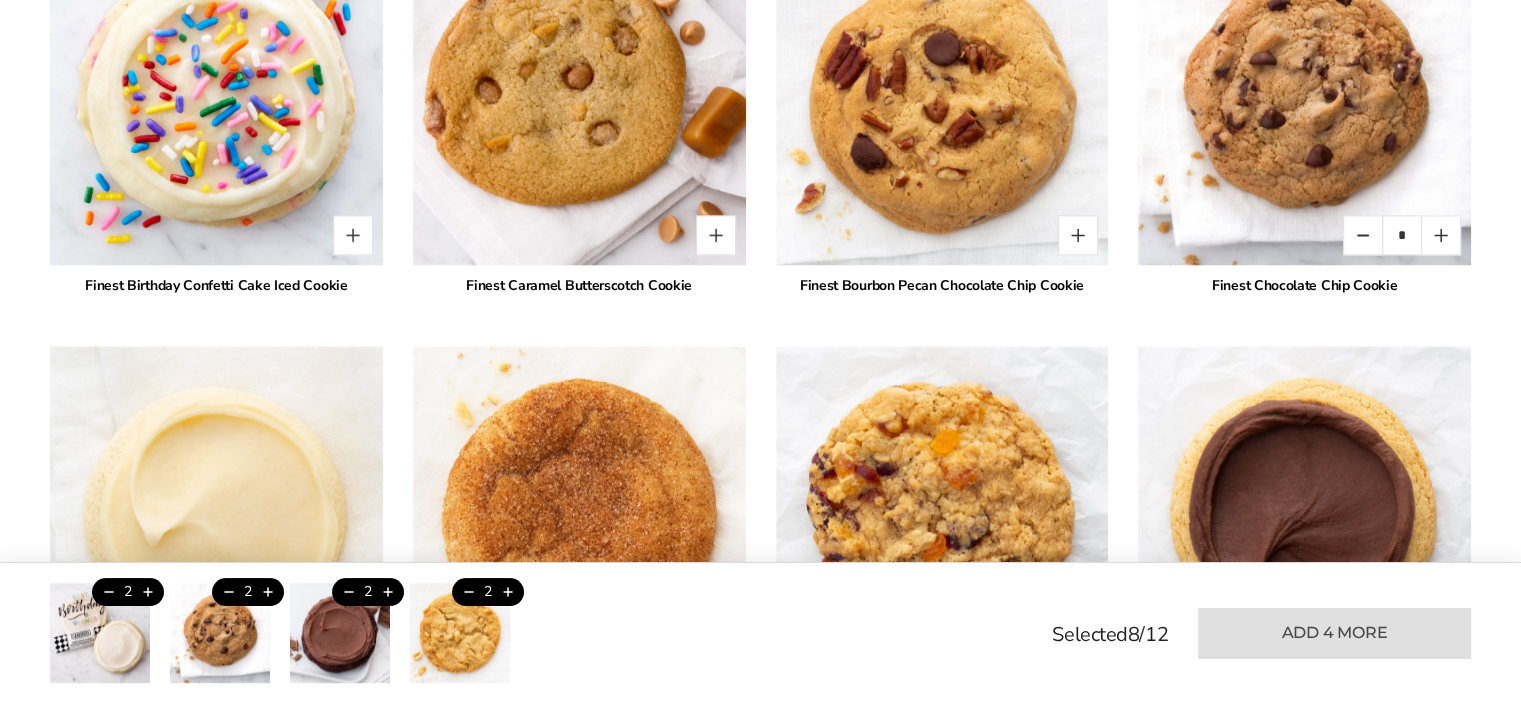 scroll, scrollTop: 2800, scrollLeft: 0, axis: vertical 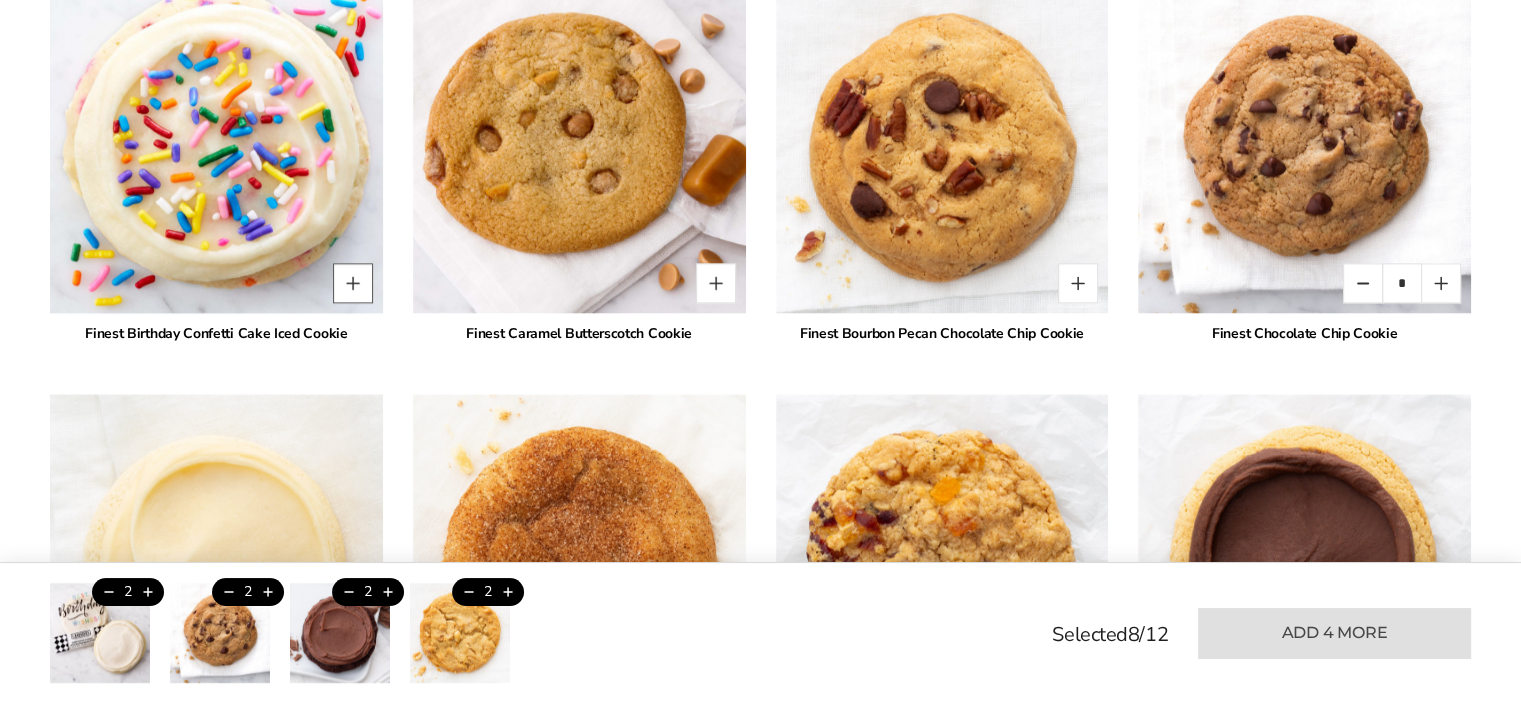click at bounding box center [353, 283] 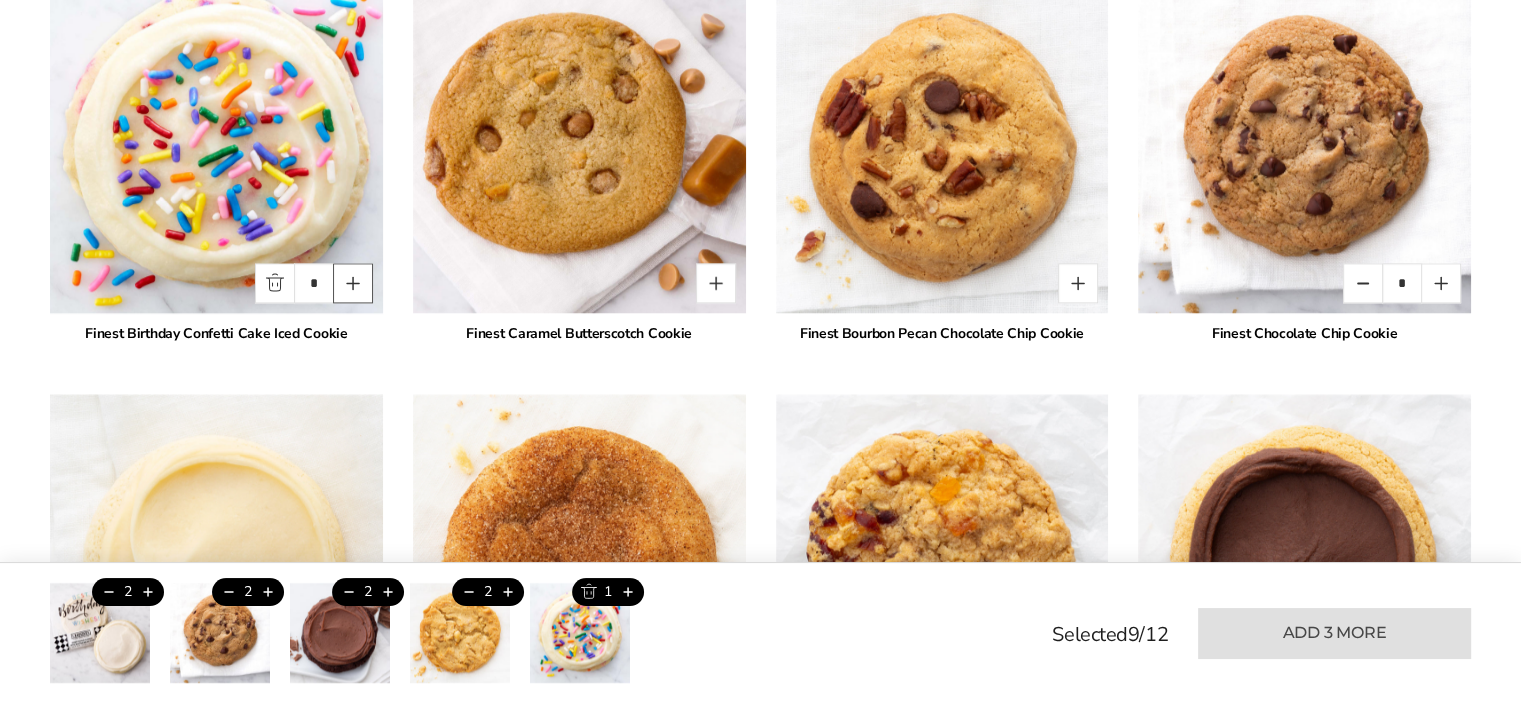 click at bounding box center (353, 283) 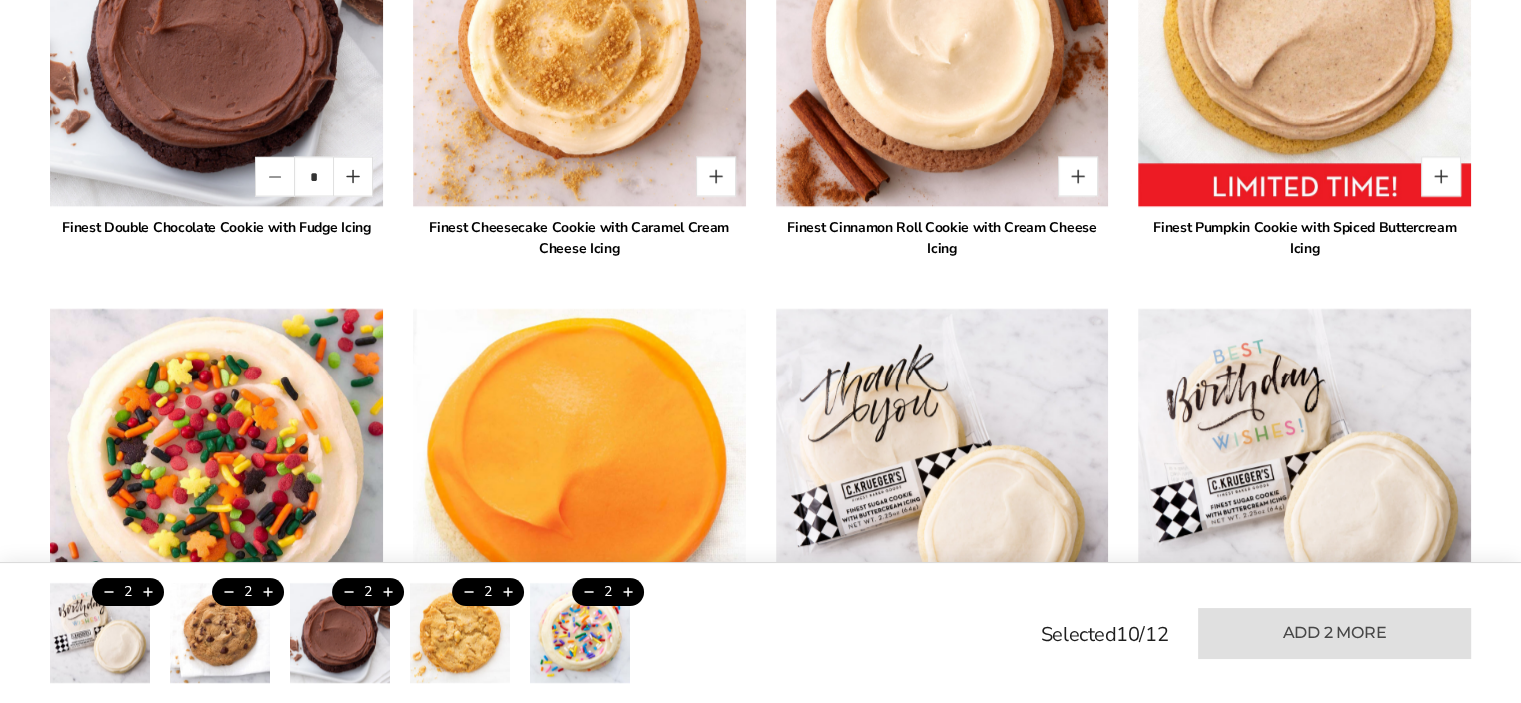 scroll, scrollTop: 4100, scrollLeft: 0, axis: vertical 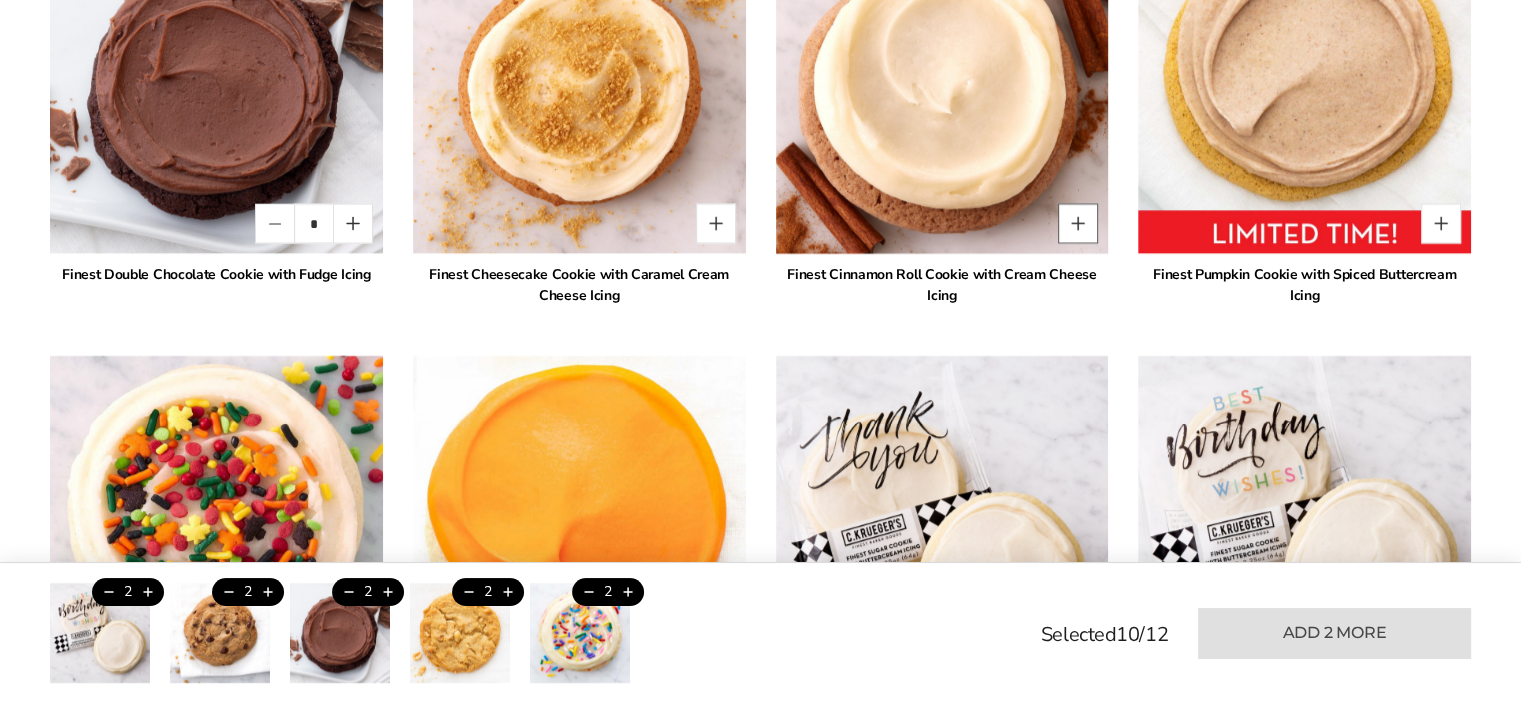 click at bounding box center [1078, 224] 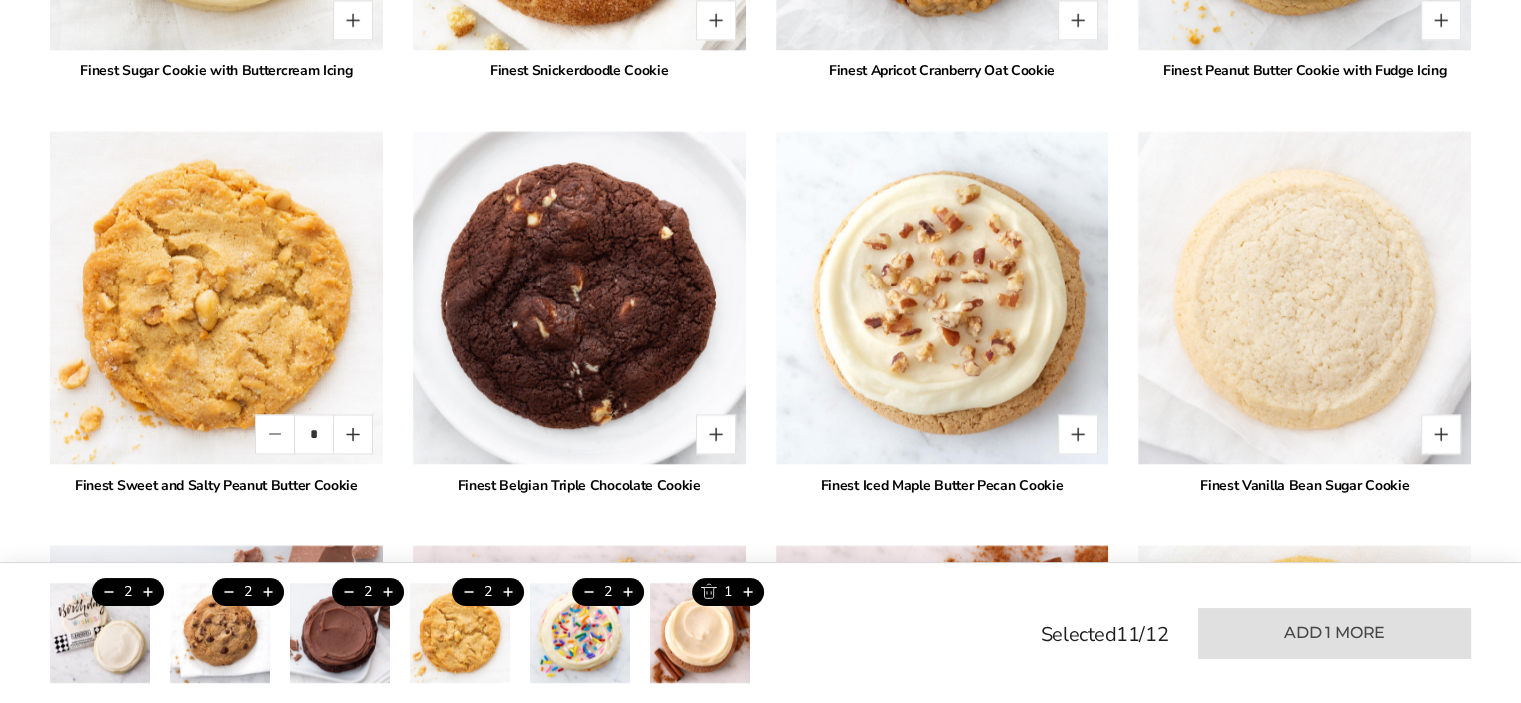 scroll, scrollTop: 3400, scrollLeft: 0, axis: vertical 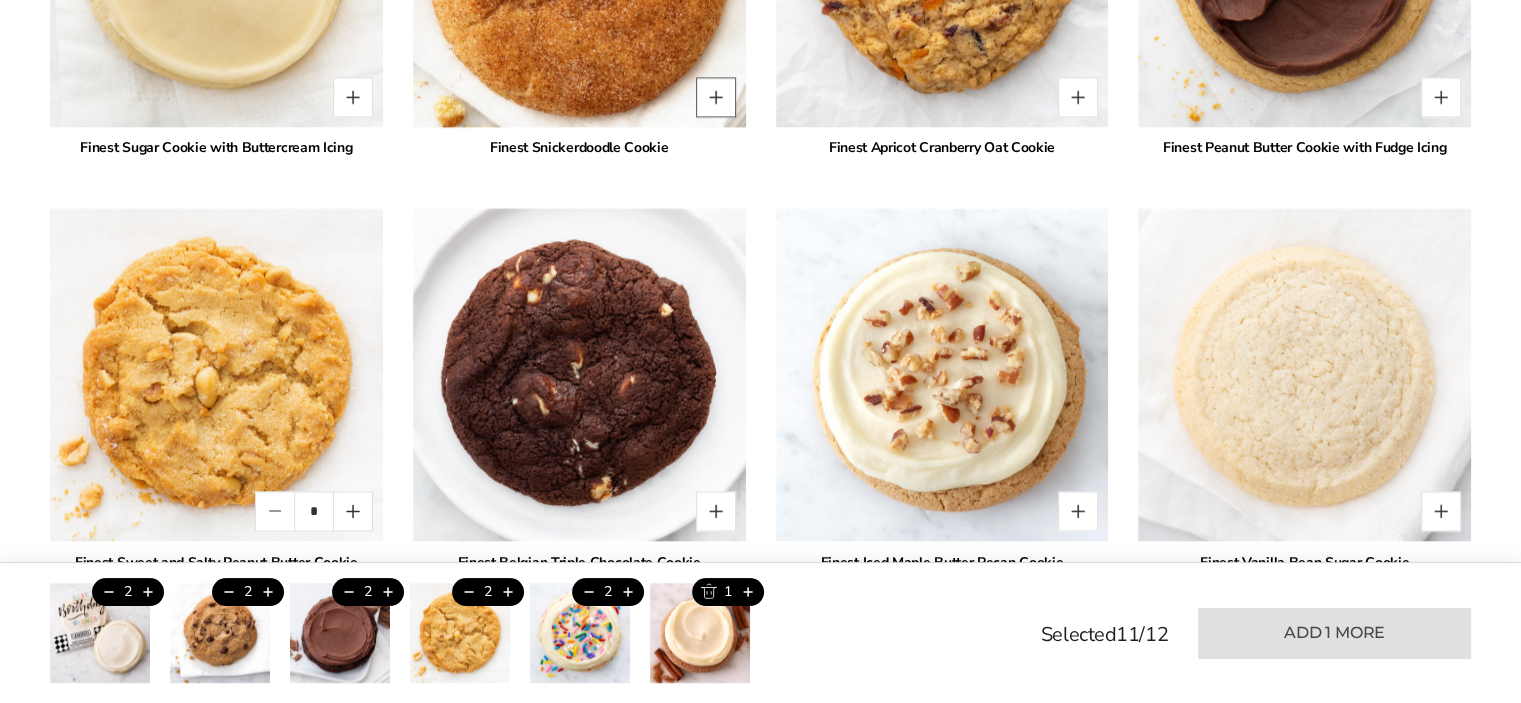 click at bounding box center (716, 97) 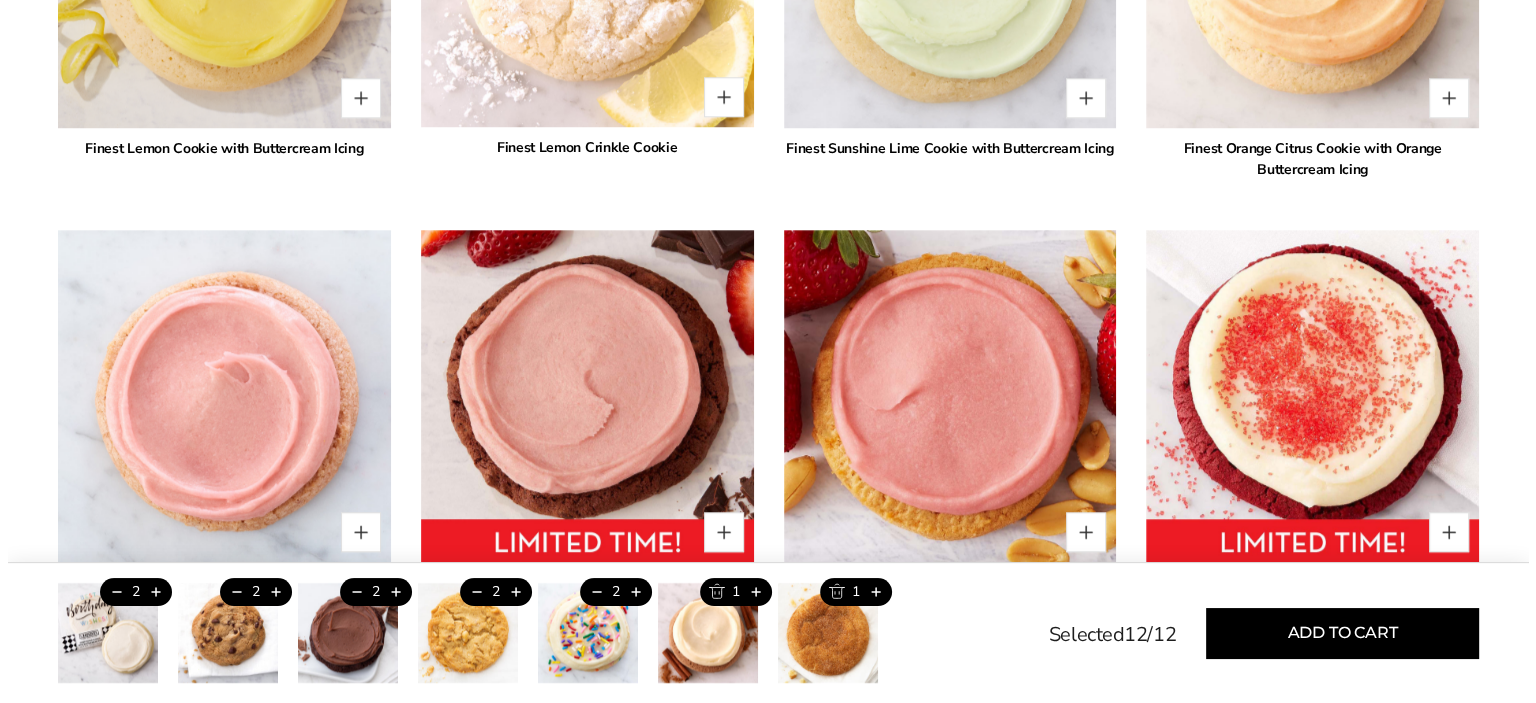 scroll, scrollTop: 2300, scrollLeft: 0, axis: vertical 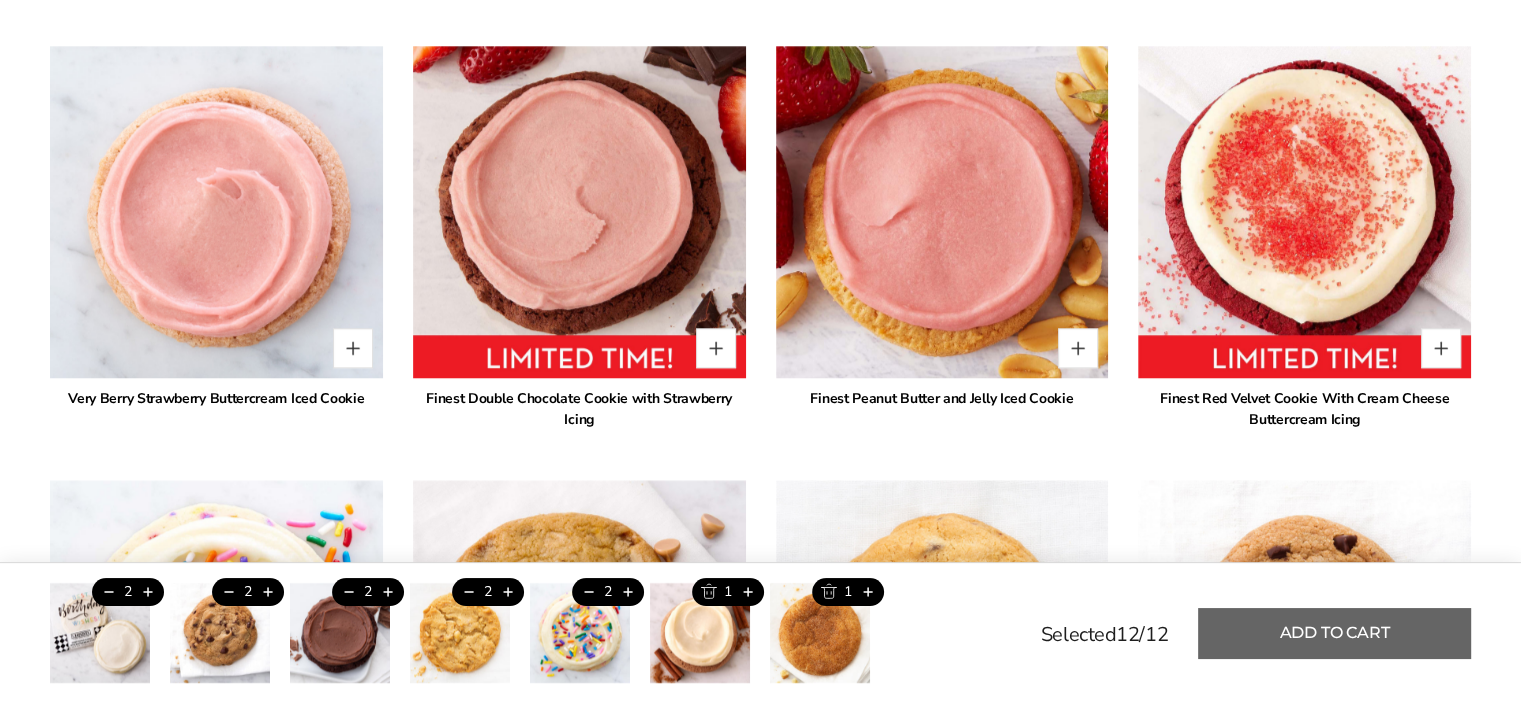 click on "Add to cart" at bounding box center (1334, 633) 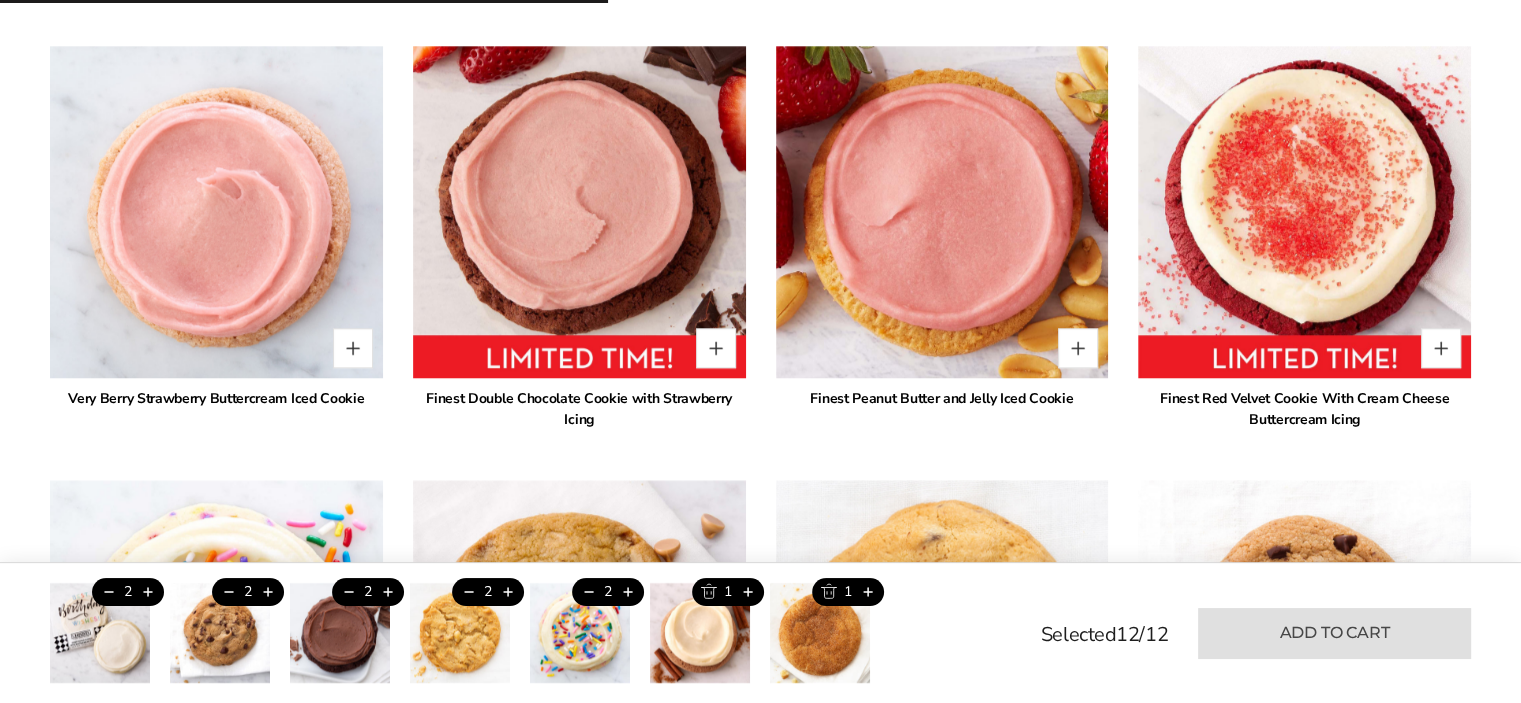 type on "*" 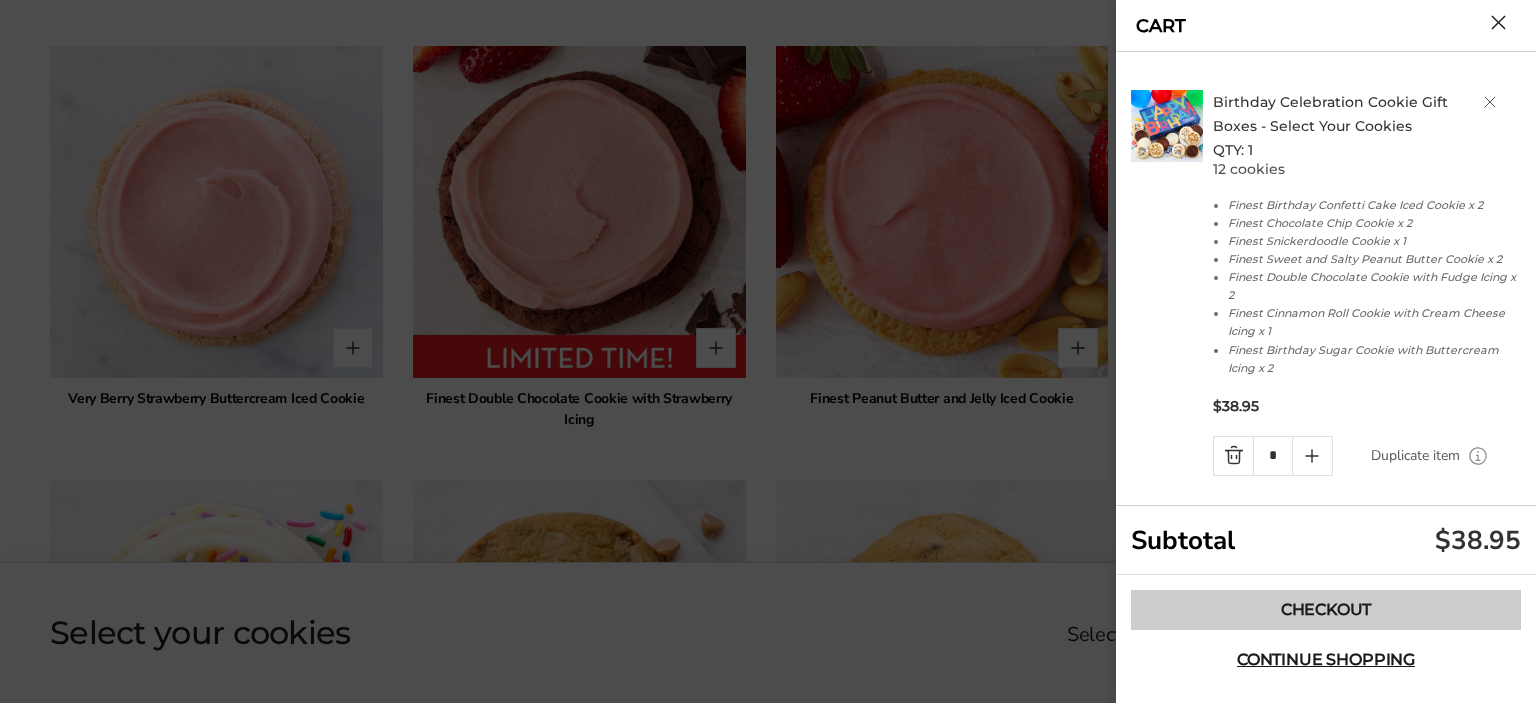 click on "Checkout" at bounding box center [1326, 610] 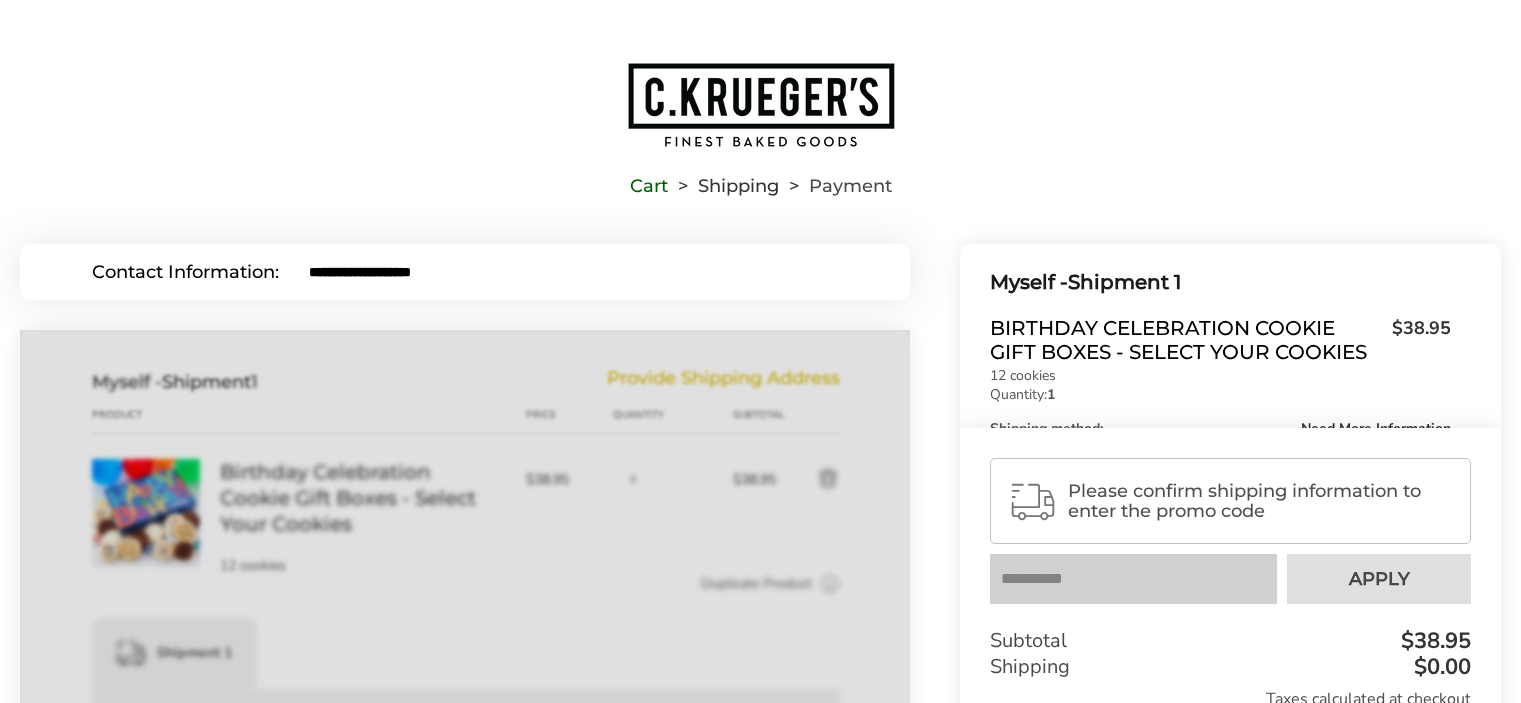 scroll, scrollTop: 0, scrollLeft: 0, axis: both 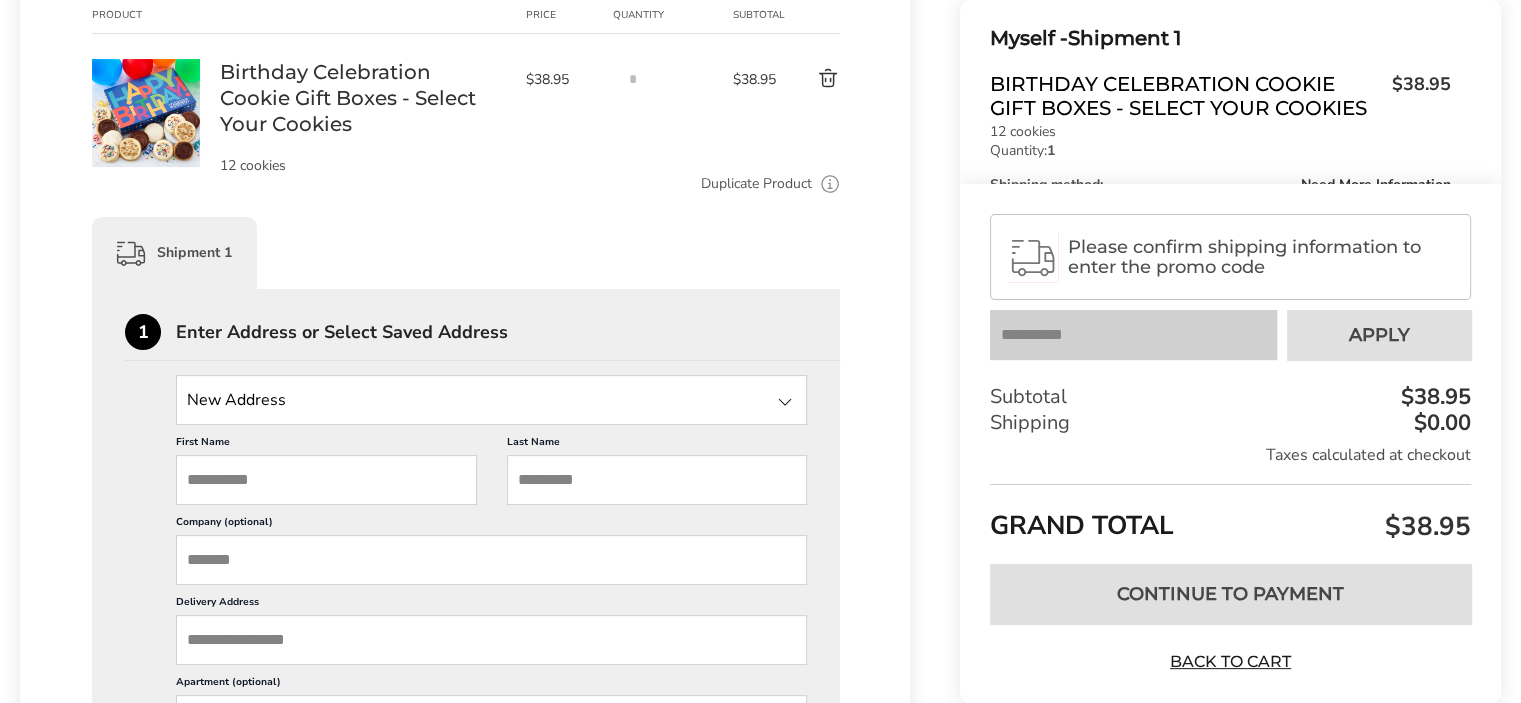click on "Please confirm shipping information to enter the promo code" at bounding box center [1260, 257] 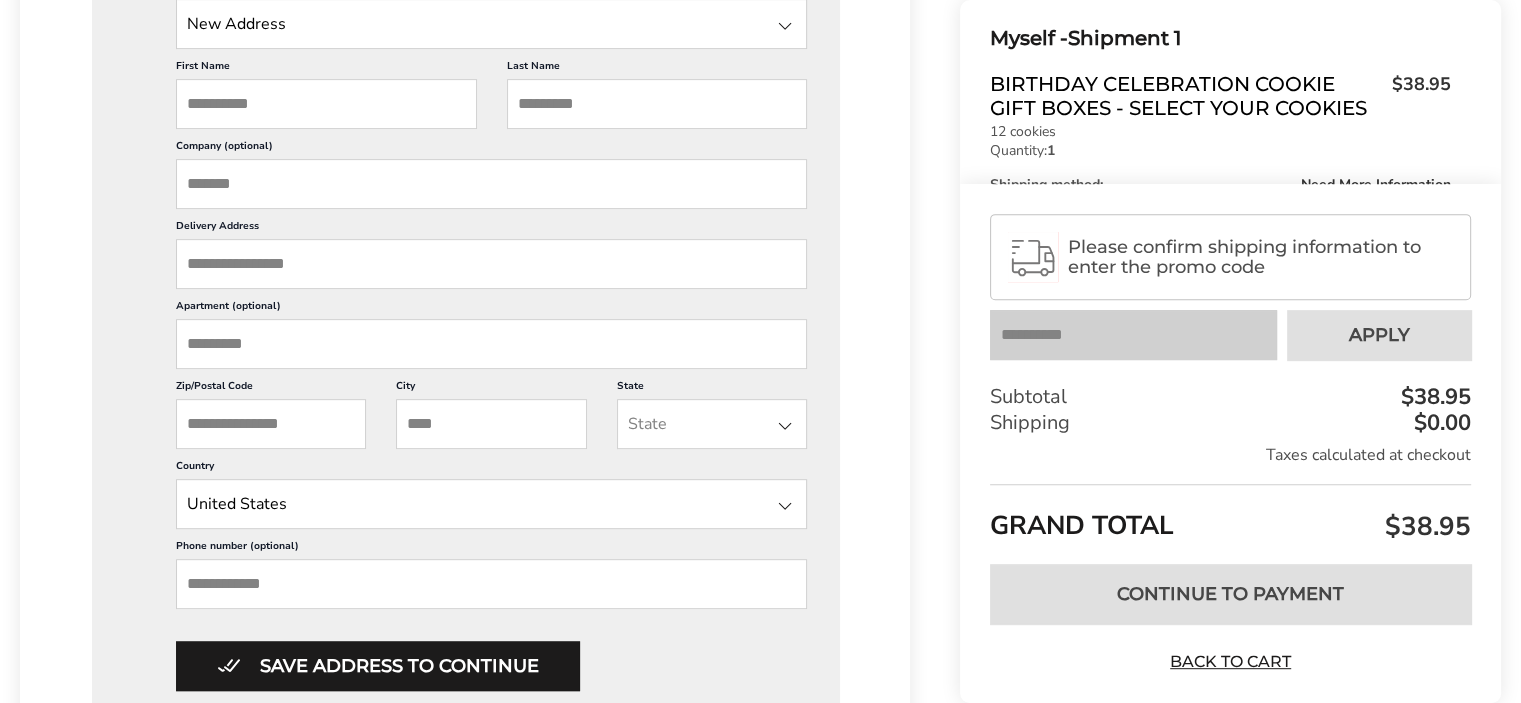 scroll, scrollTop: 800, scrollLeft: 0, axis: vertical 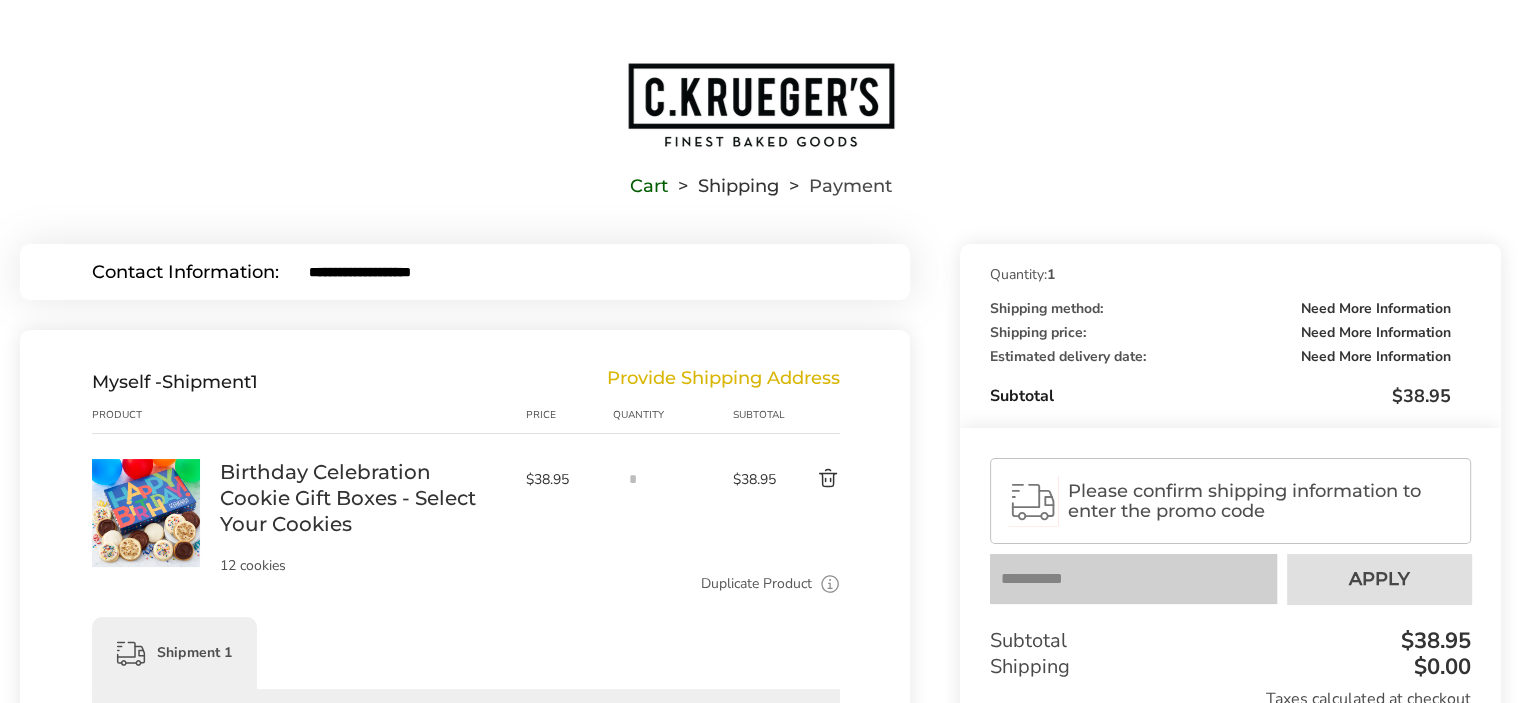 click on "Cart" at bounding box center [649, 186] 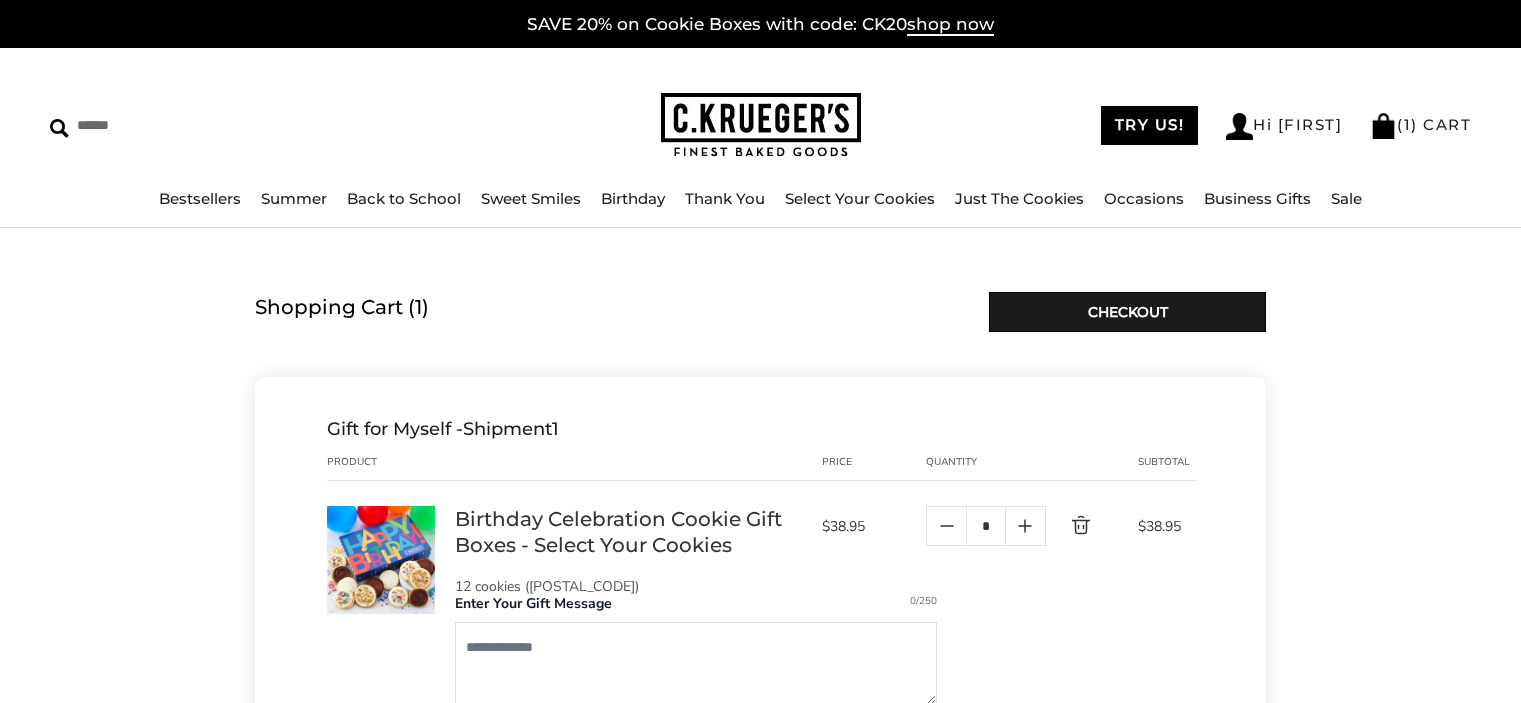 scroll, scrollTop: 0, scrollLeft: 0, axis: both 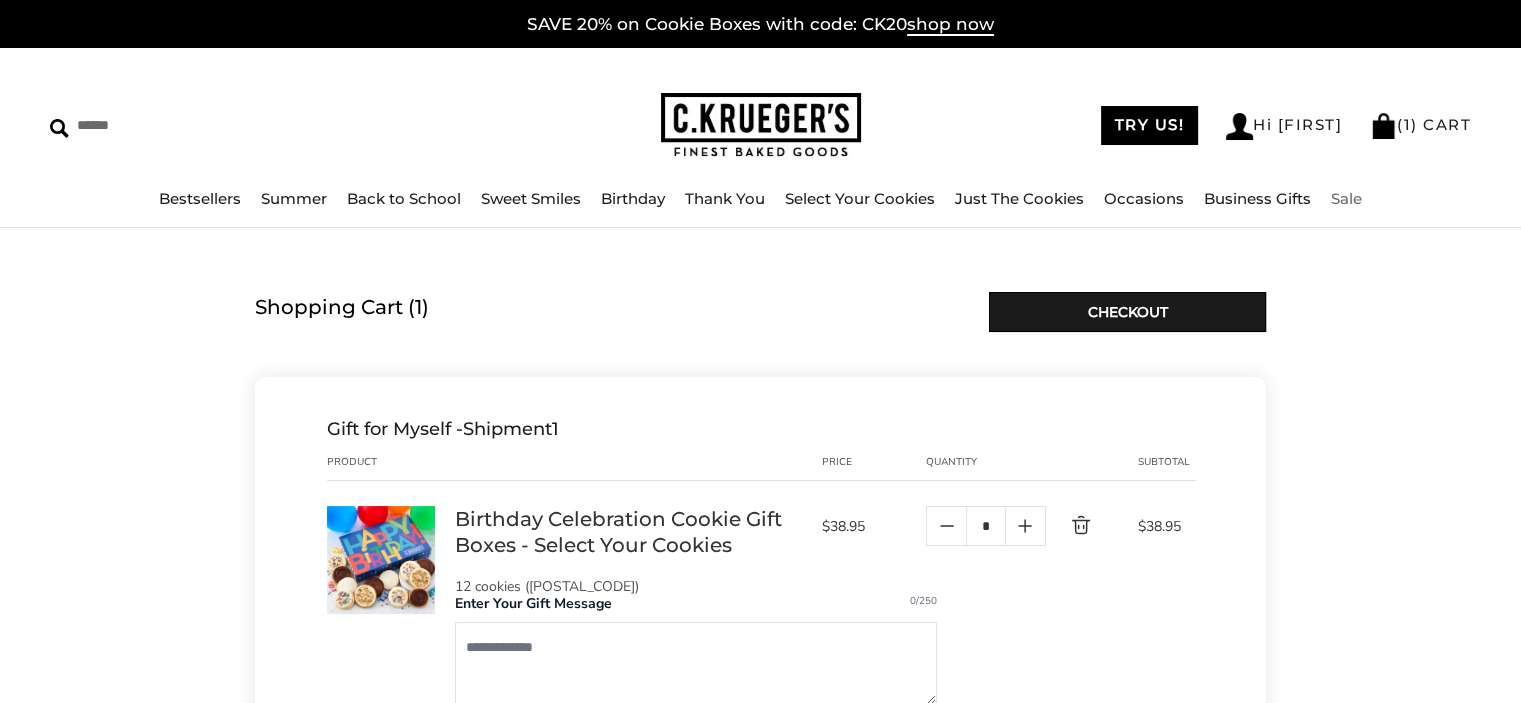 click on "Sale" at bounding box center [1346, 198] 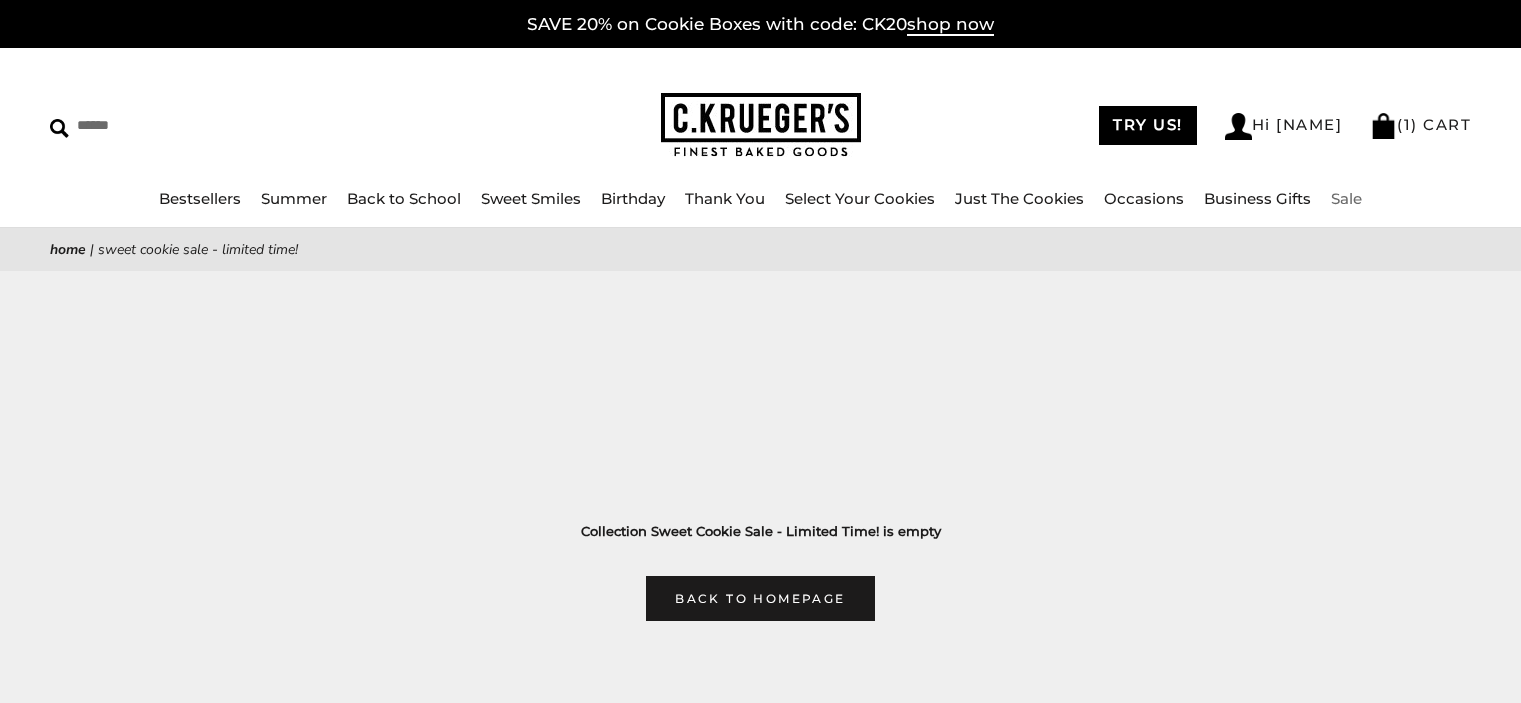 scroll, scrollTop: 0, scrollLeft: 0, axis: both 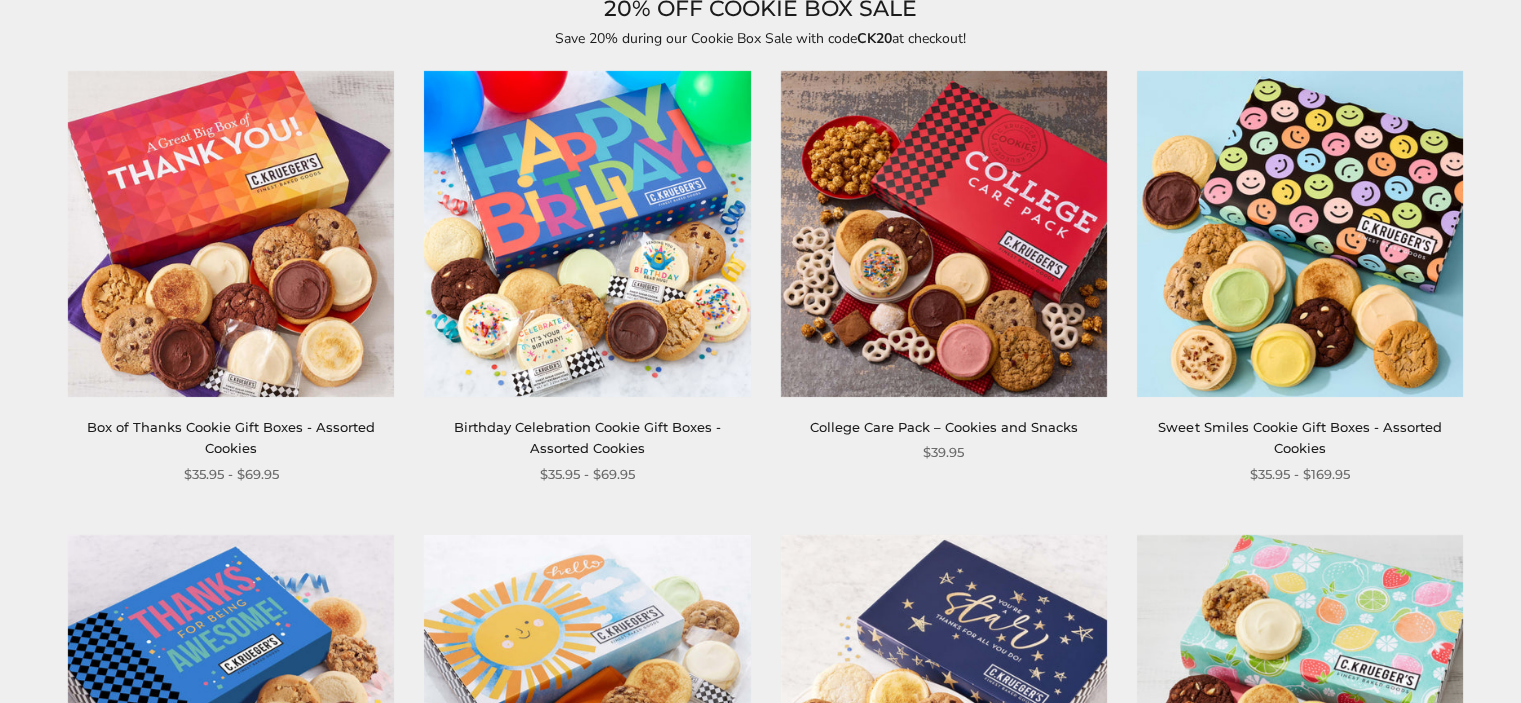 click at bounding box center (1300, 234) 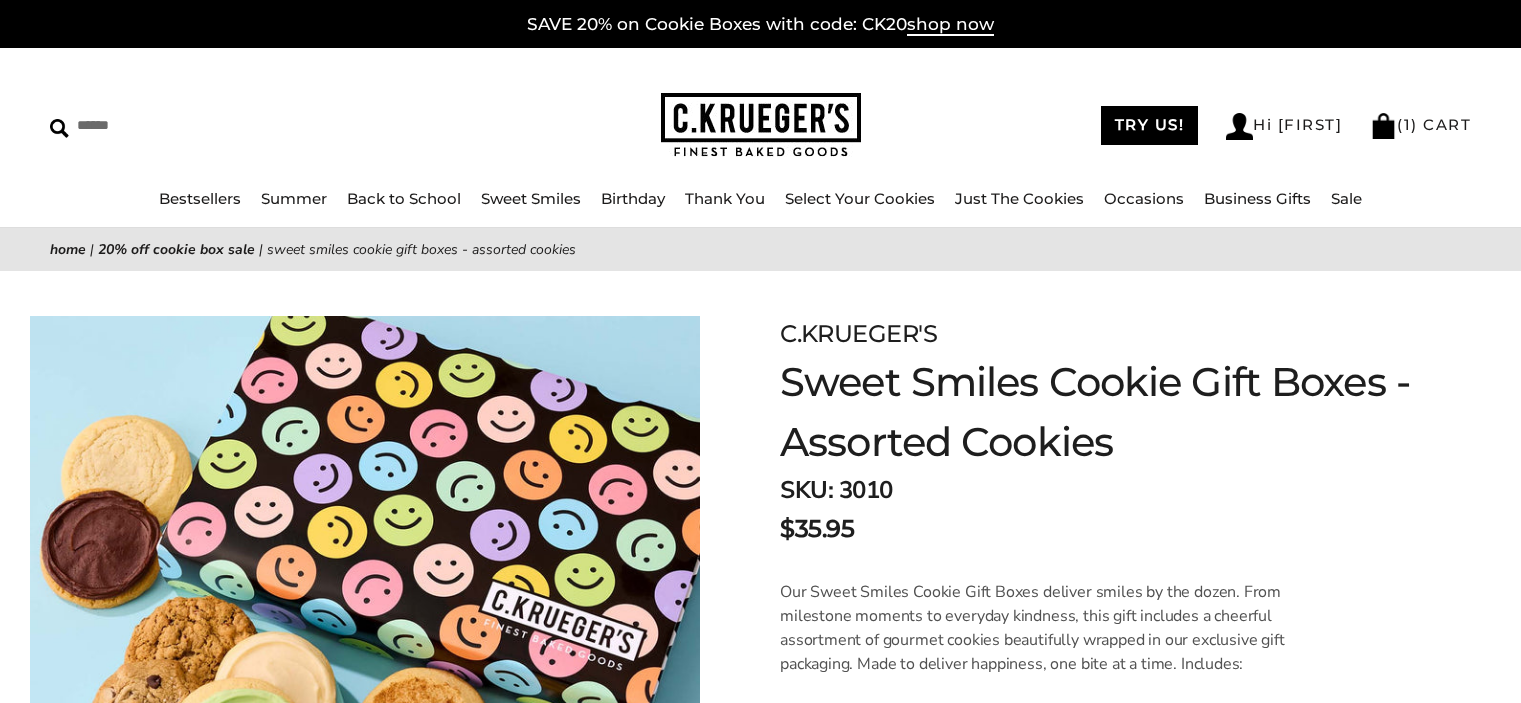 scroll, scrollTop: 0, scrollLeft: 0, axis: both 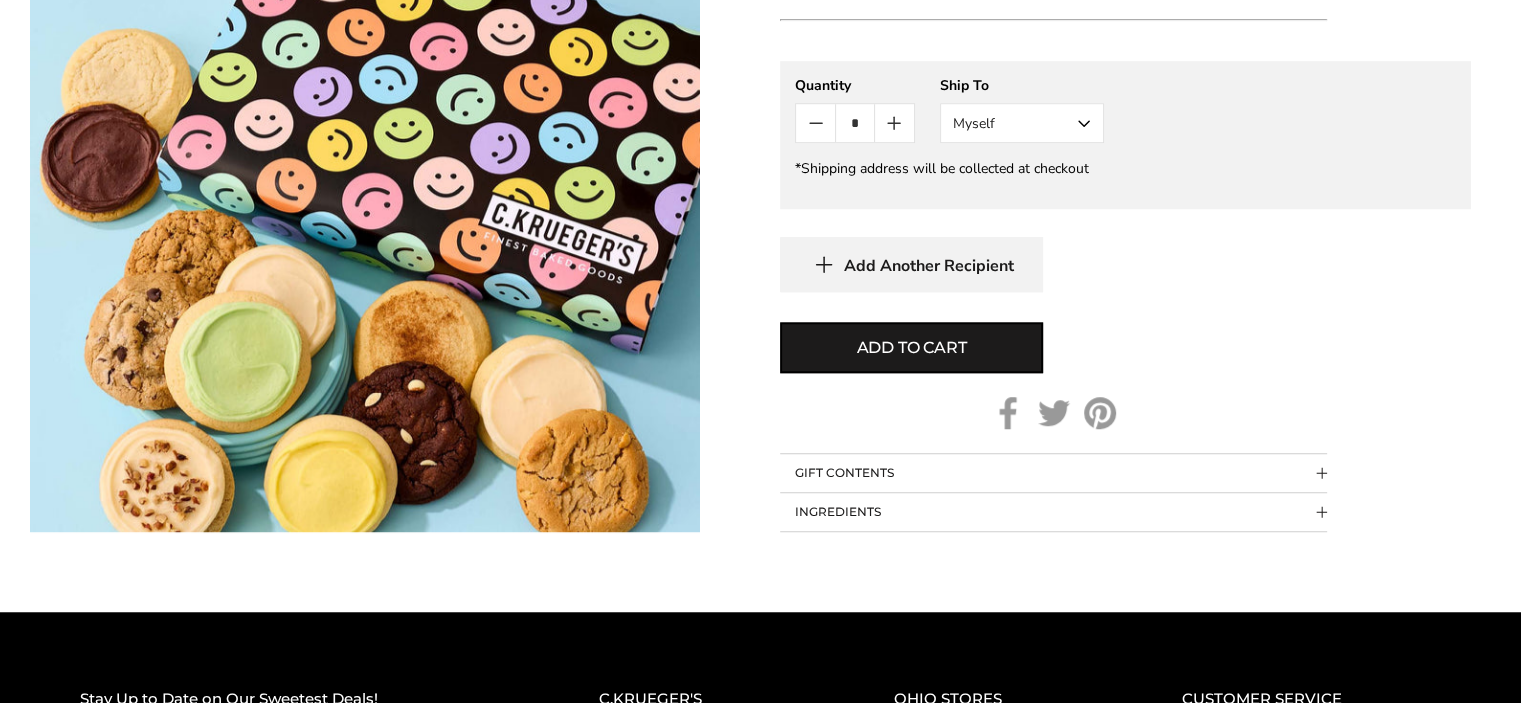 click on "GIFT CONTENTS" at bounding box center (1053, 473) 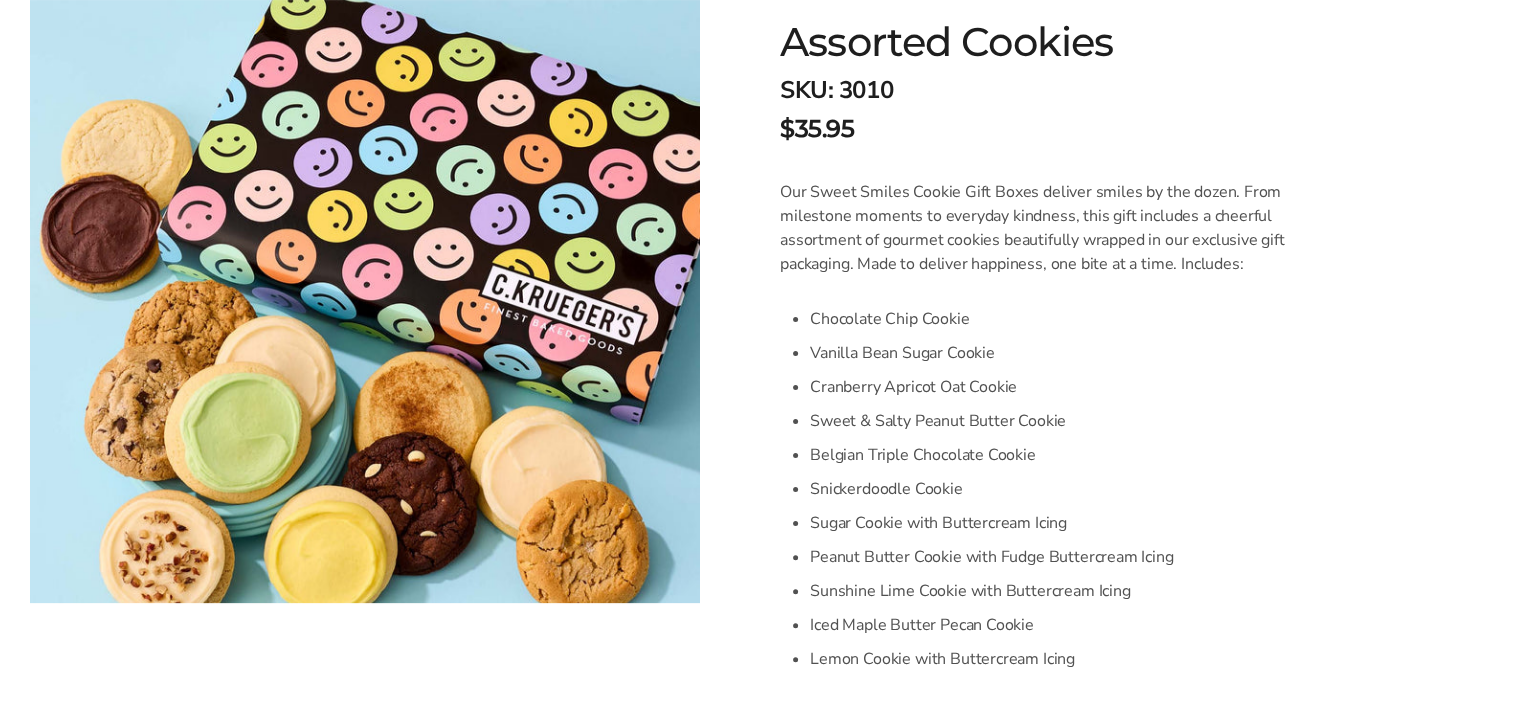 scroll, scrollTop: 0, scrollLeft: 0, axis: both 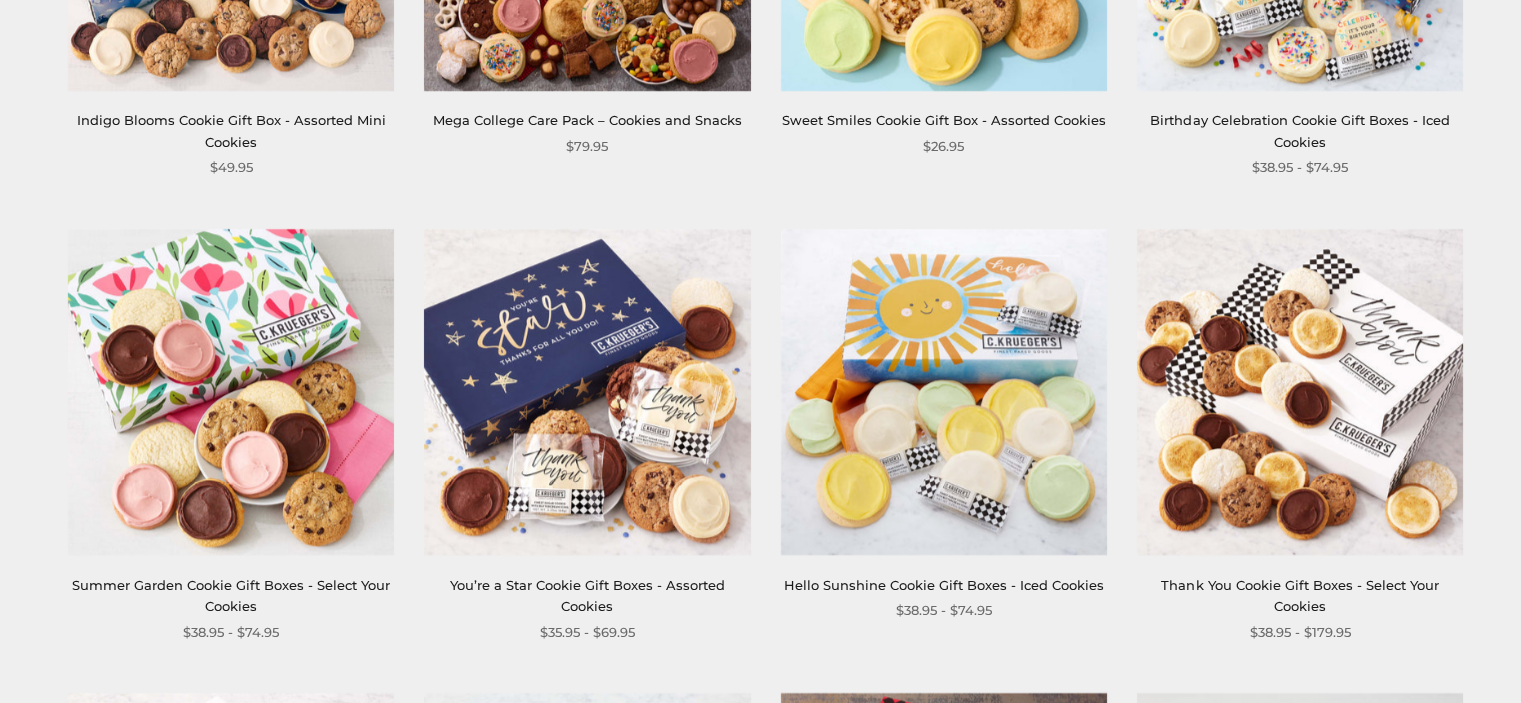 click at bounding box center (231, 392) 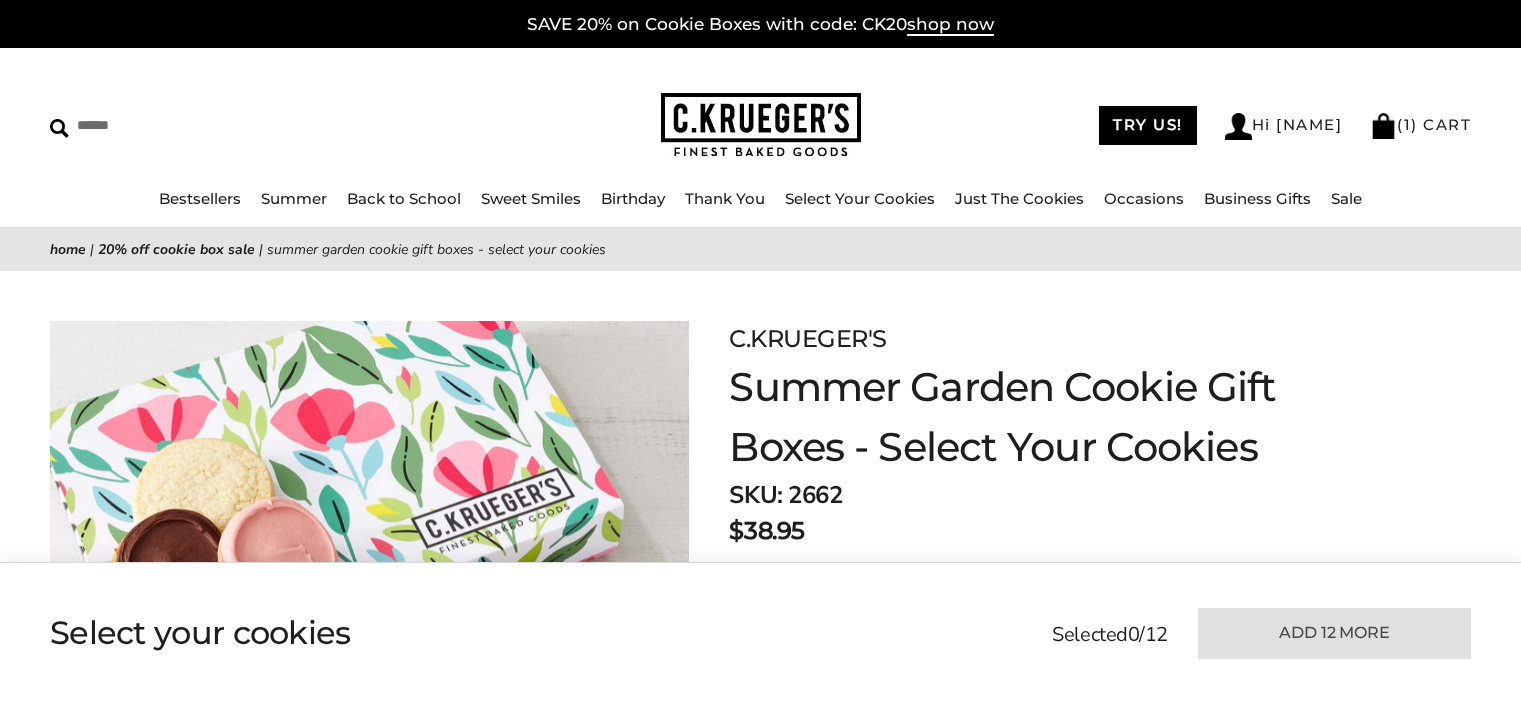 scroll, scrollTop: 0, scrollLeft: 0, axis: both 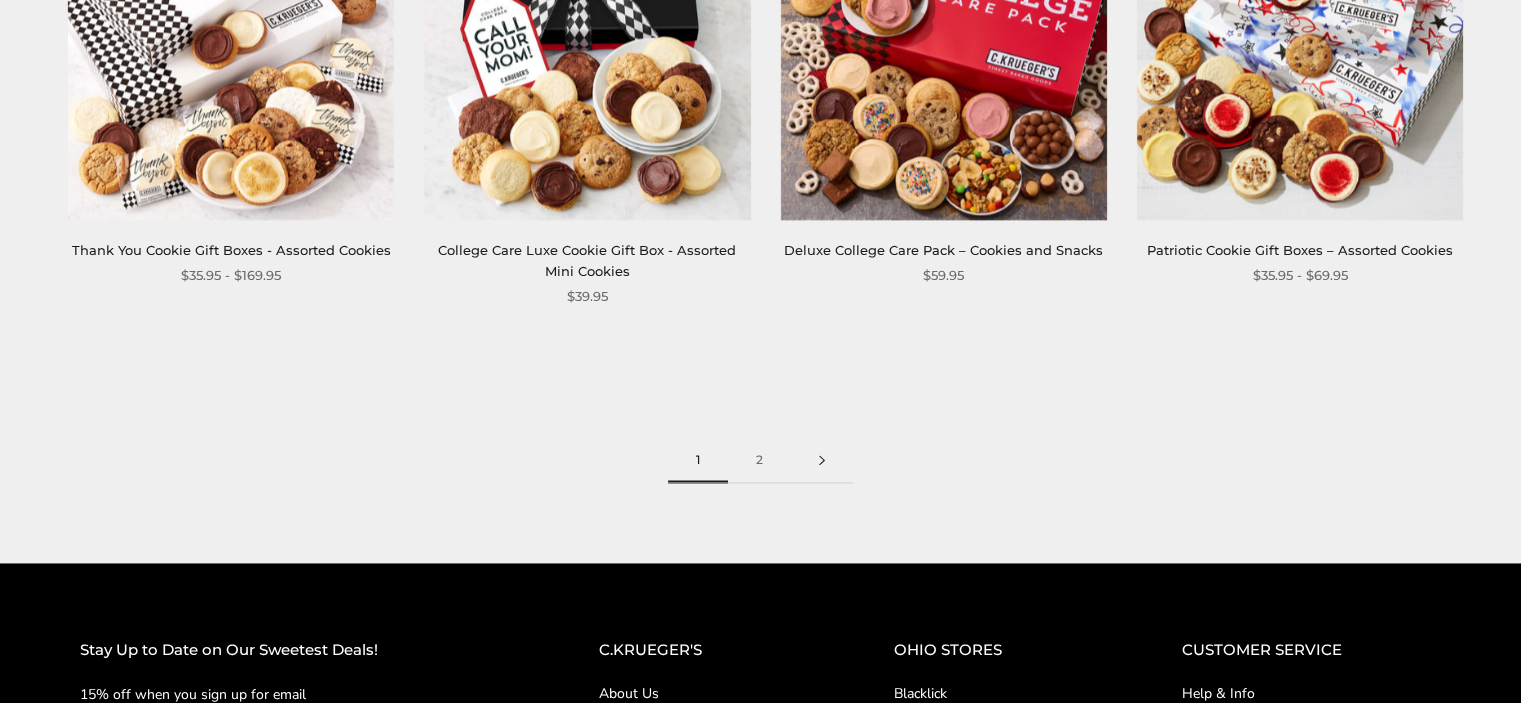 click at bounding box center [822, 460] 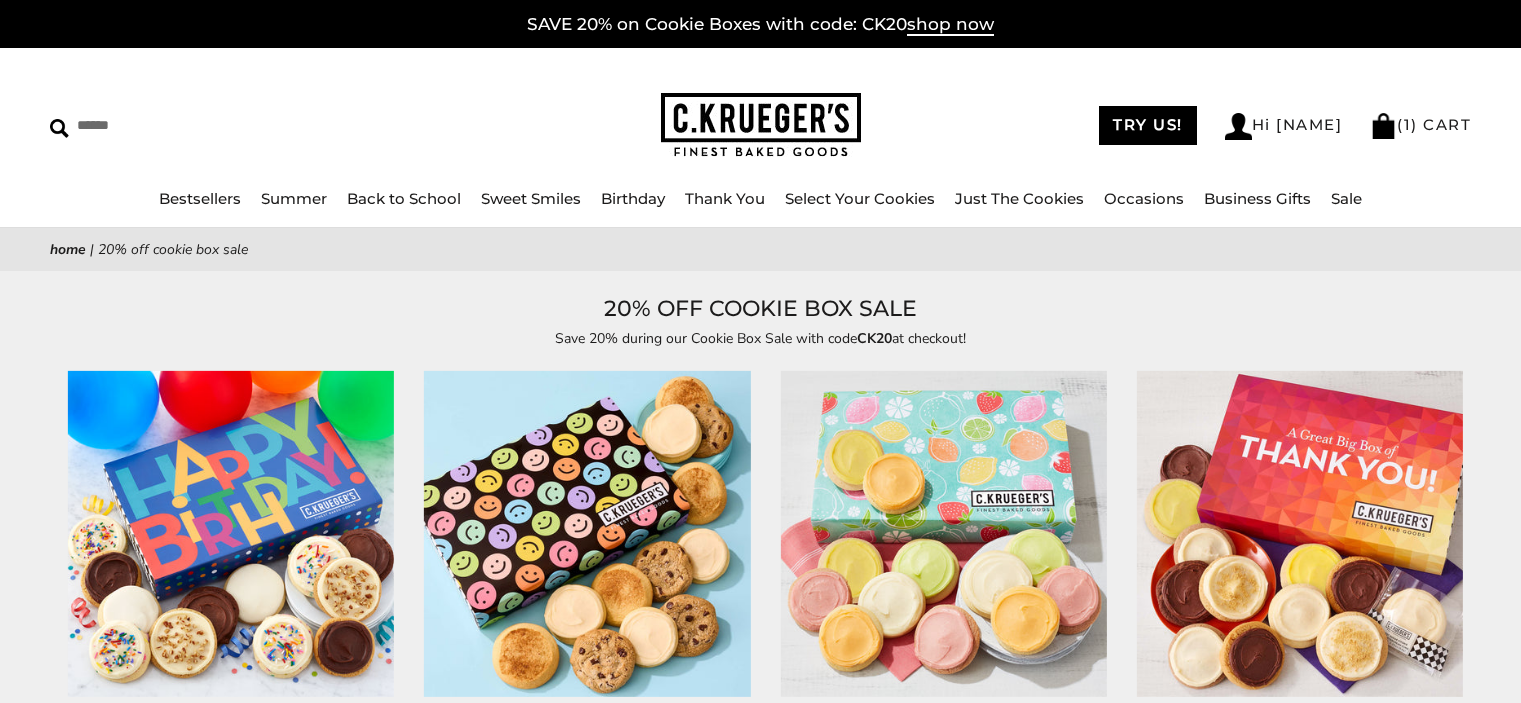 scroll, scrollTop: 0, scrollLeft: 0, axis: both 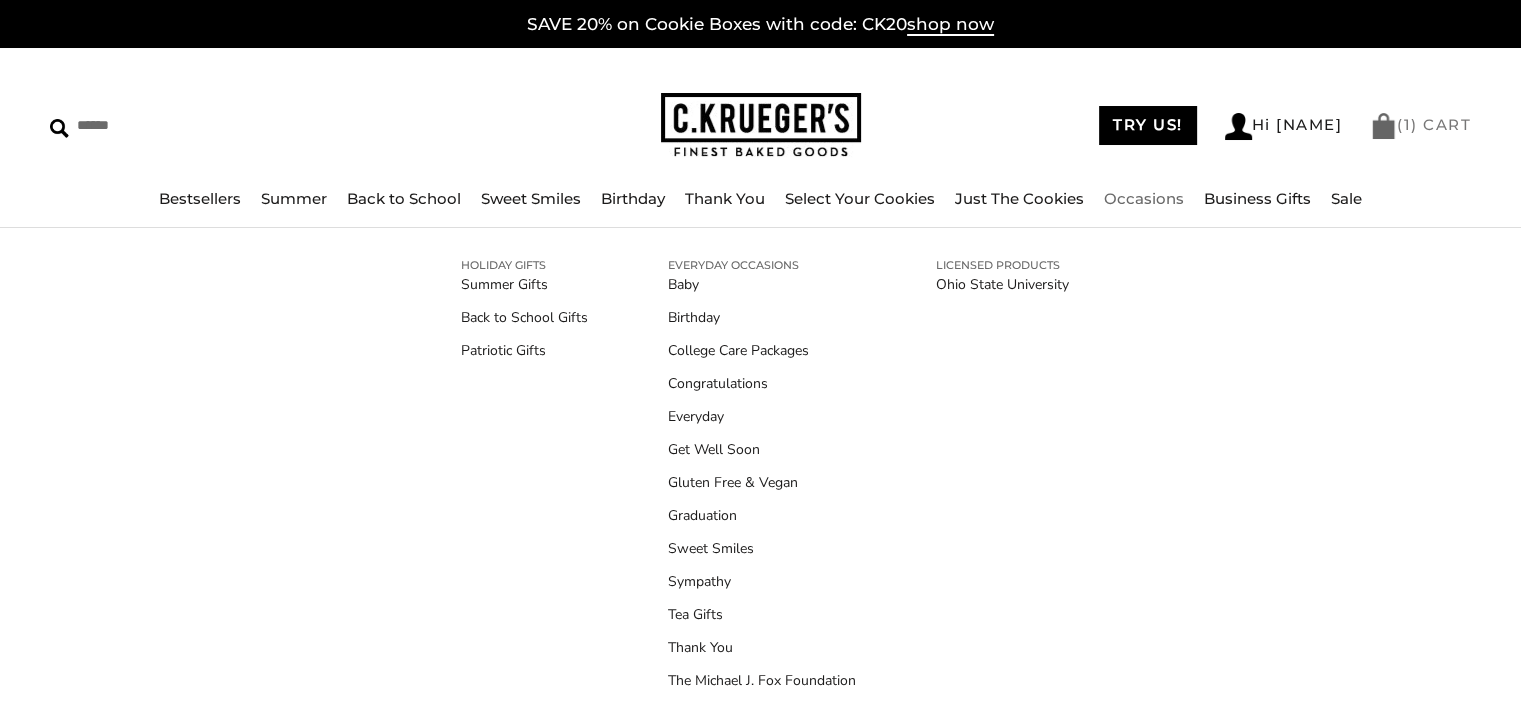 click on "( 1 )  CART" at bounding box center (1420, 124) 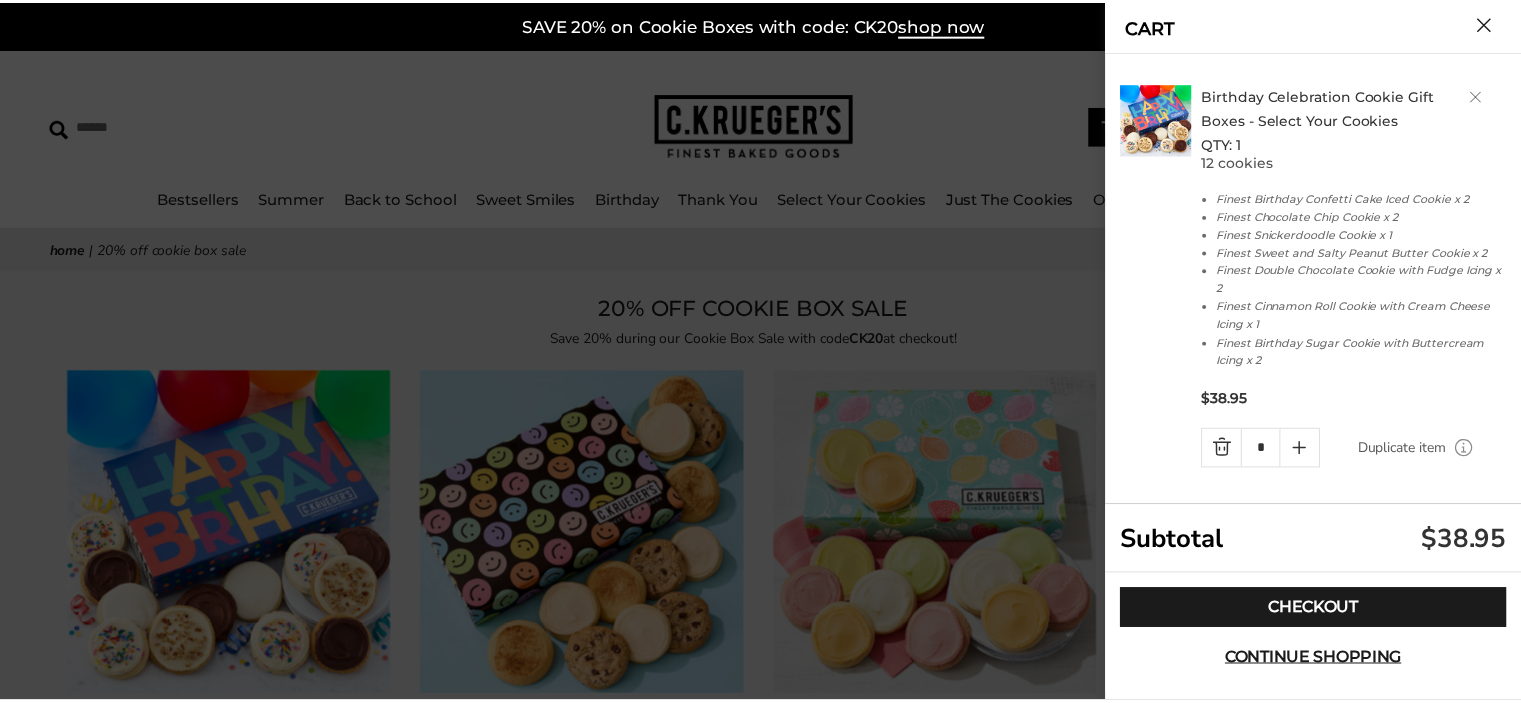 scroll, scrollTop: 0, scrollLeft: 0, axis: both 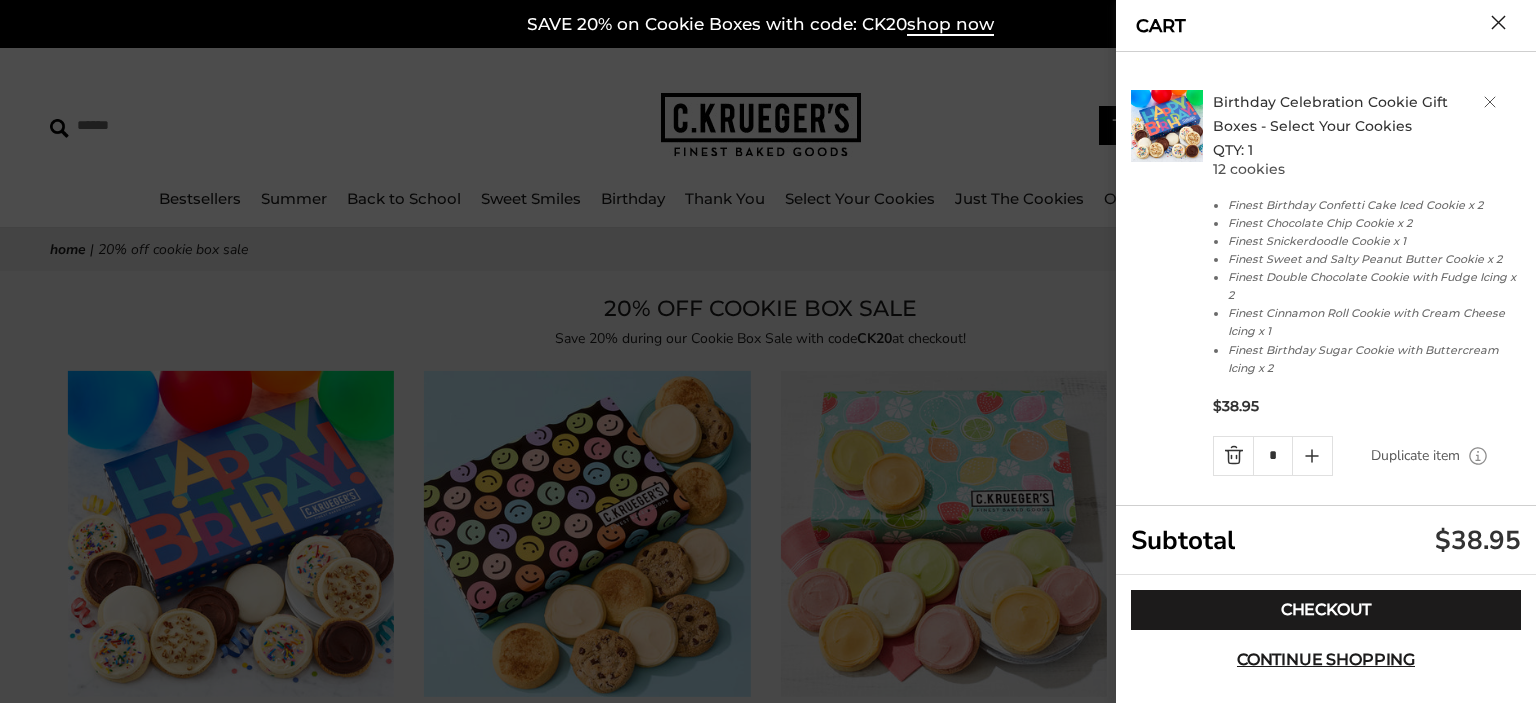 click at bounding box center [768, 351] 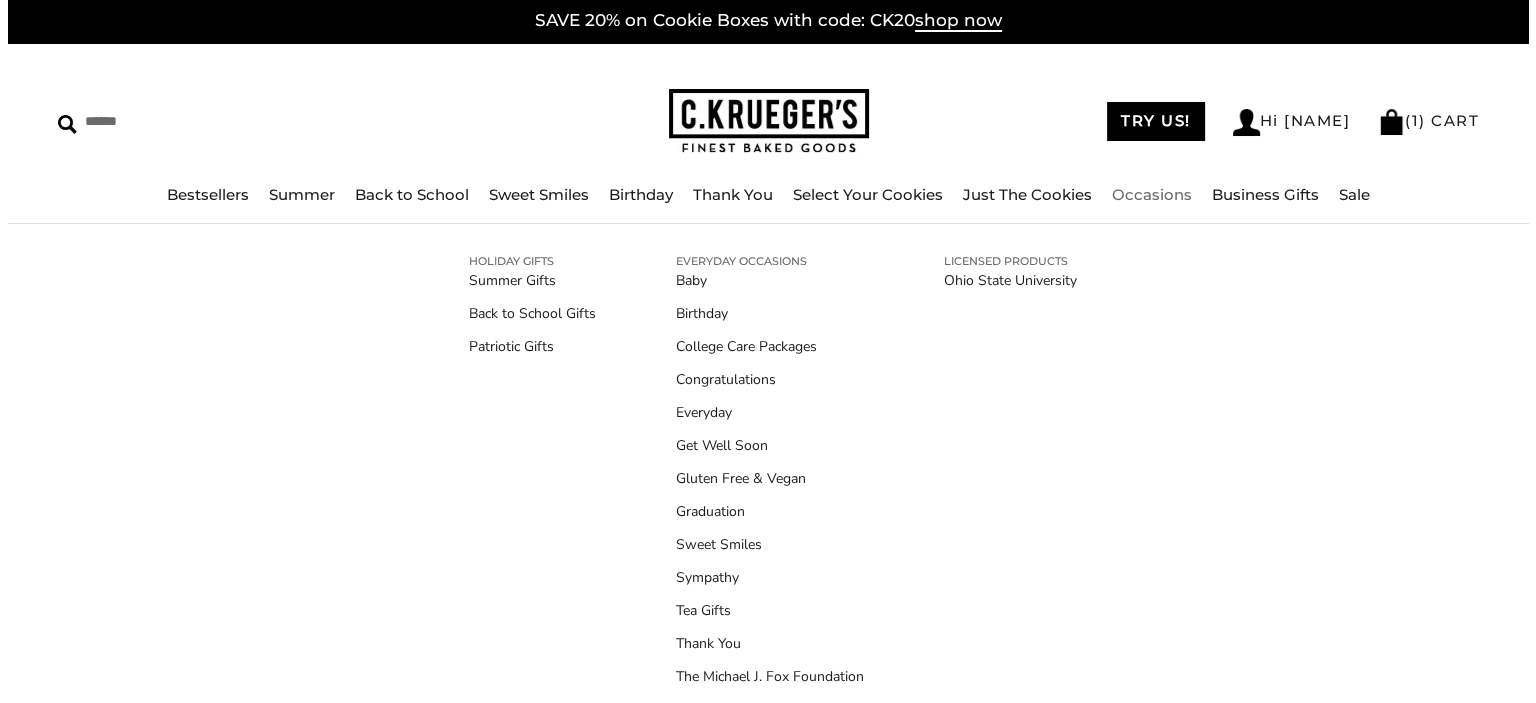 scroll, scrollTop: 0, scrollLeft: 0, axis: both 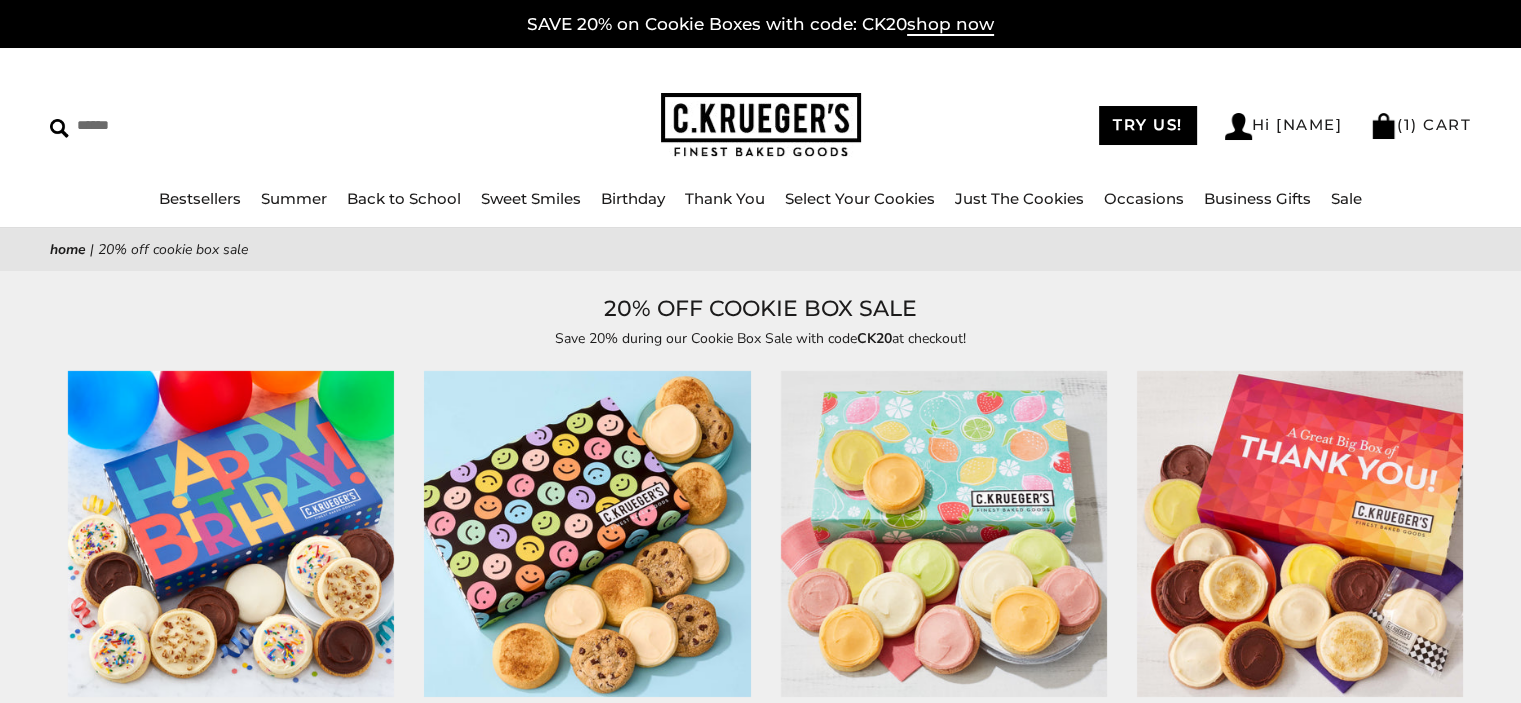 click on "( 1 )  CART" at bounding box center [1420, 124] 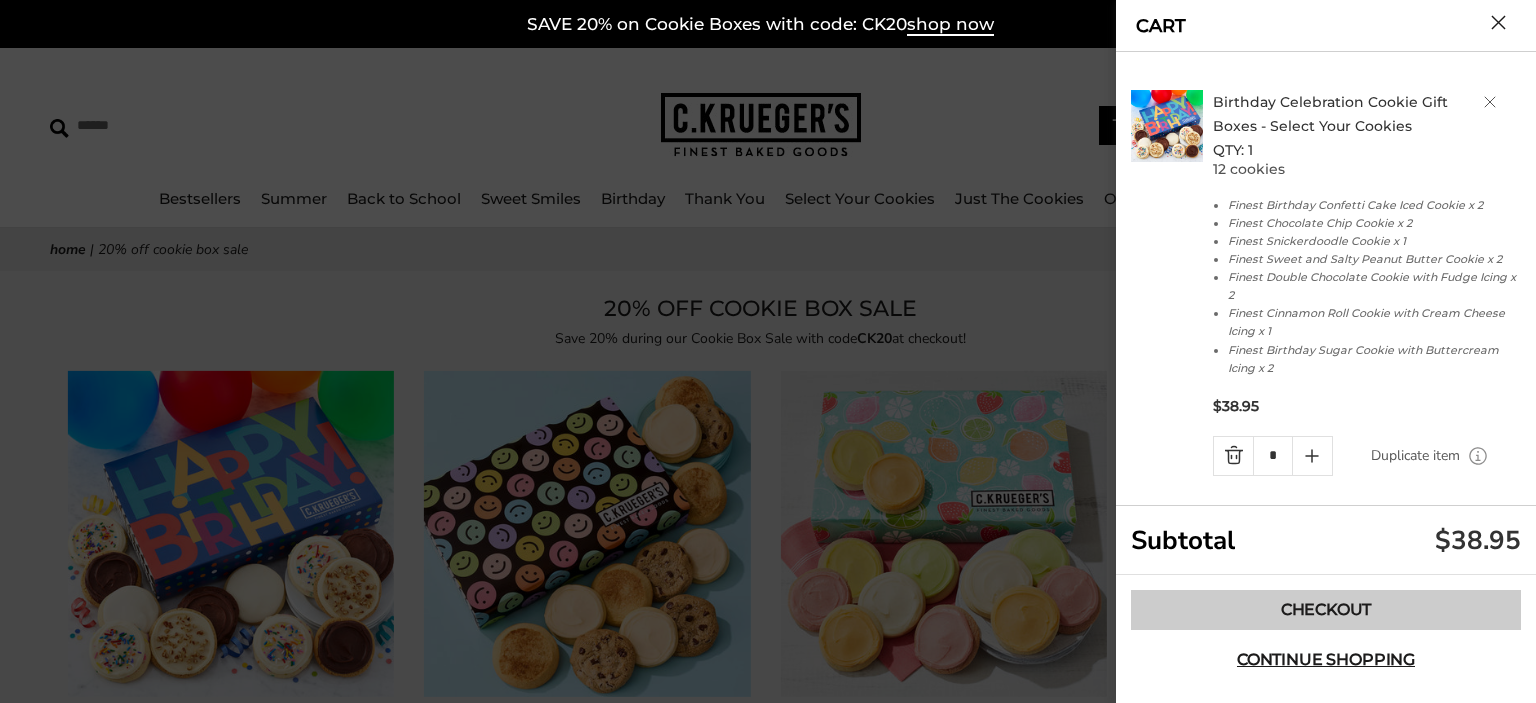 click on "Checkout" at bounding box center (1326, 610) 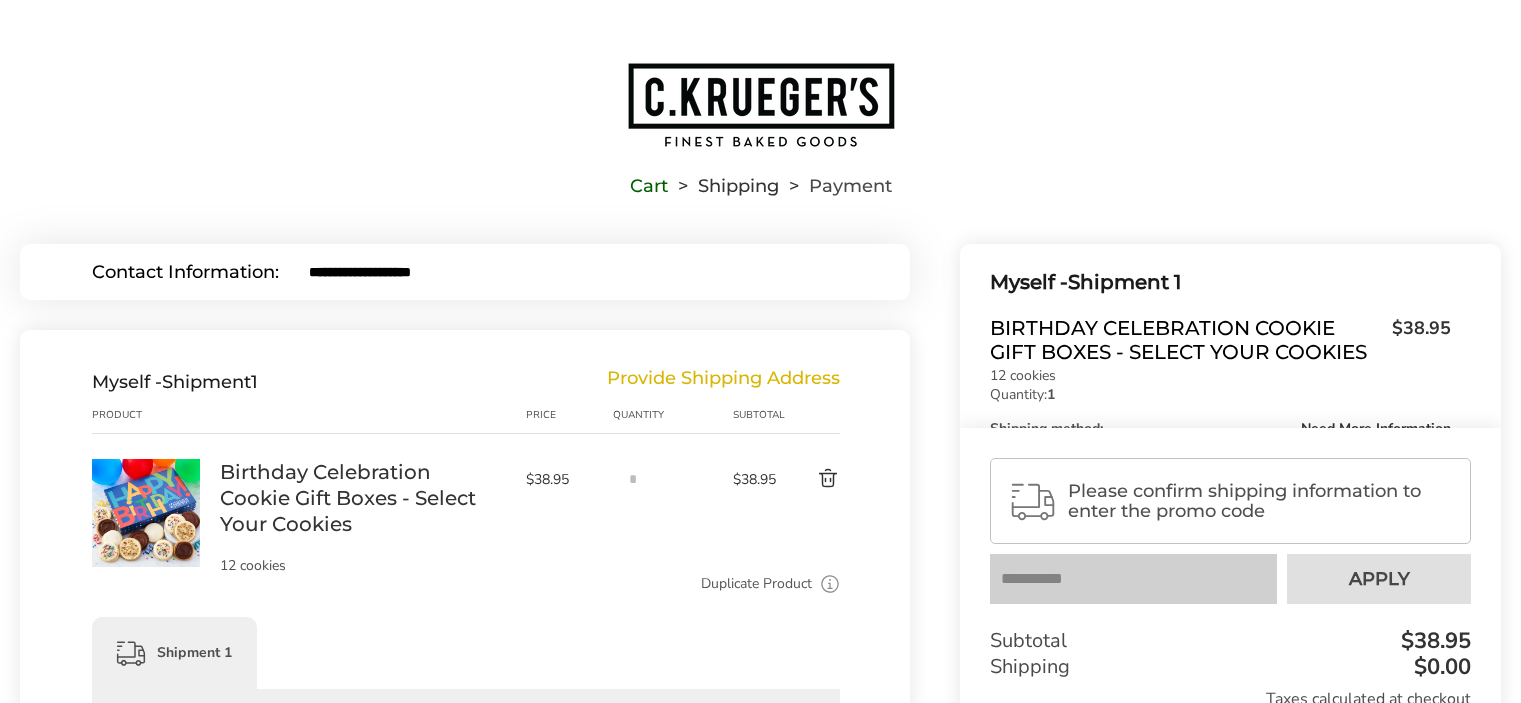 scroll, scrollTop: 0, scrollLeft: 0, axis: both 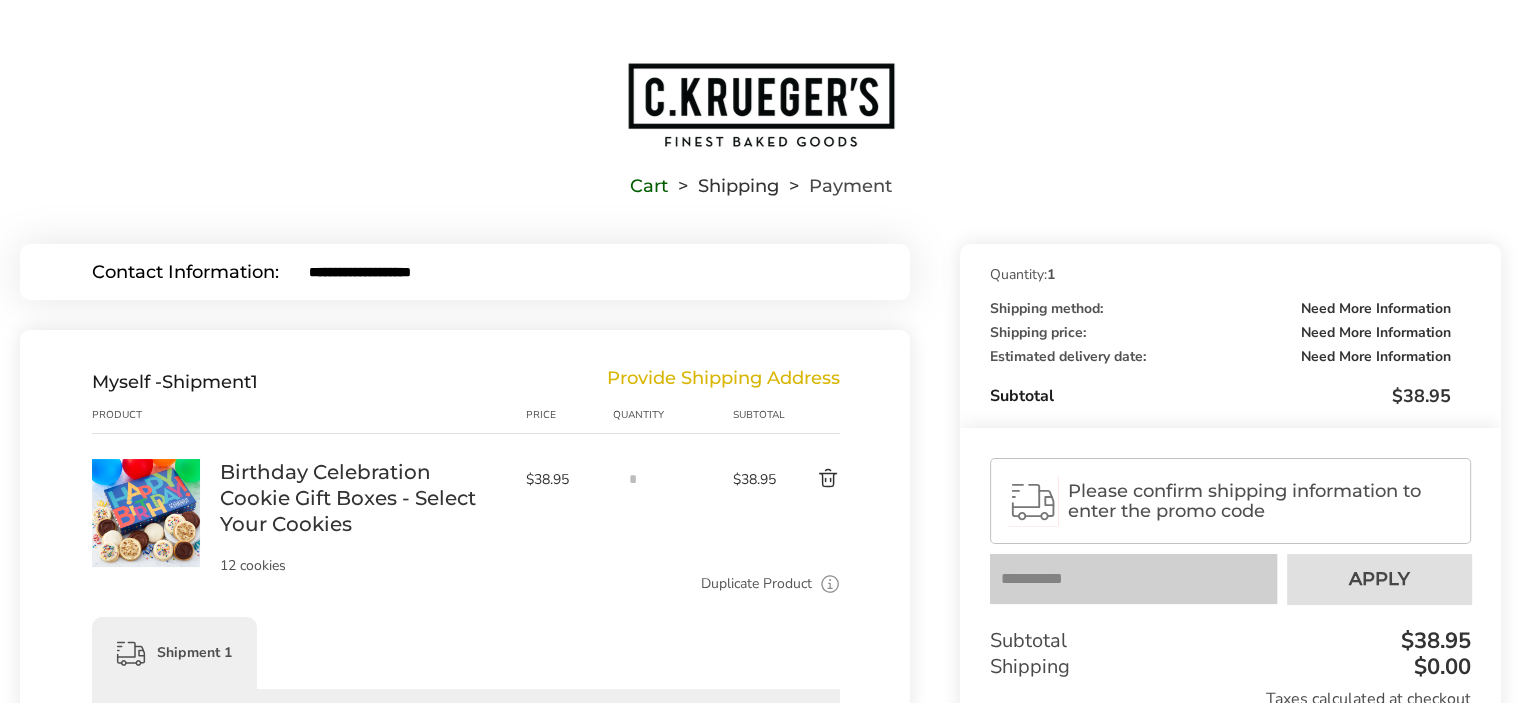 click on "Cart" at bounding box center (649, 186) 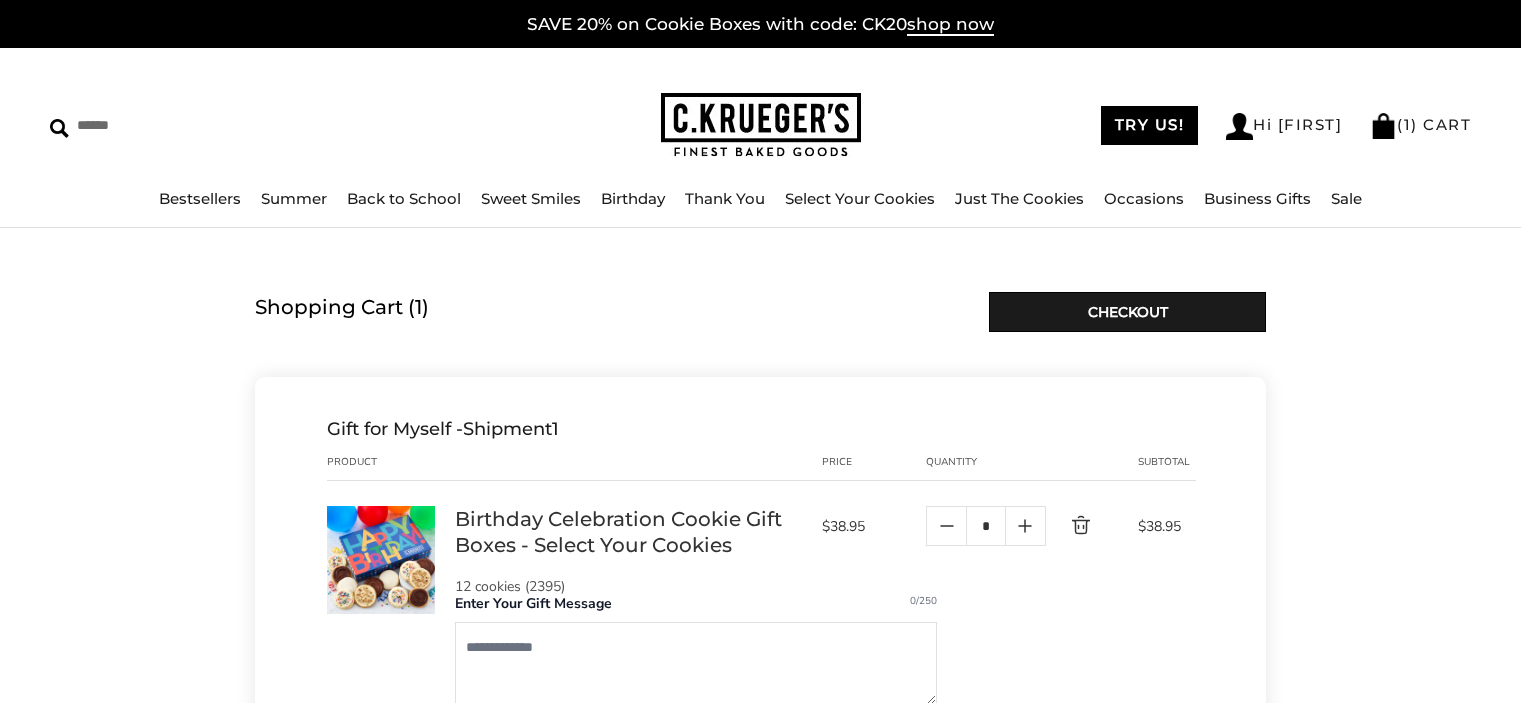 scroll, scrollTop: 0, scrollLeft: 0, axis: both 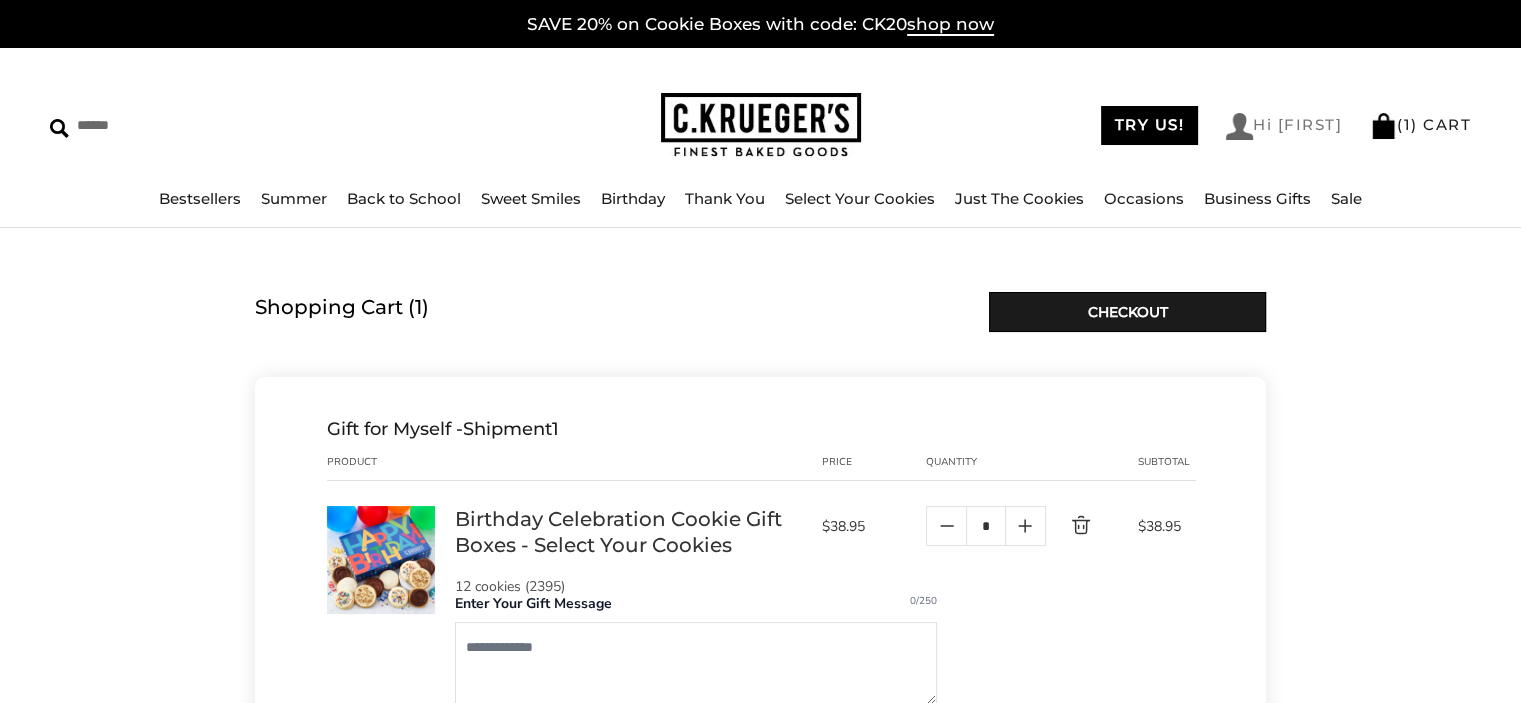 click on "Hi [FIRST]" at bounding box center [1284, 126] 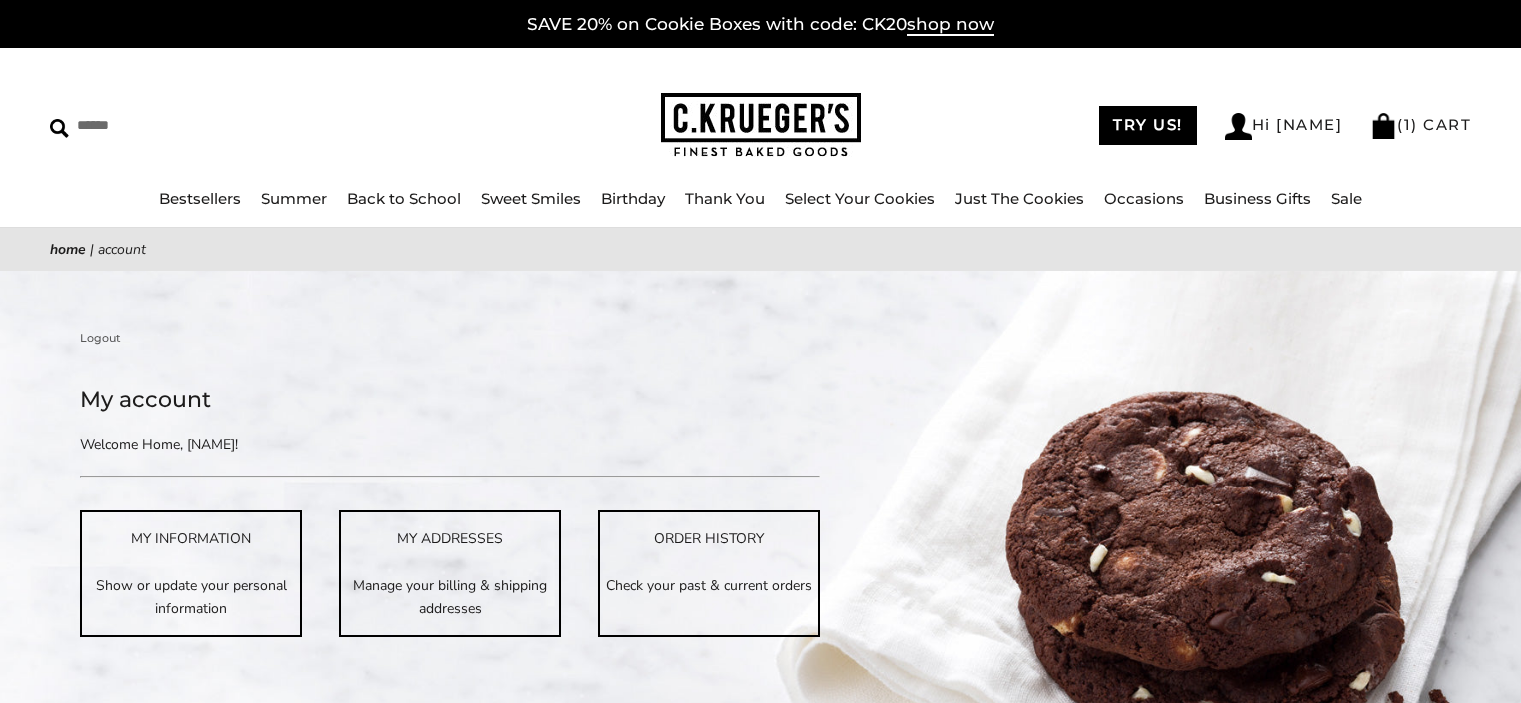 scroll, scrollTop: 0, scrollLeft: 0, axis: both 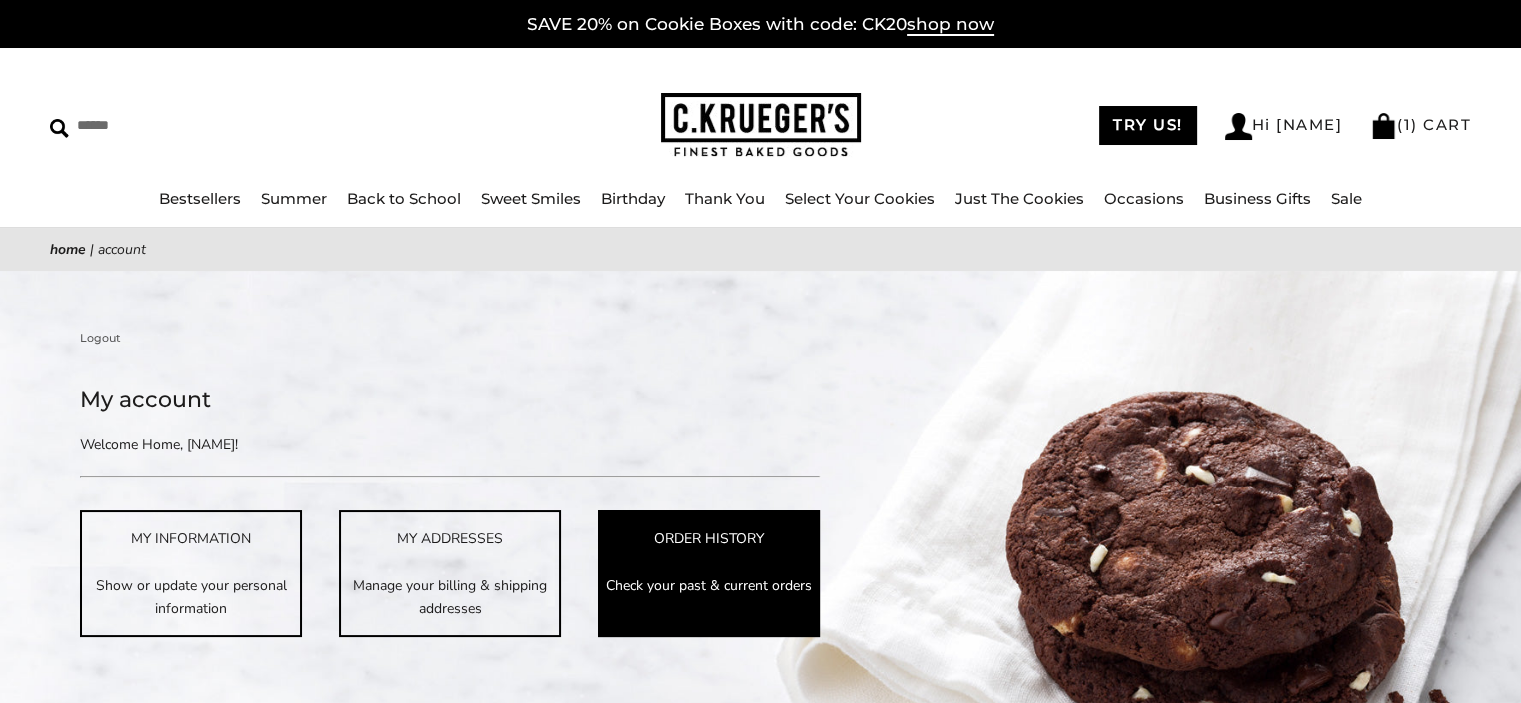 click on "ORDER HISTORY" at bounding box center (709, 538) 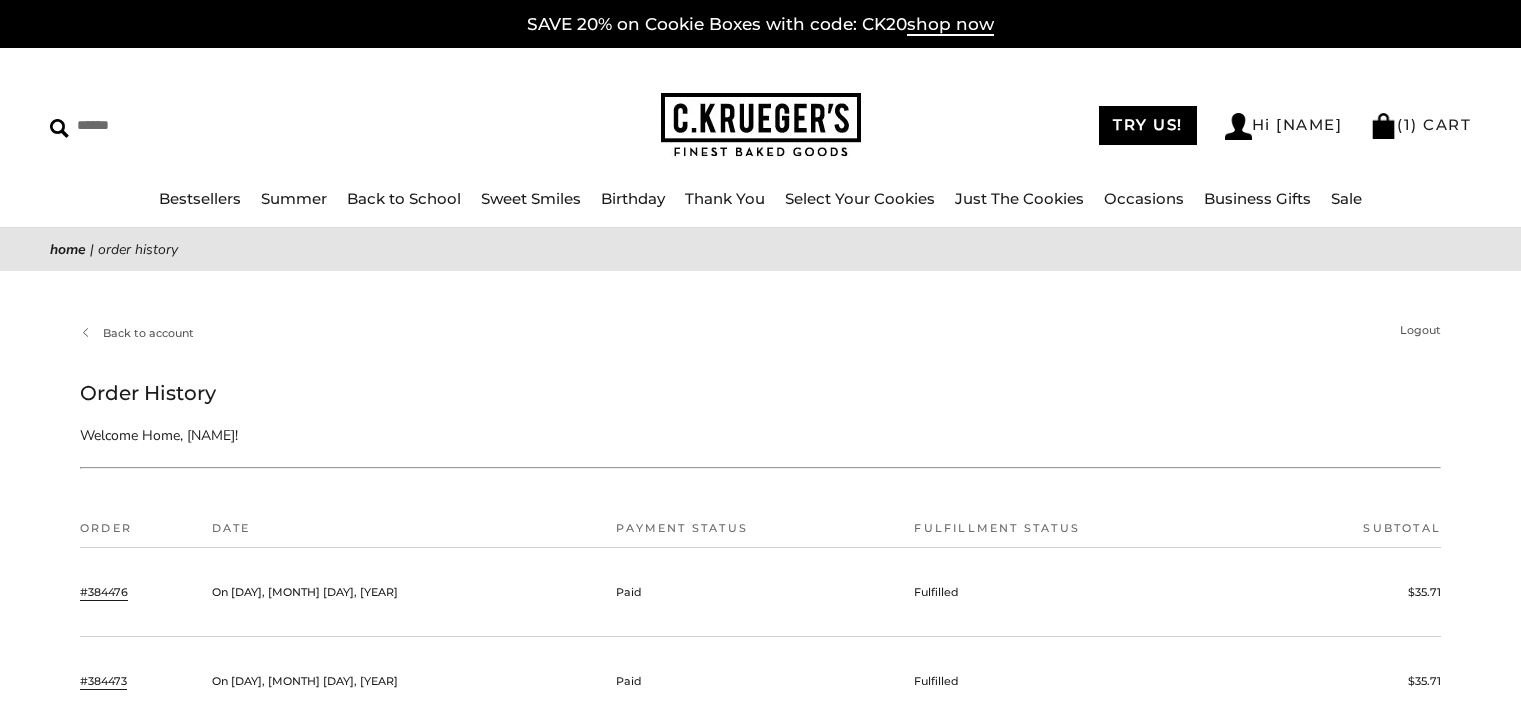 scroll, scrollTop: 0, scrollLeft: 0, axis: both 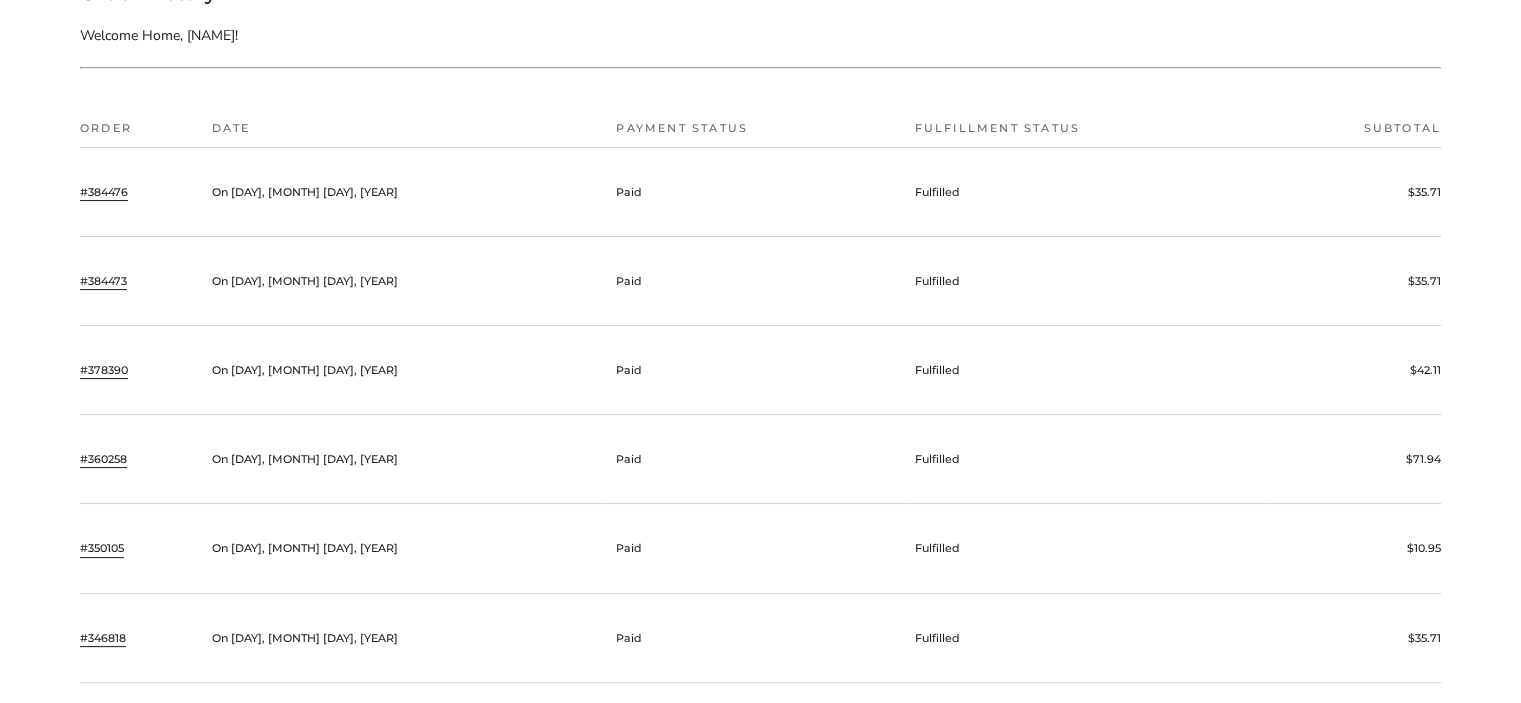 click on "#378390" at bounding box center [104, 370] 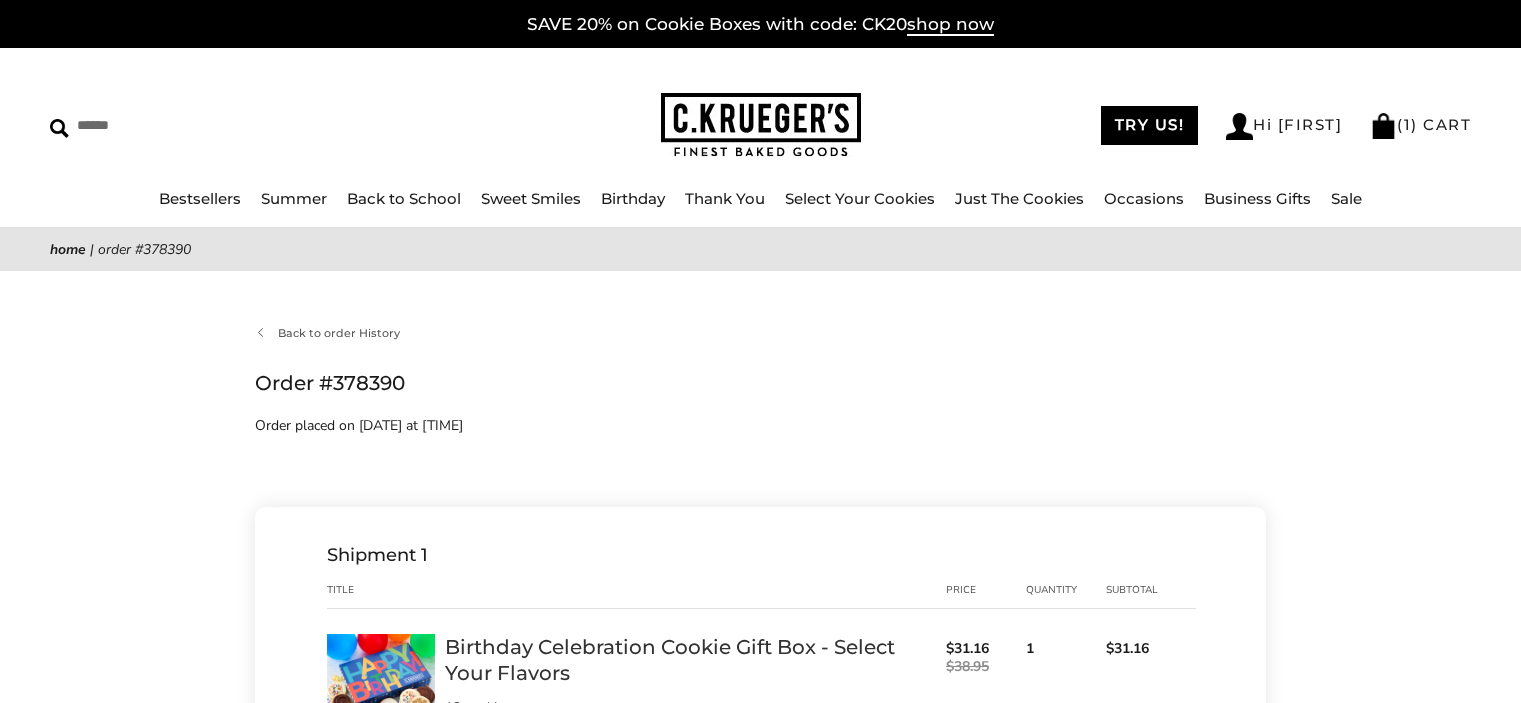 scroll, scrollTop: 0, scrollLeft: 0, axis: both 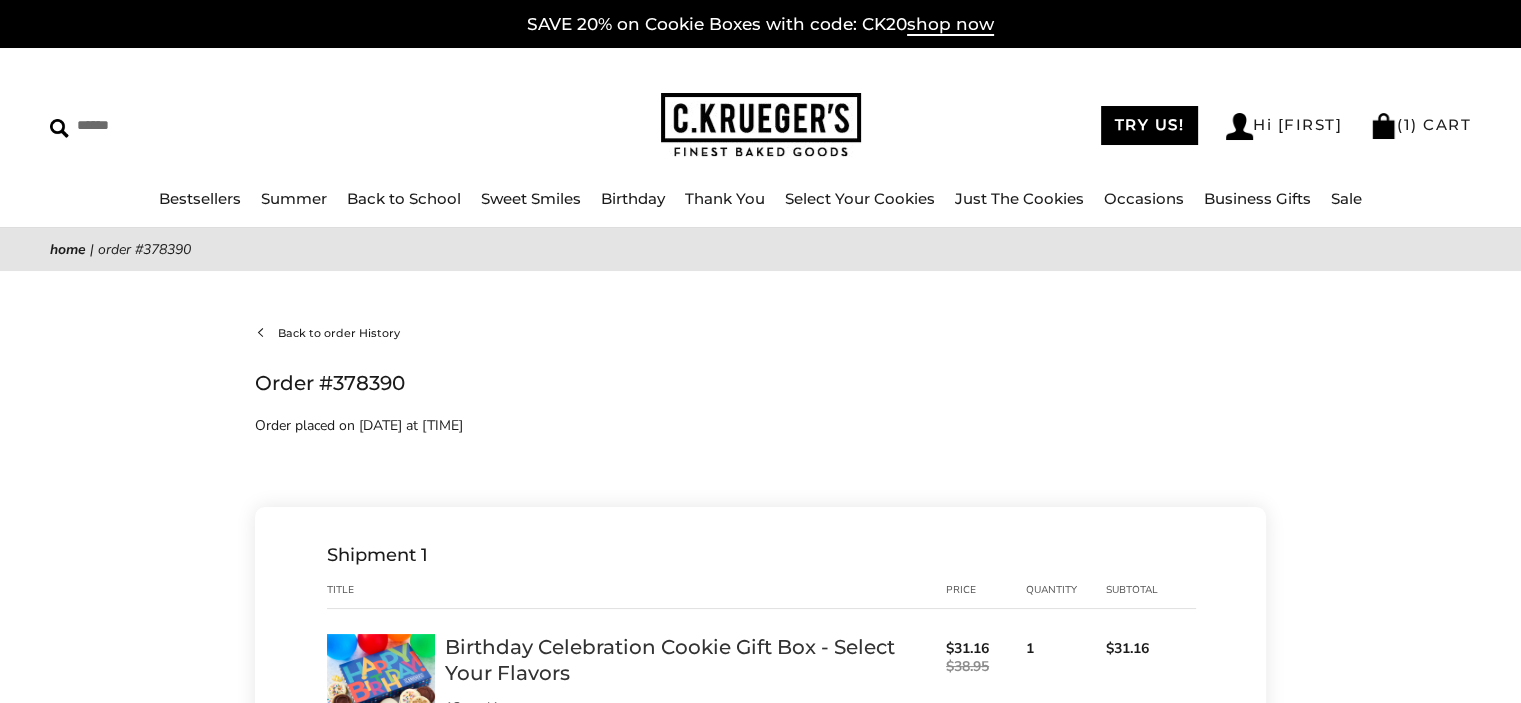 click on "Back to order History" at bounding box center [327, 333] 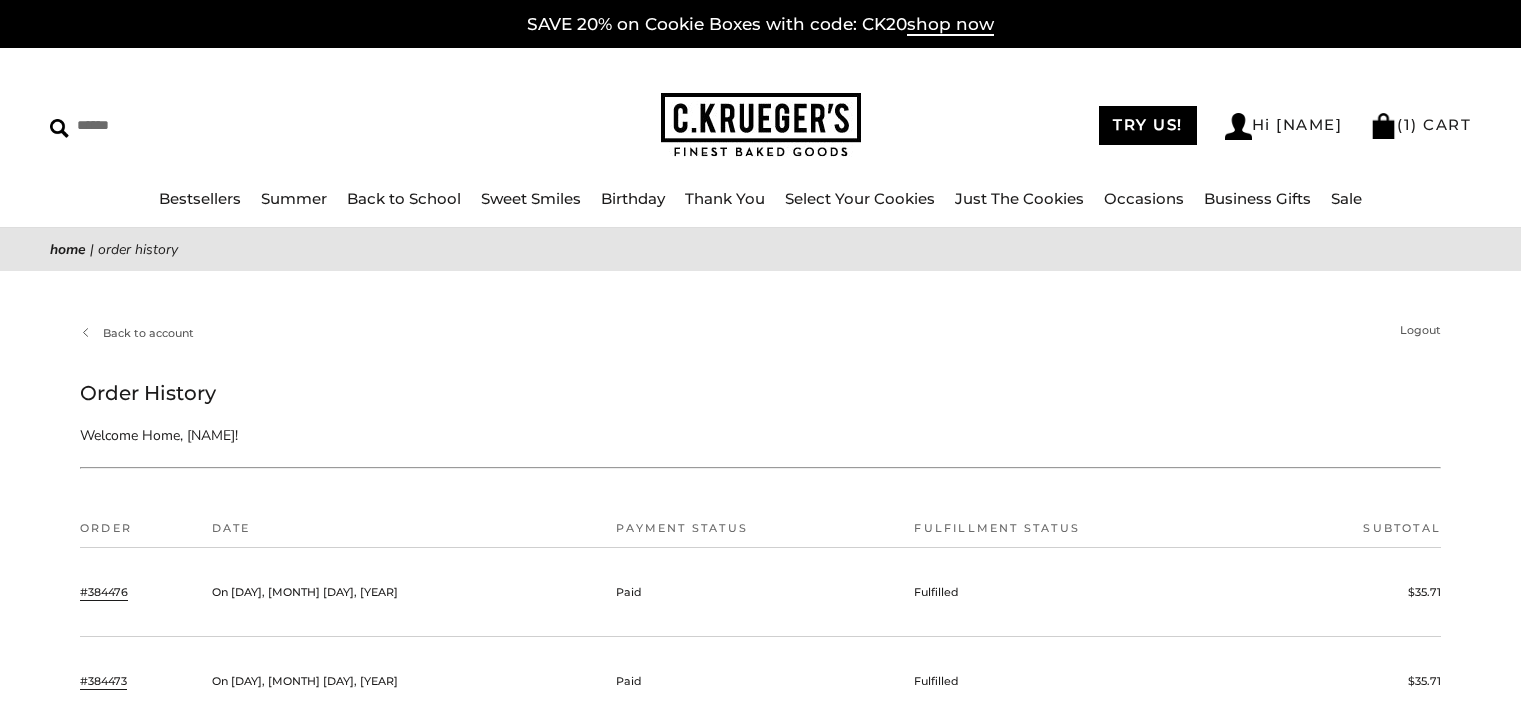 scroll, scrollTop: 0, scrollLeft: 0, axis: both 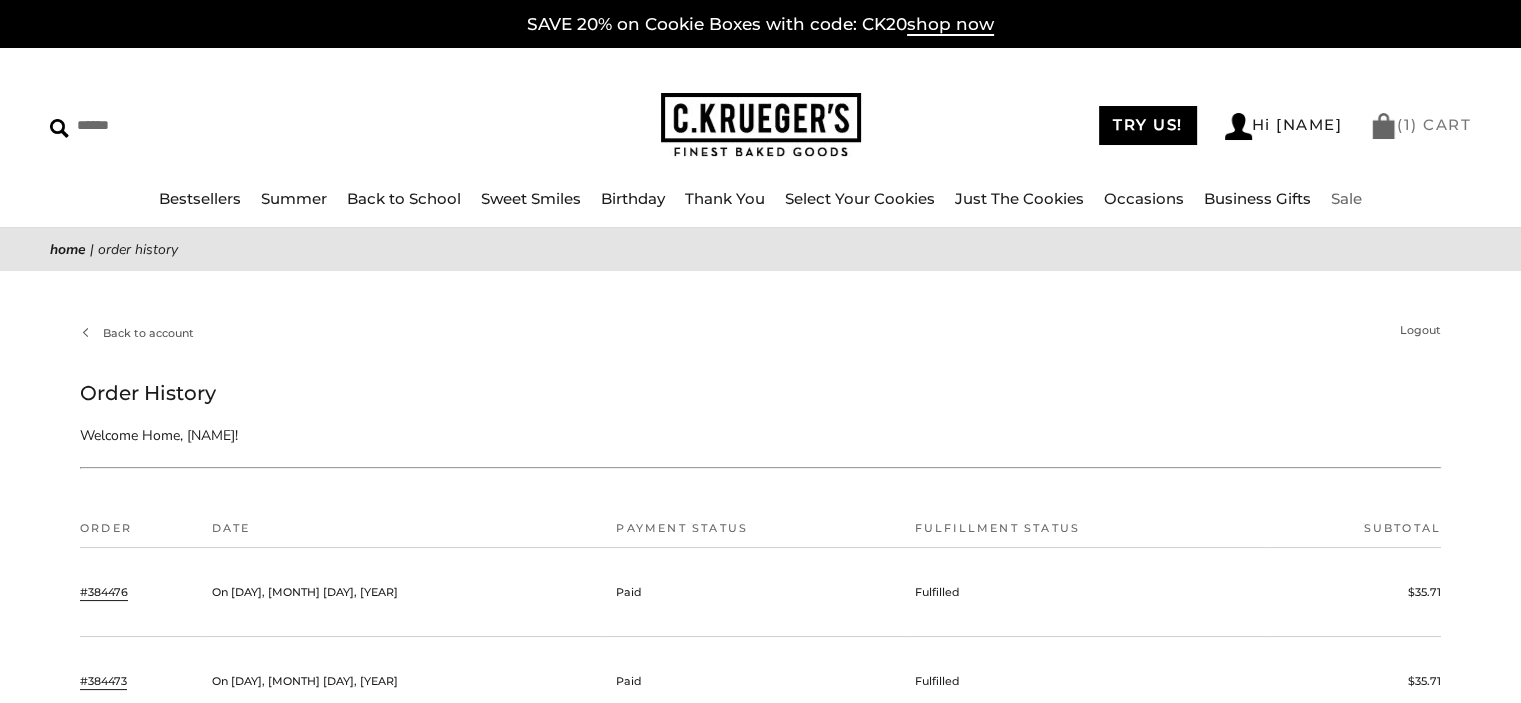 click on "( 1 )  CART" at bounding box center [1420, 124] 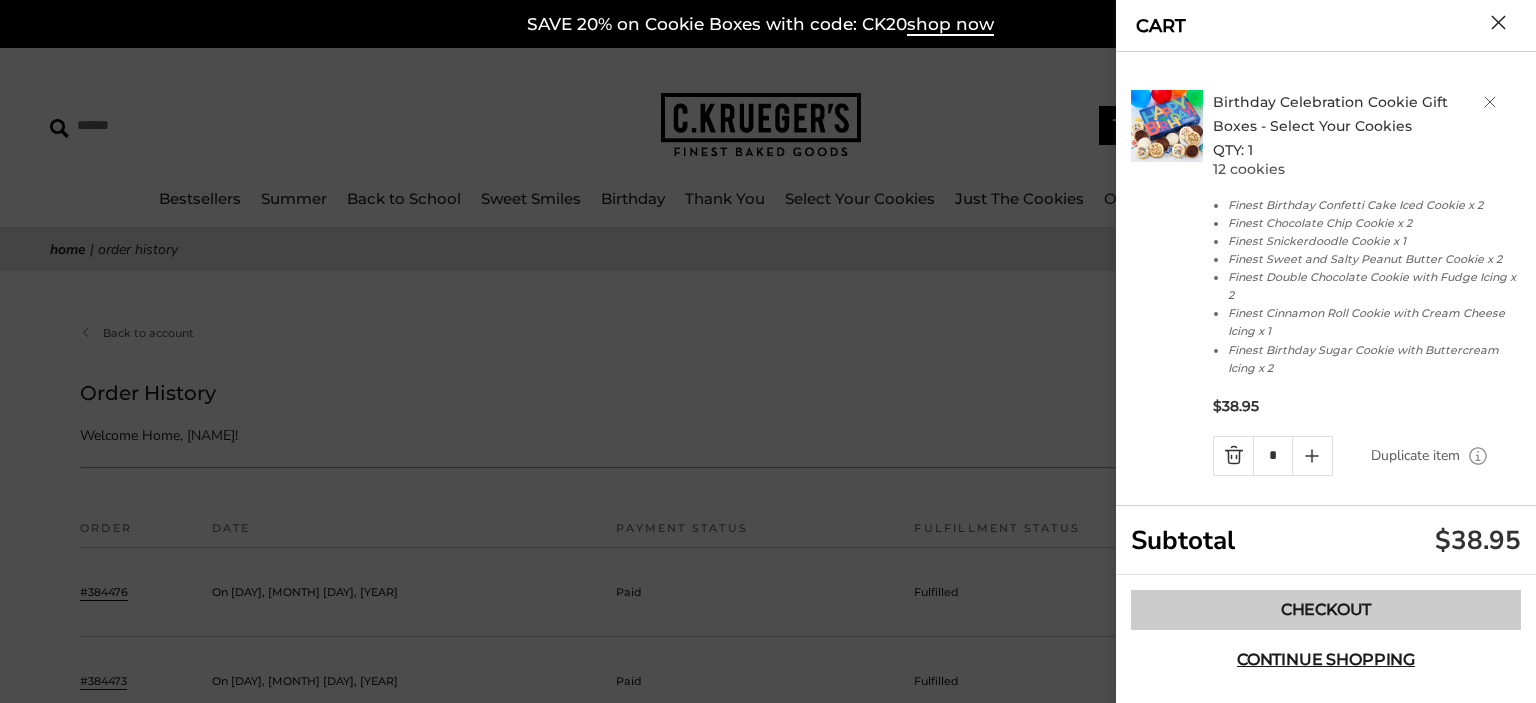 click on "Checkout" at bounding box center [1326, 610] 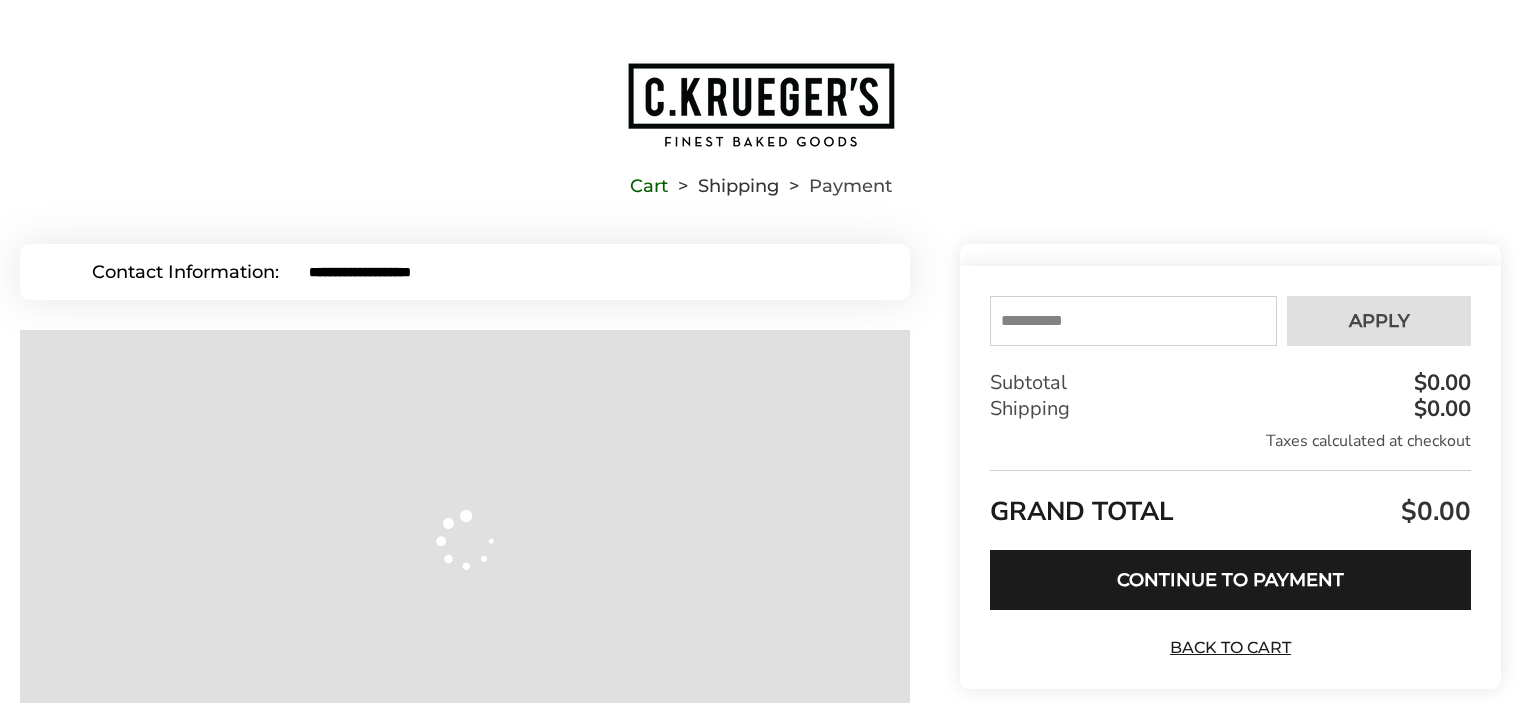 scroll, scrollTop: 0, scrollLeft: 0, axis: both 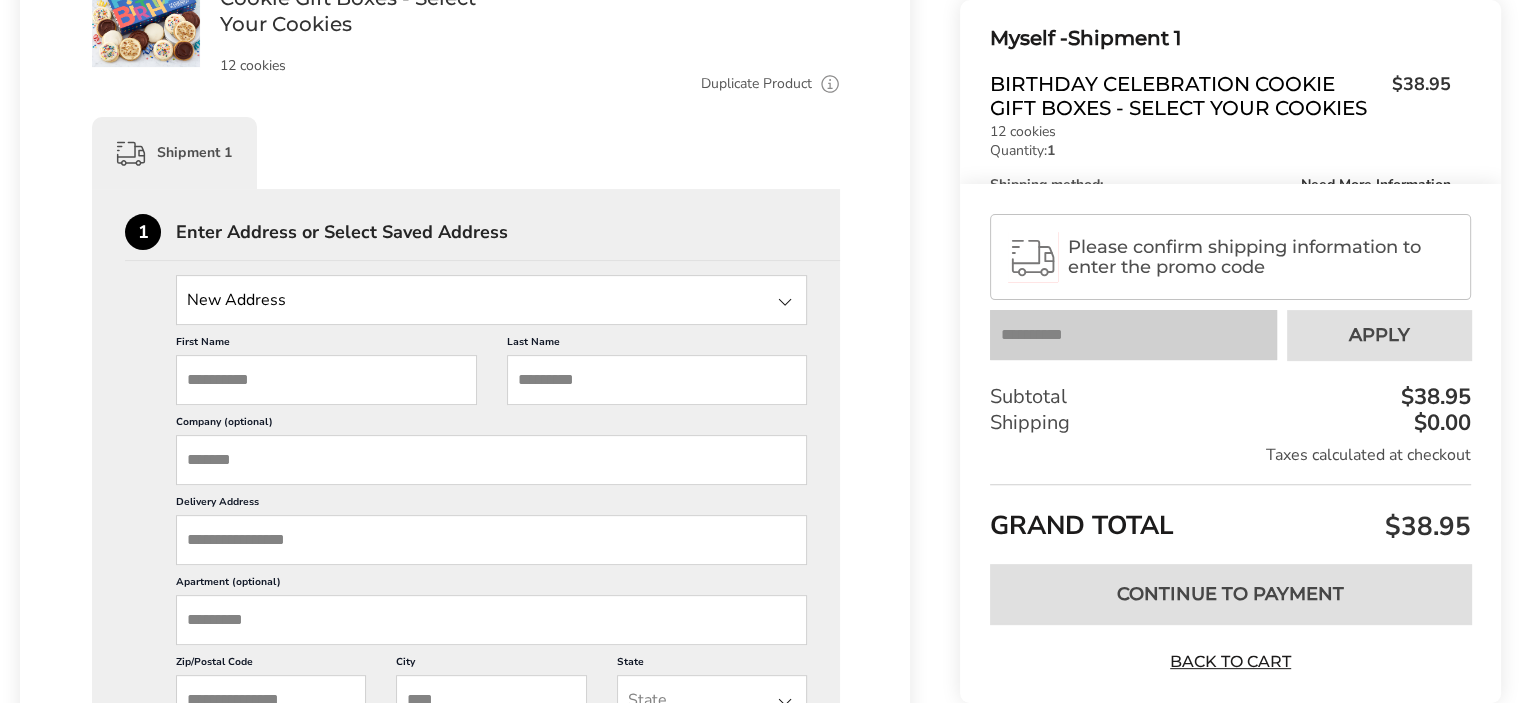 click at bounding box center (785, 302) 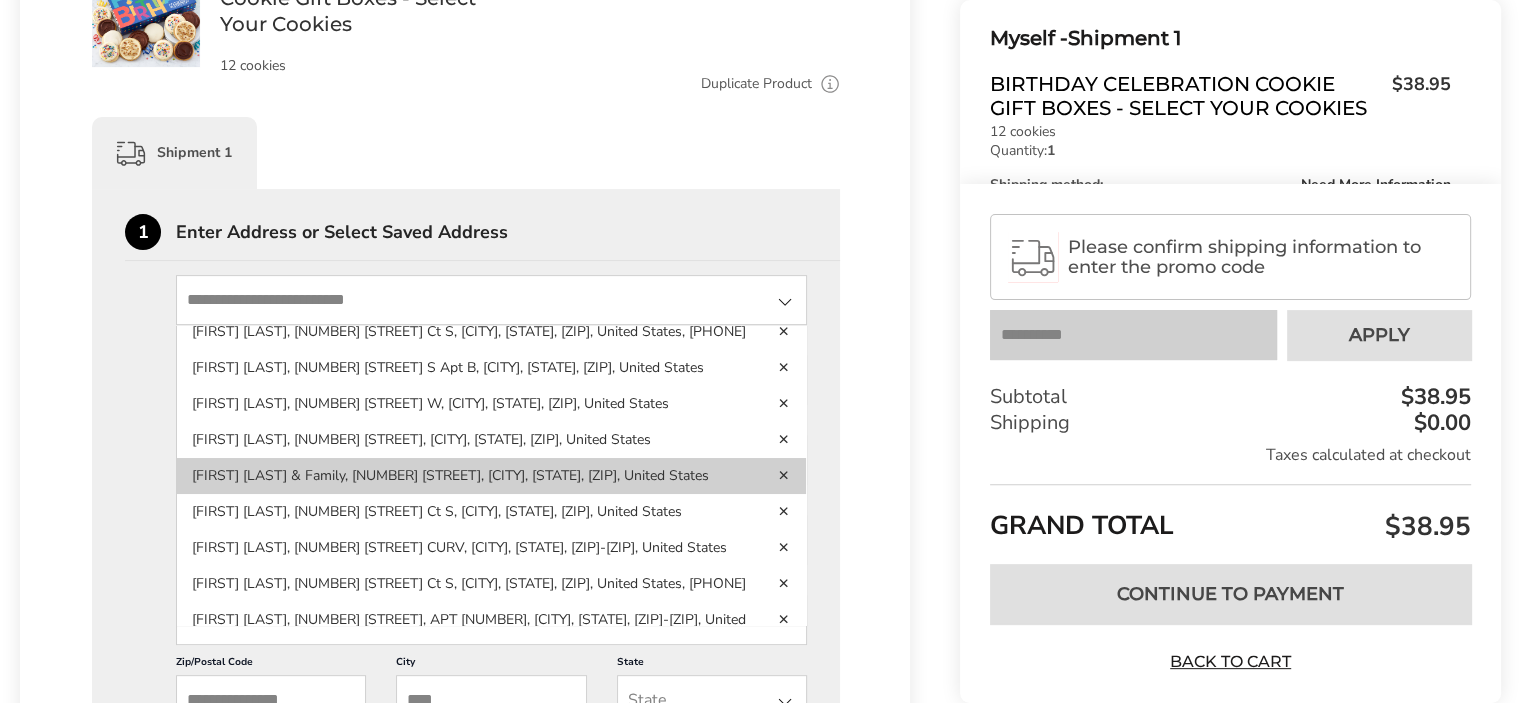 scroll, scrollTop: 200, scrollLeft: 0, axis: vertical 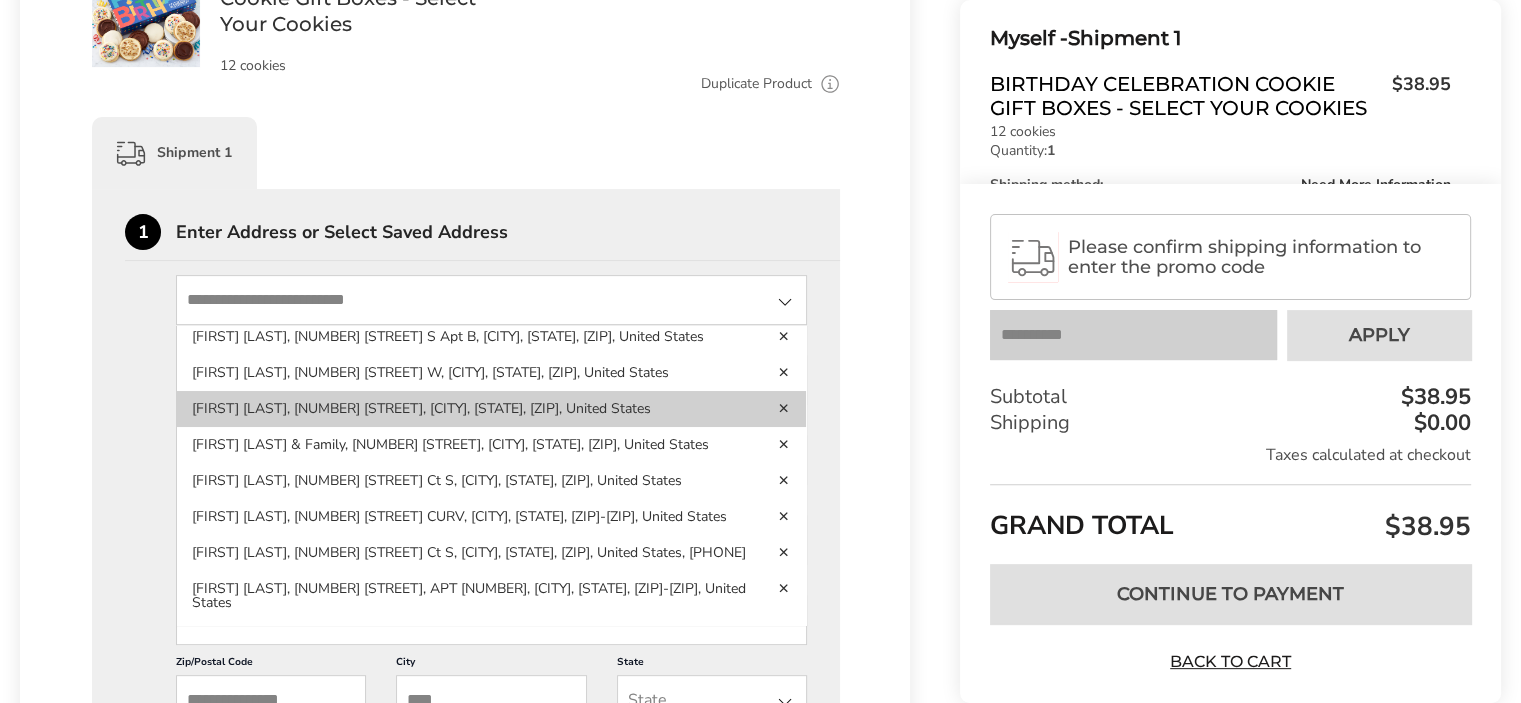 click on "[FIRST] [LAST], [NUMBER] [STREET],  [CITY], [STATE], [ZIP], United States" 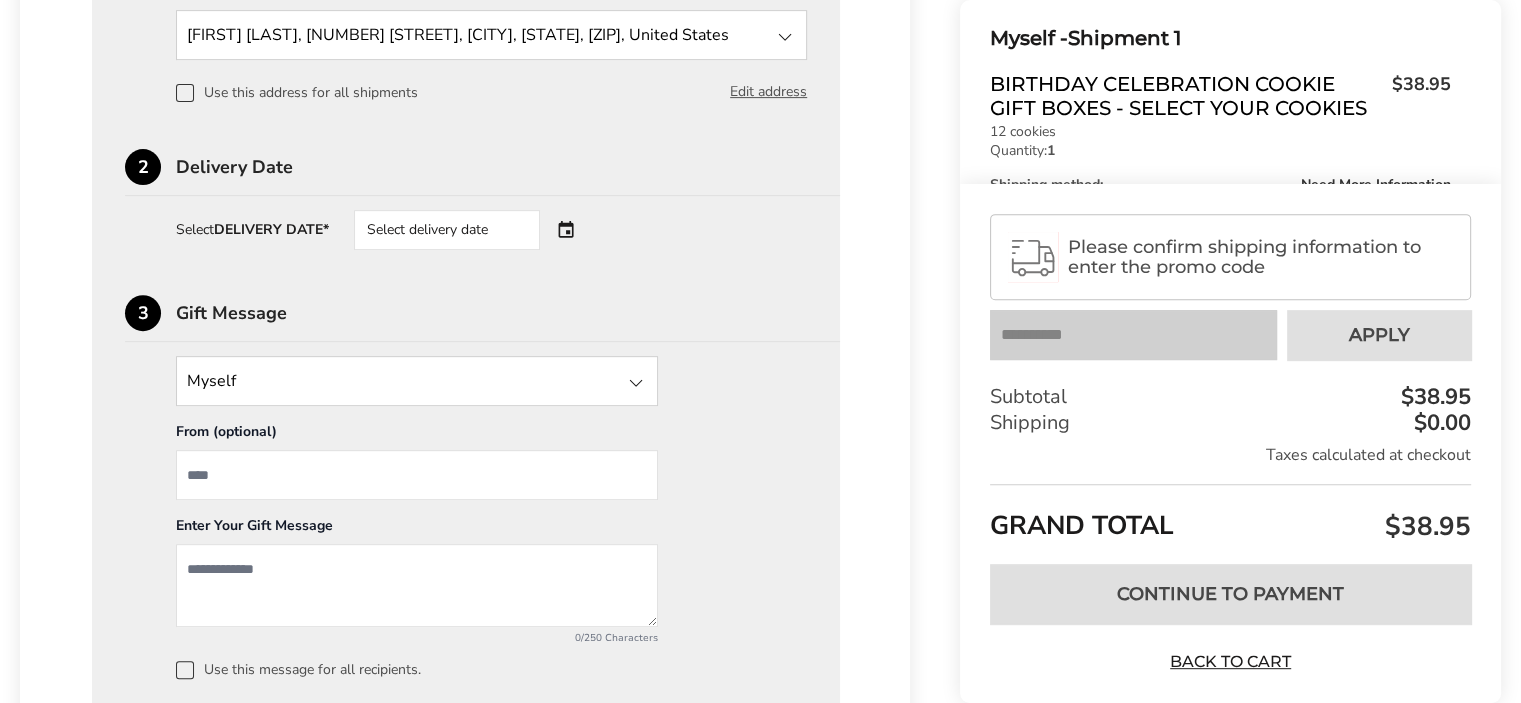 scroll, scrollTop: 800, scrollLeft: 0, axis: vertical 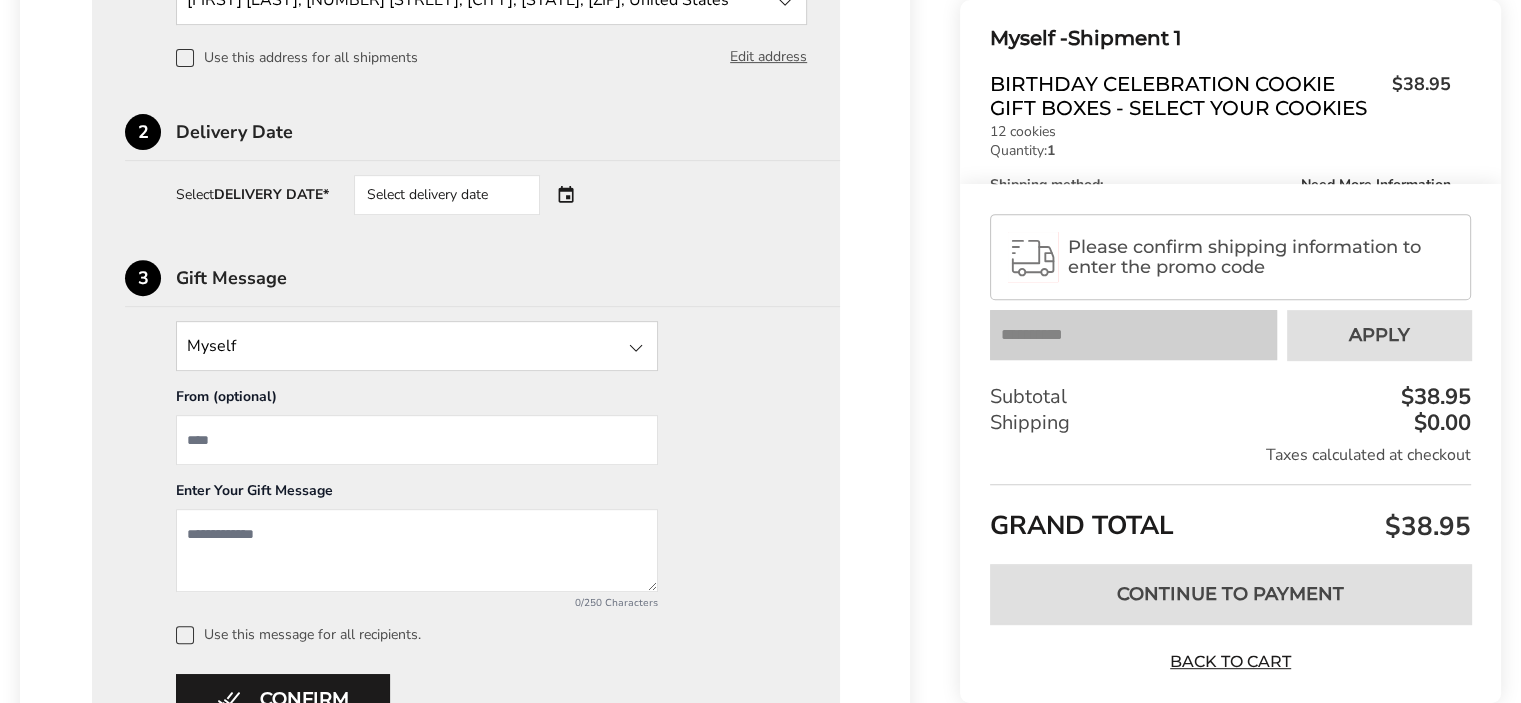 click at bounding box center [636, 348] 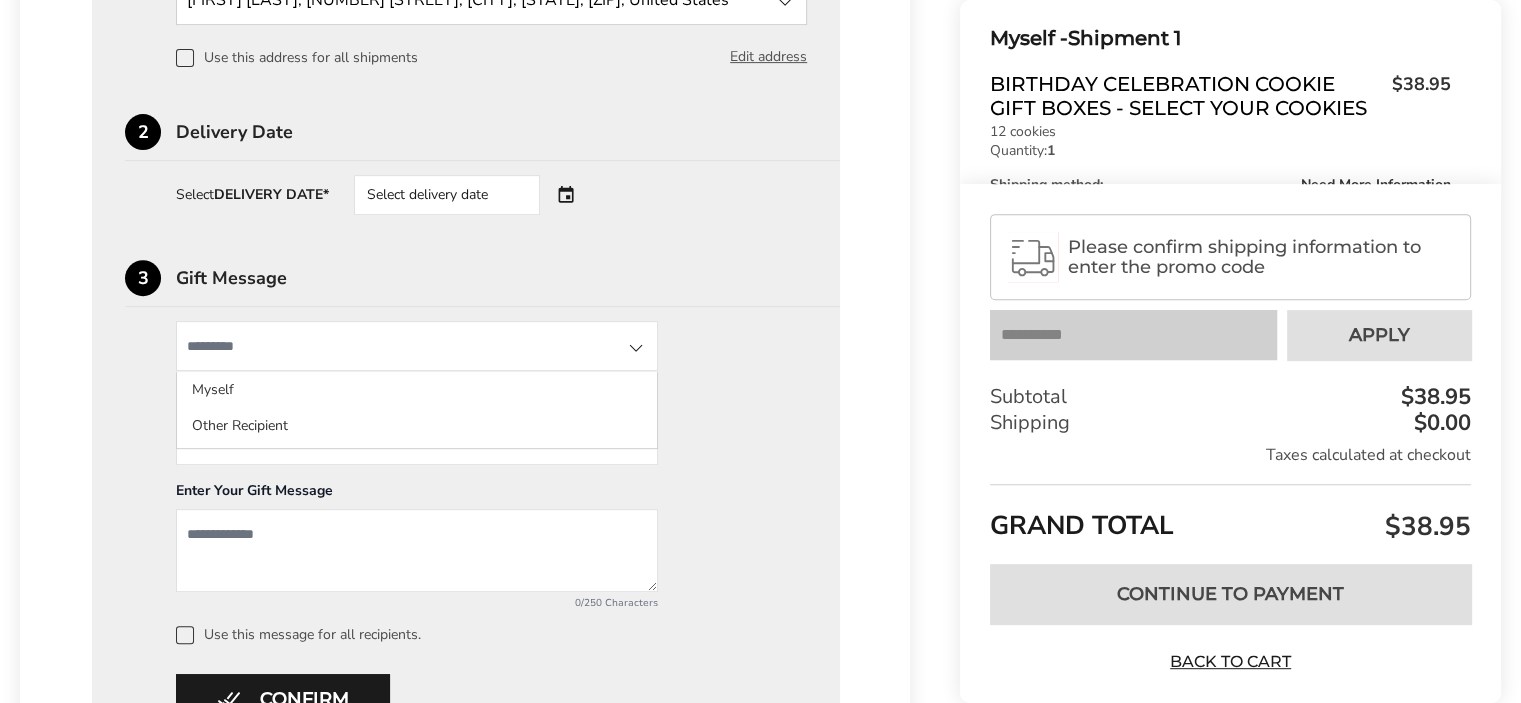 click at bounding box center (636, 348) 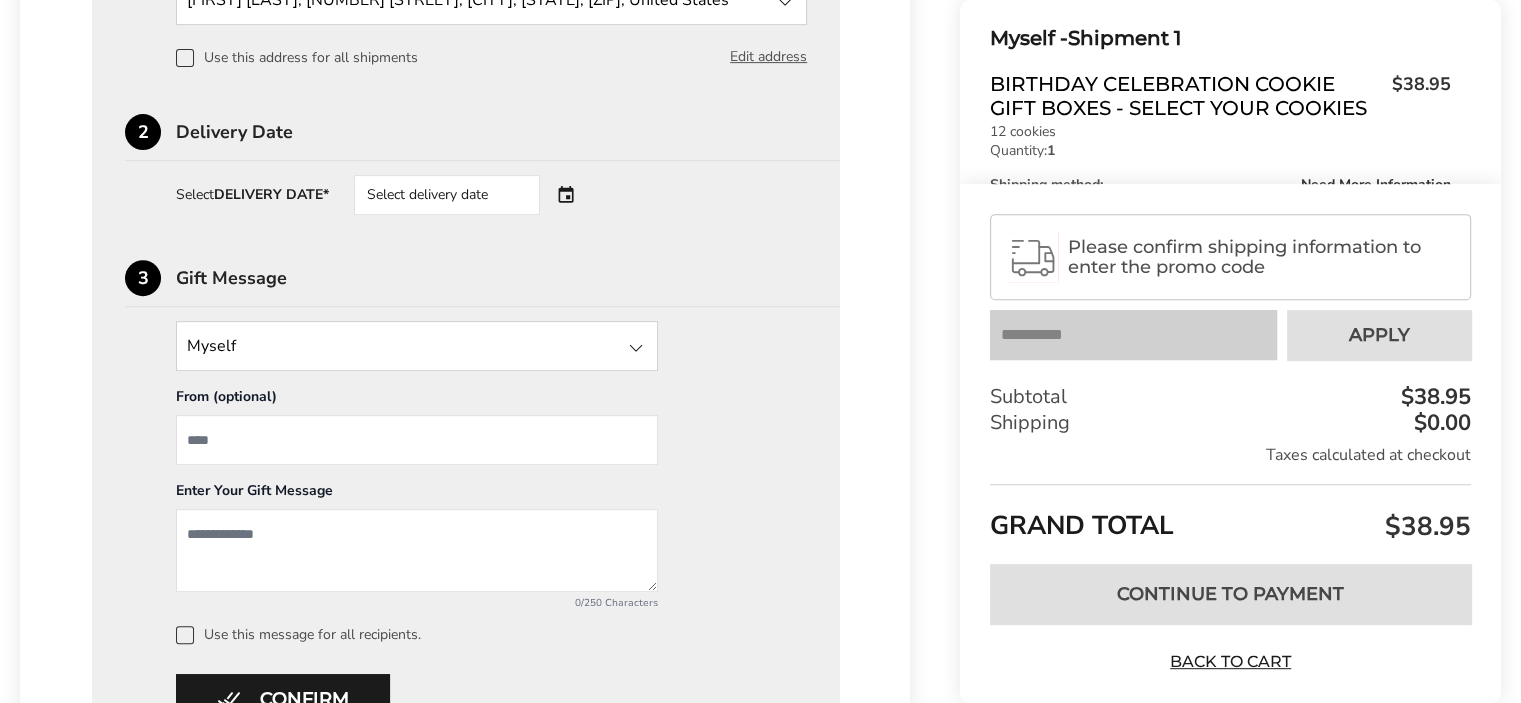 scroll, scrollTop: 900, scrollLeft: 0, axis: vertical 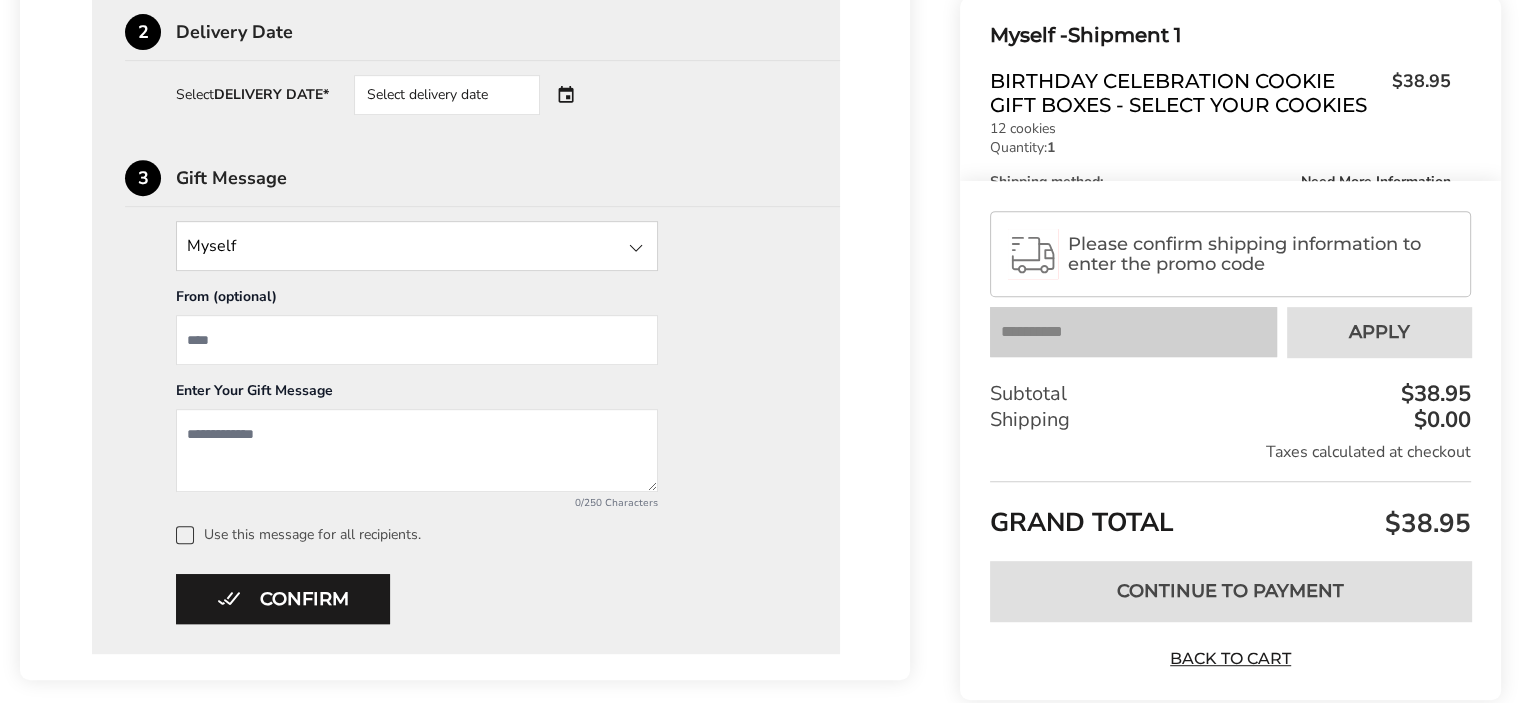 click at bounding box center (636, 248) 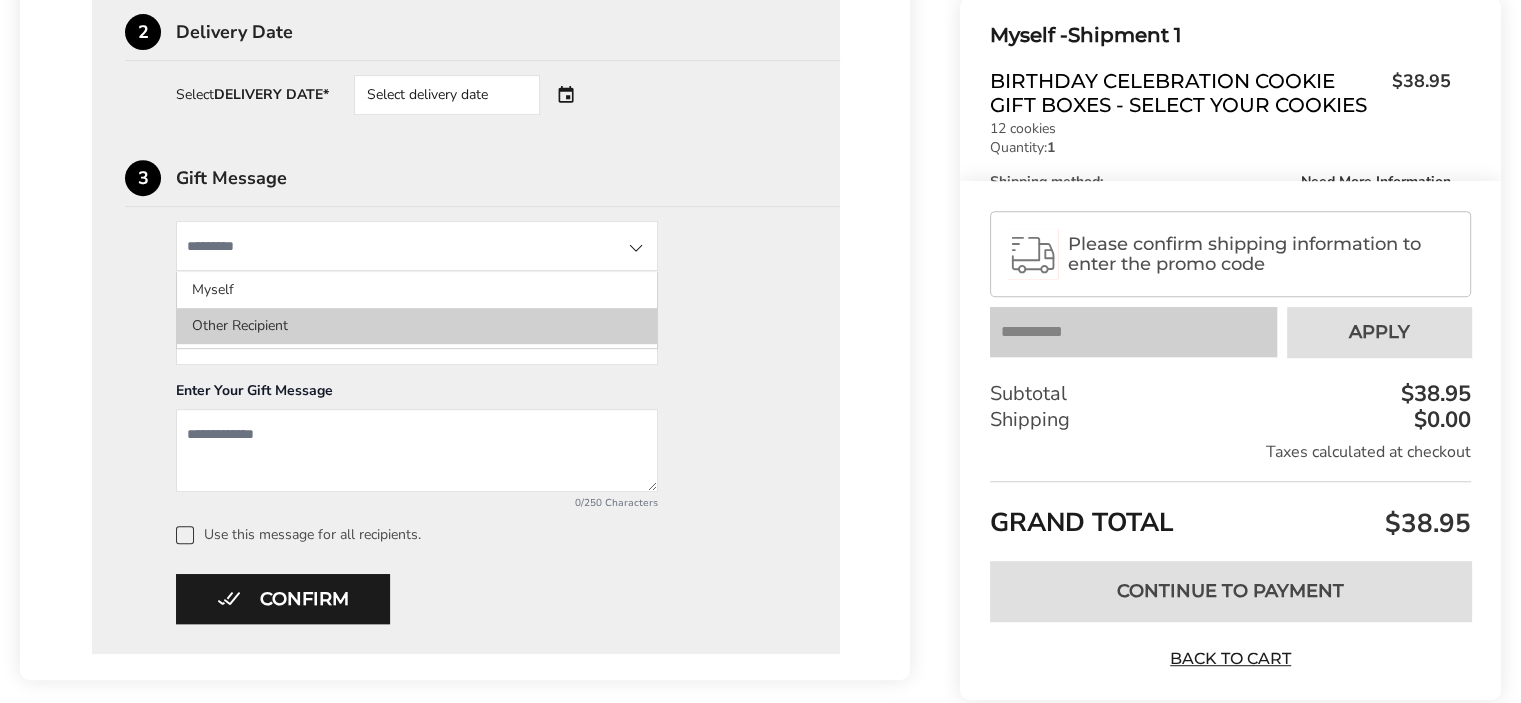 click on "Other Recipient" 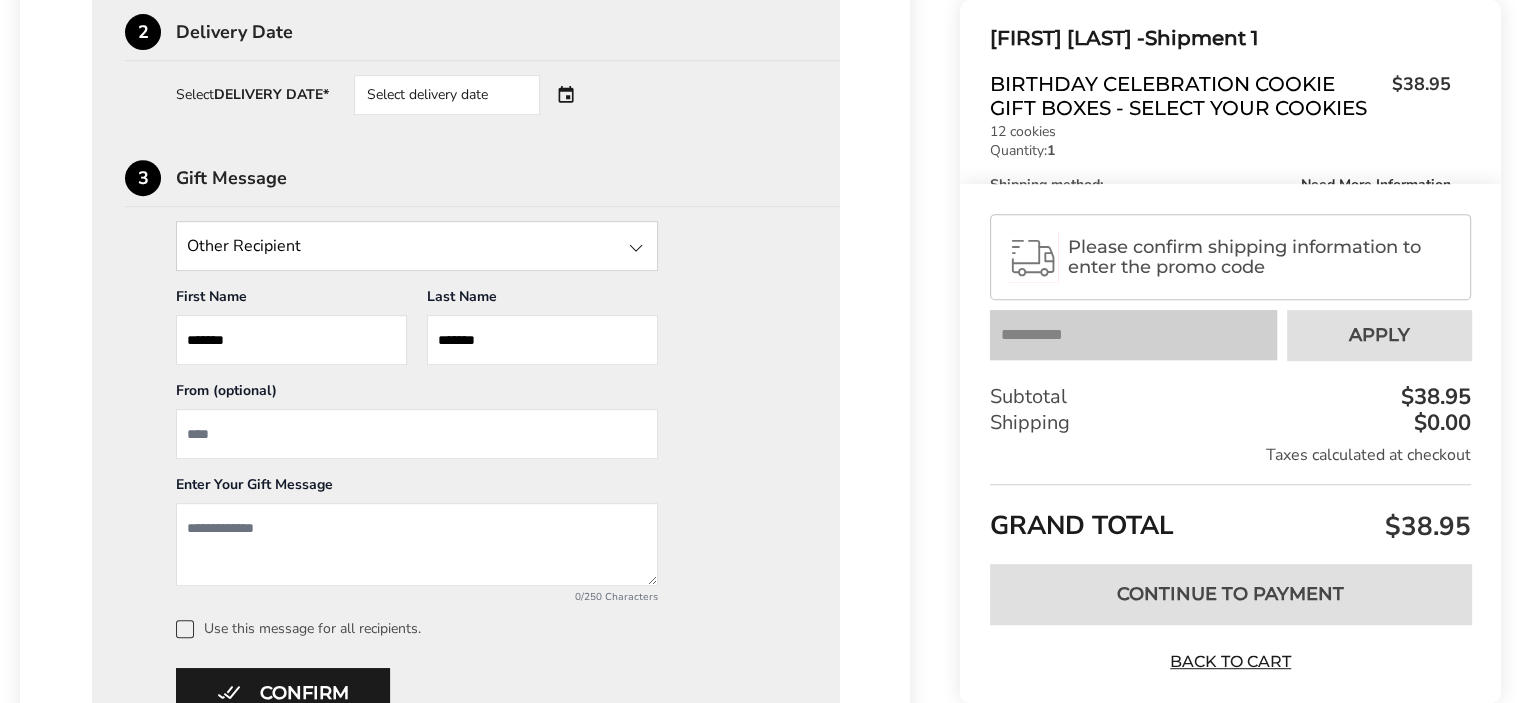 click on "*******" at bounding box center (291, 340) 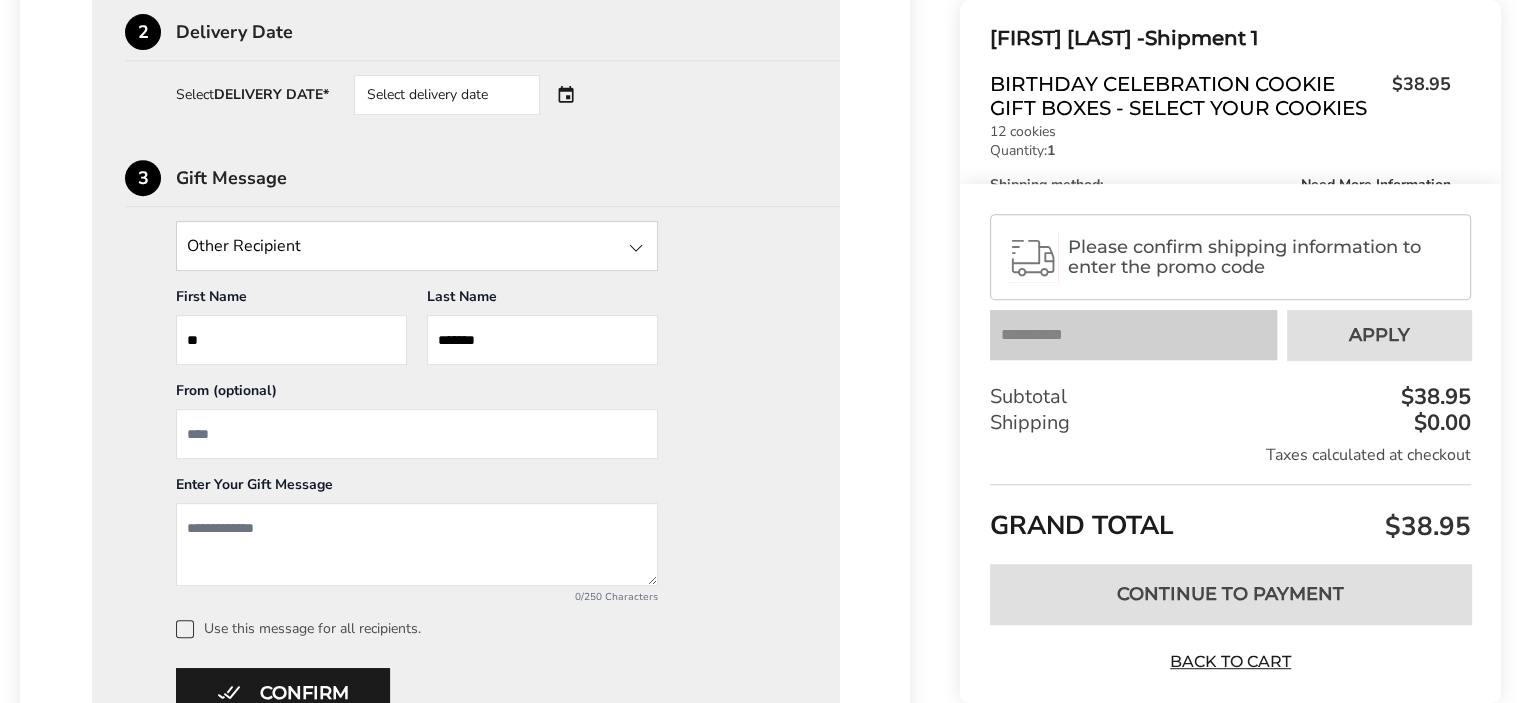 type on "*" 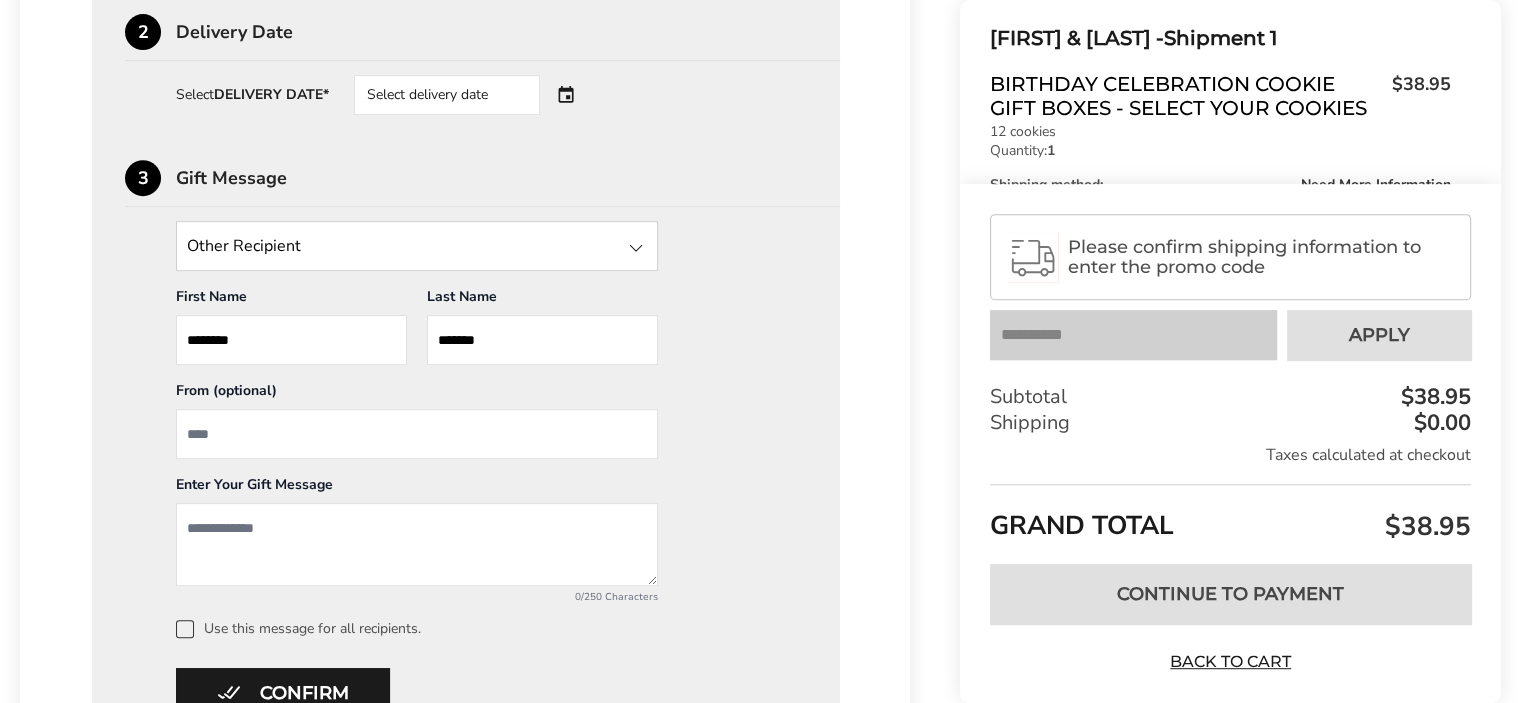 type on "********" 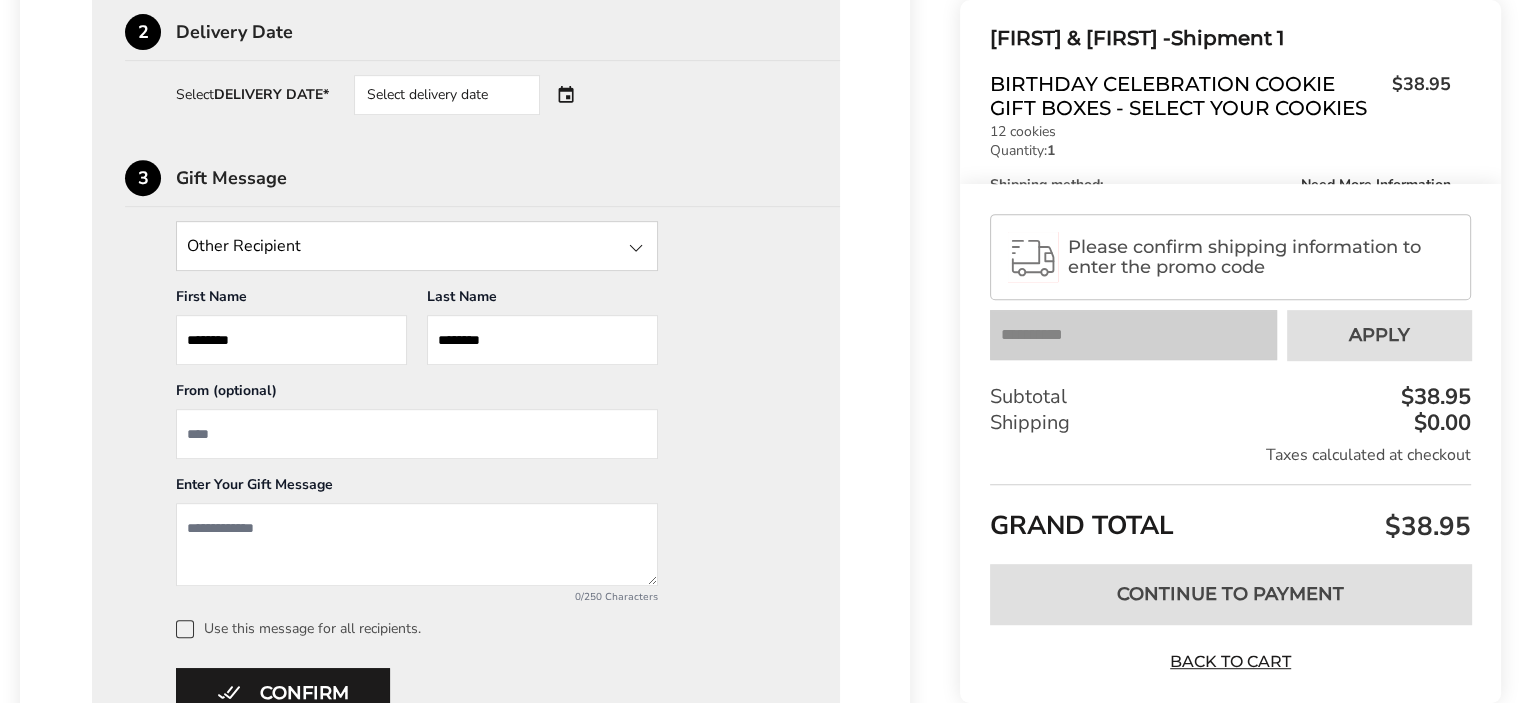 type on "********" 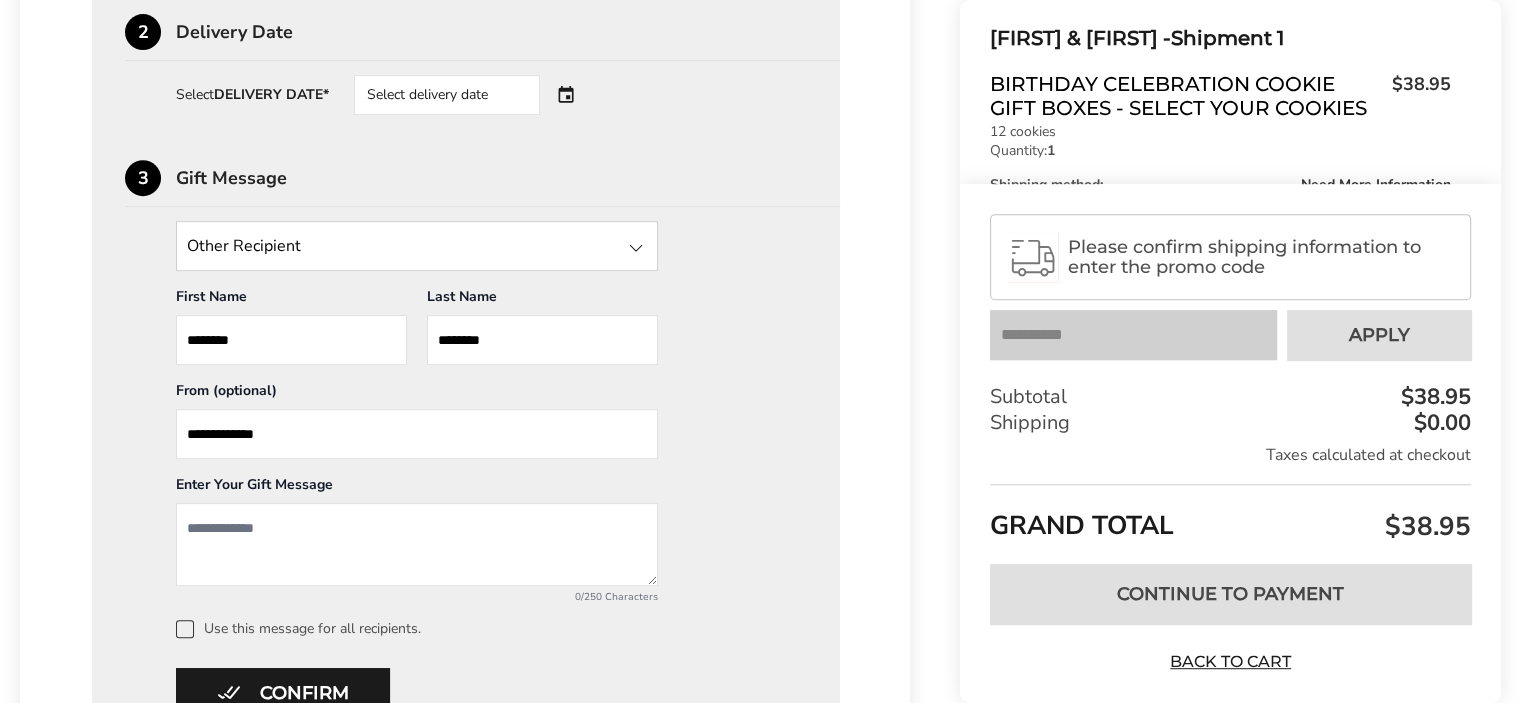 type on "**********" 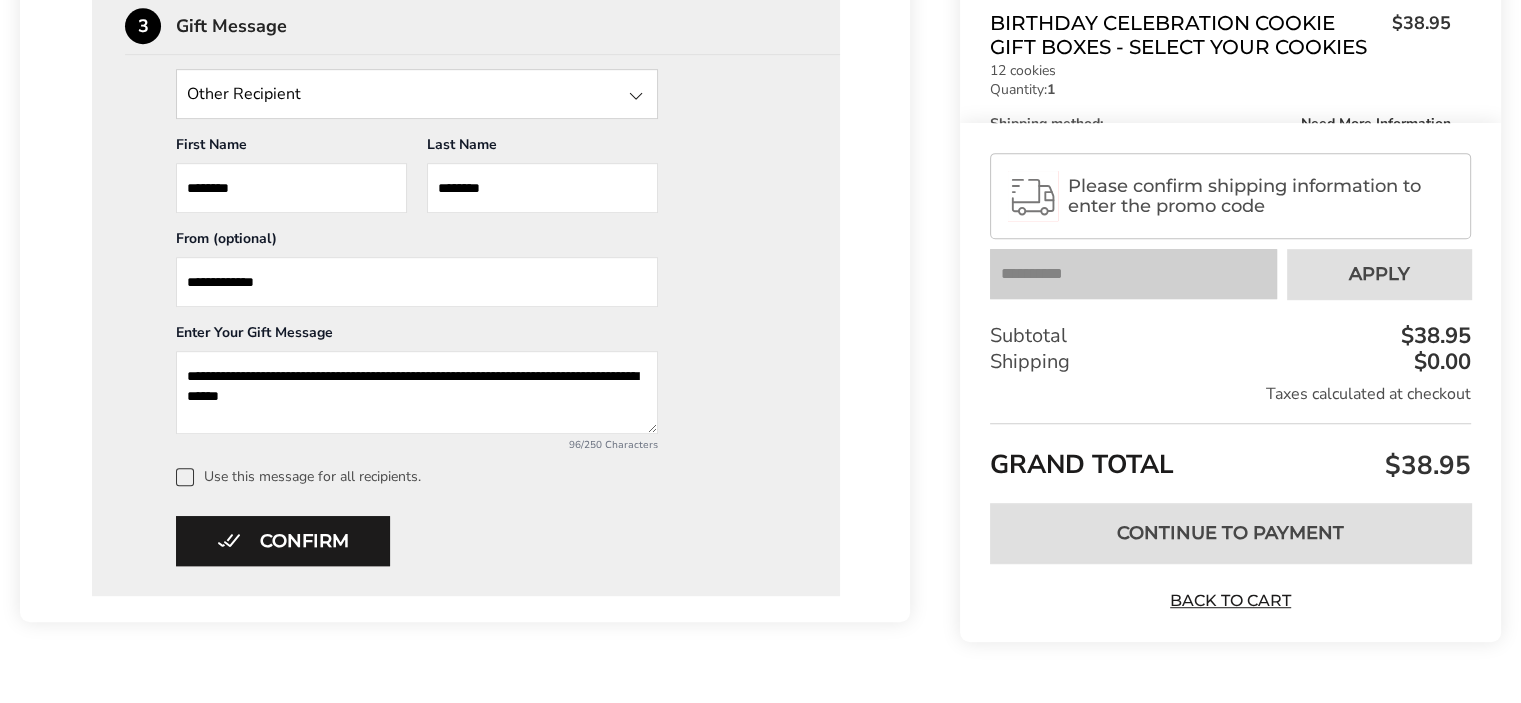 scroll, scrollTop: 1098, scrollLeft: 0, axis: vertical 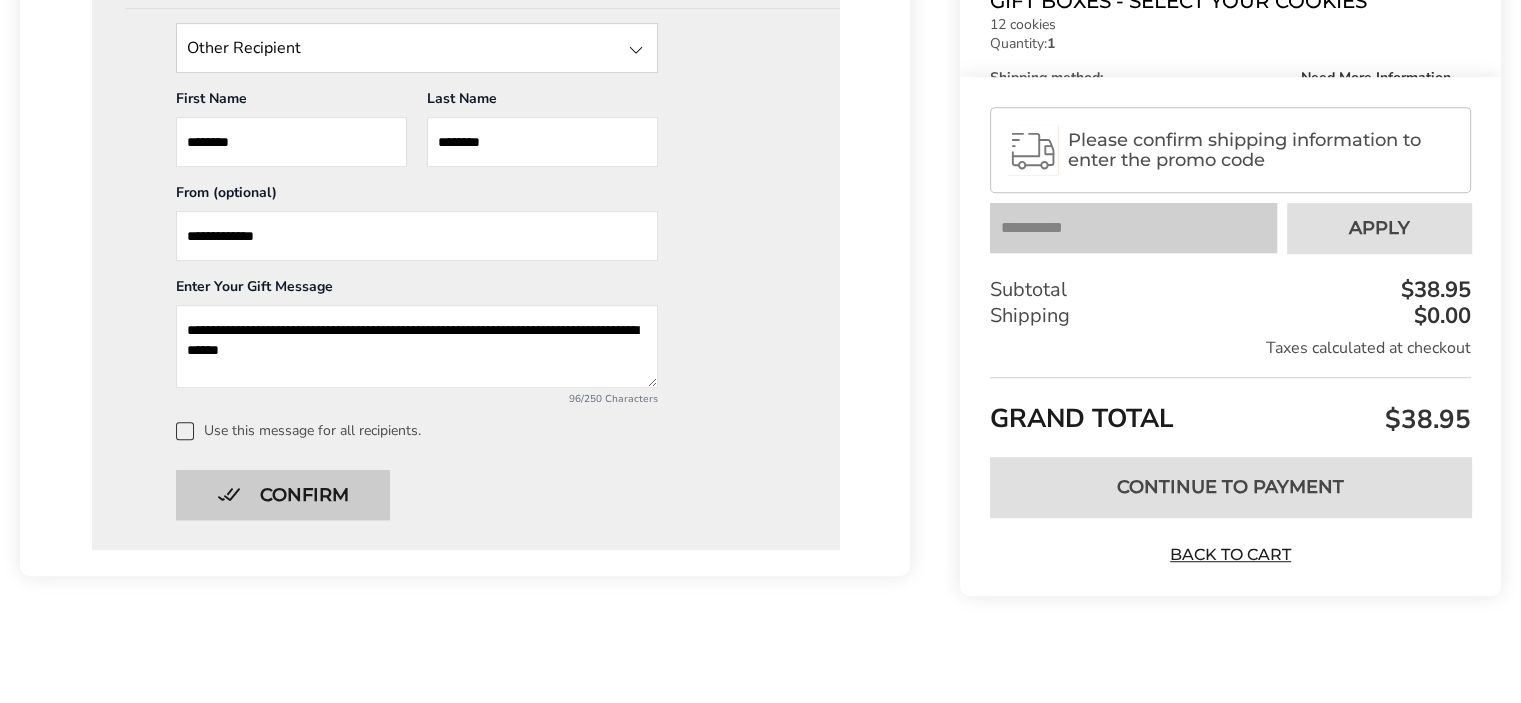 type on "**********" 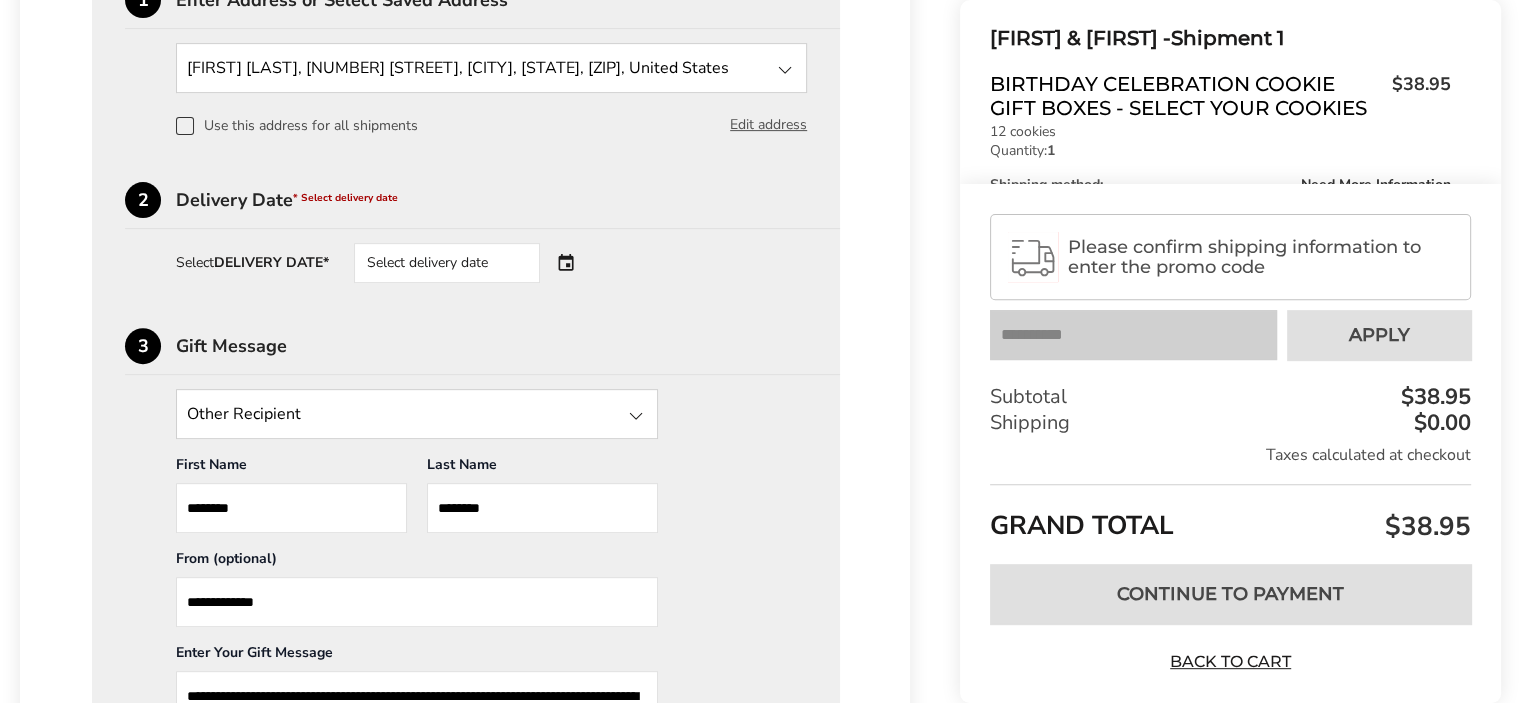 scroll, scrollTop: 698, scrollLeft: 0, axis: vertical 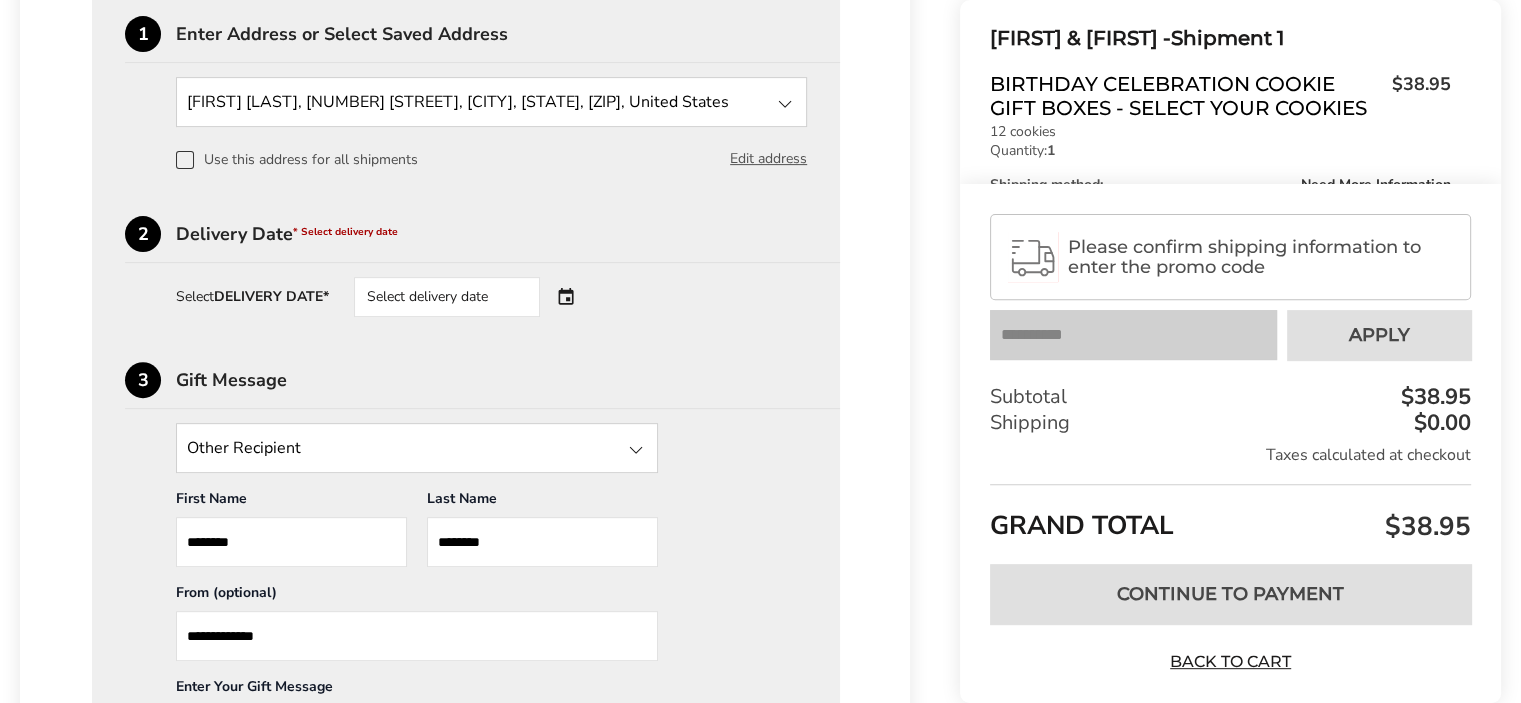 click on "Select delivery date" at bounding box center (475, 297) 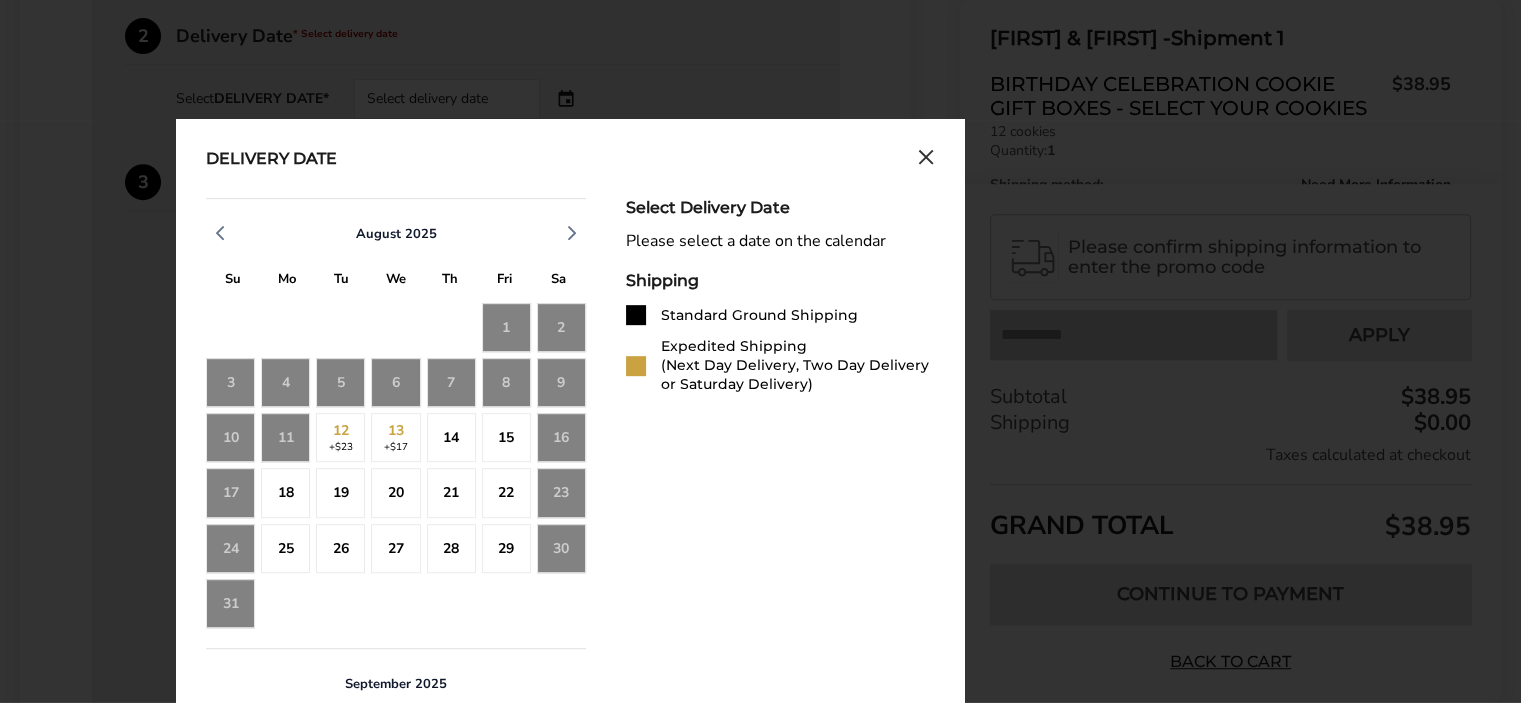 scroll, scrollTop: 898, scrollLeft: 0, axis: vertical 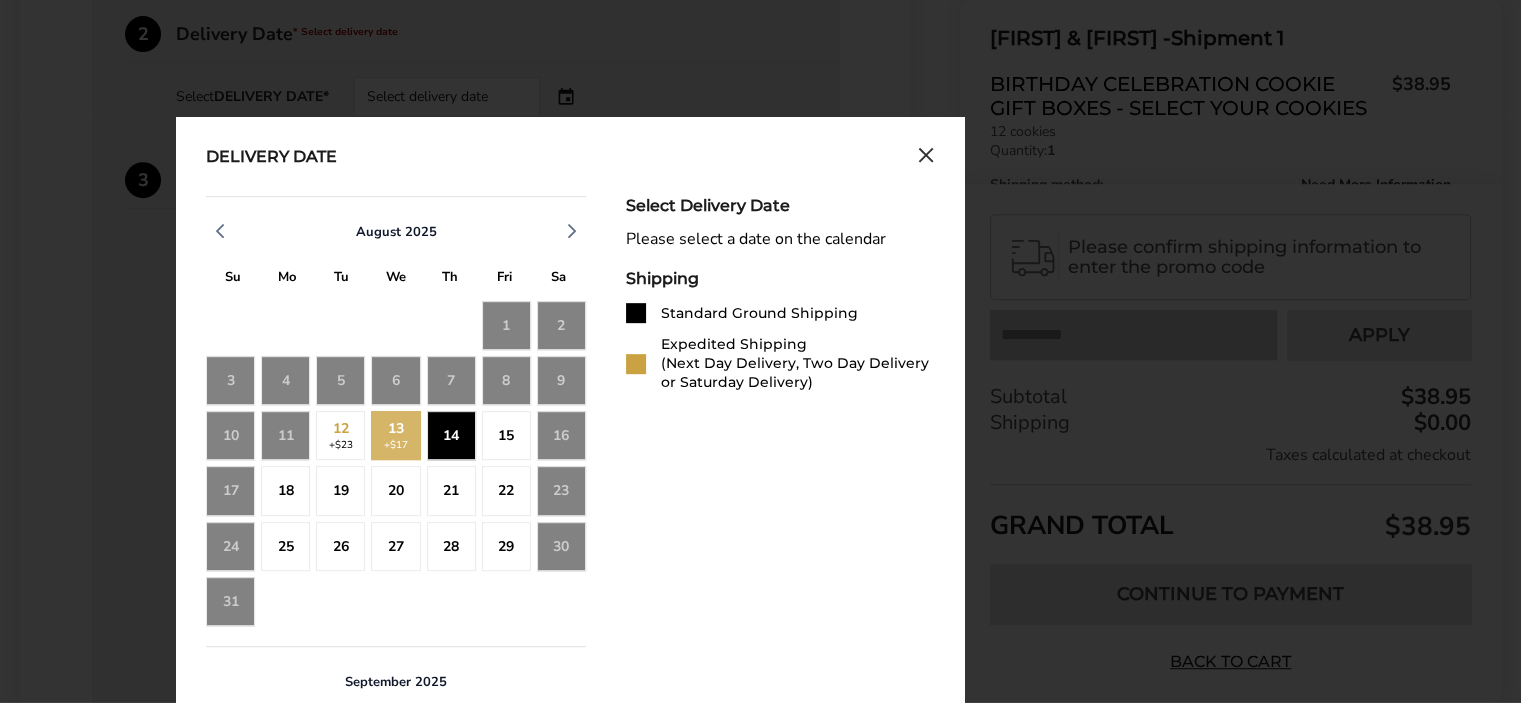 click on "14" 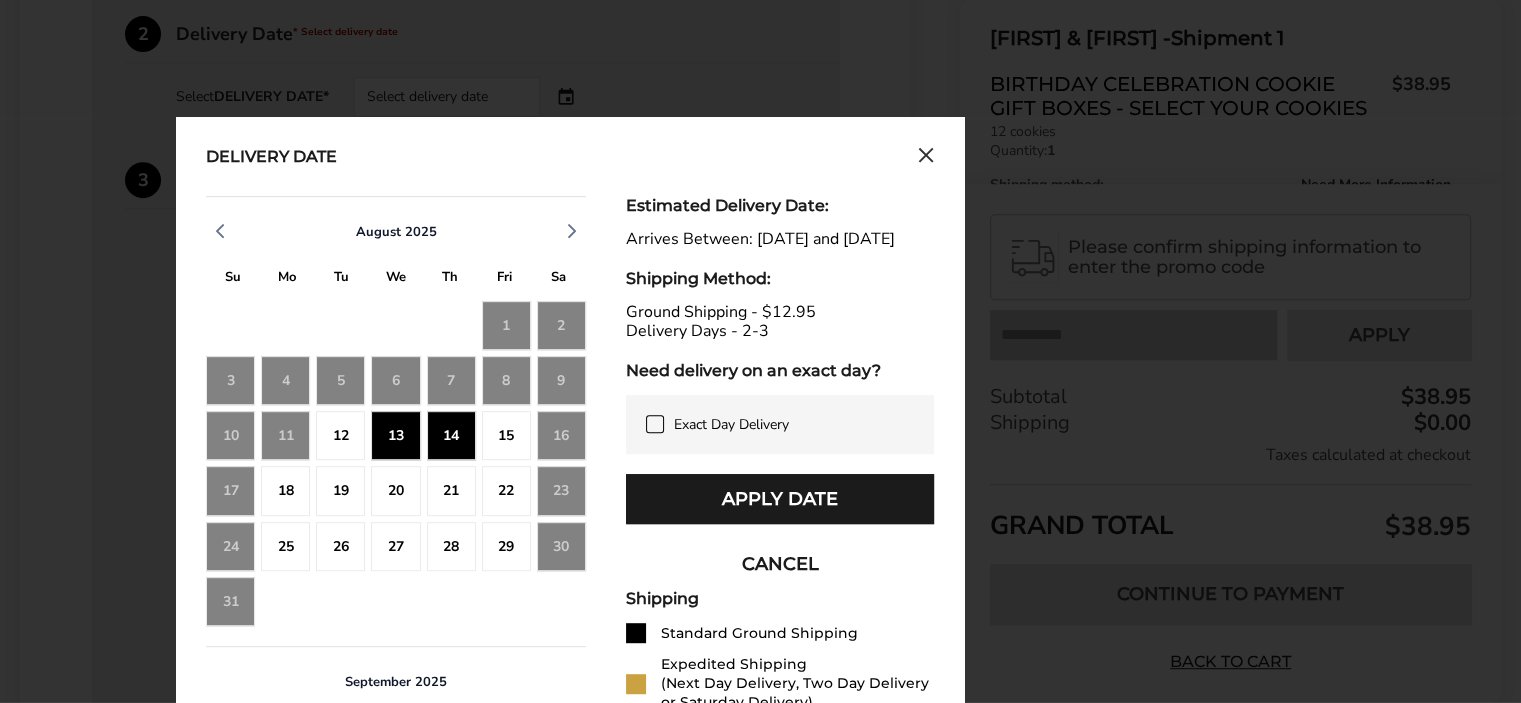 click on "15" 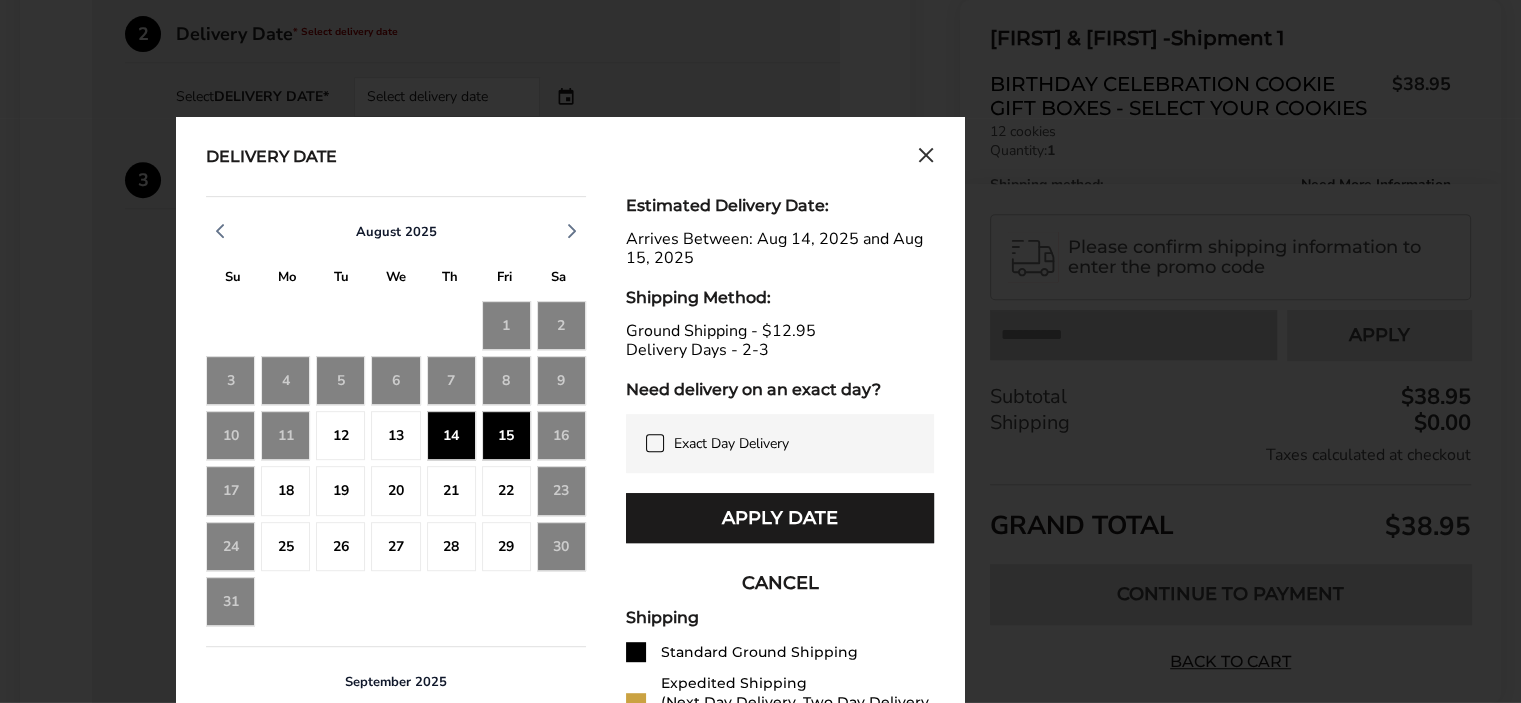 click on "Apply Date" at bounding box center (780, 518) 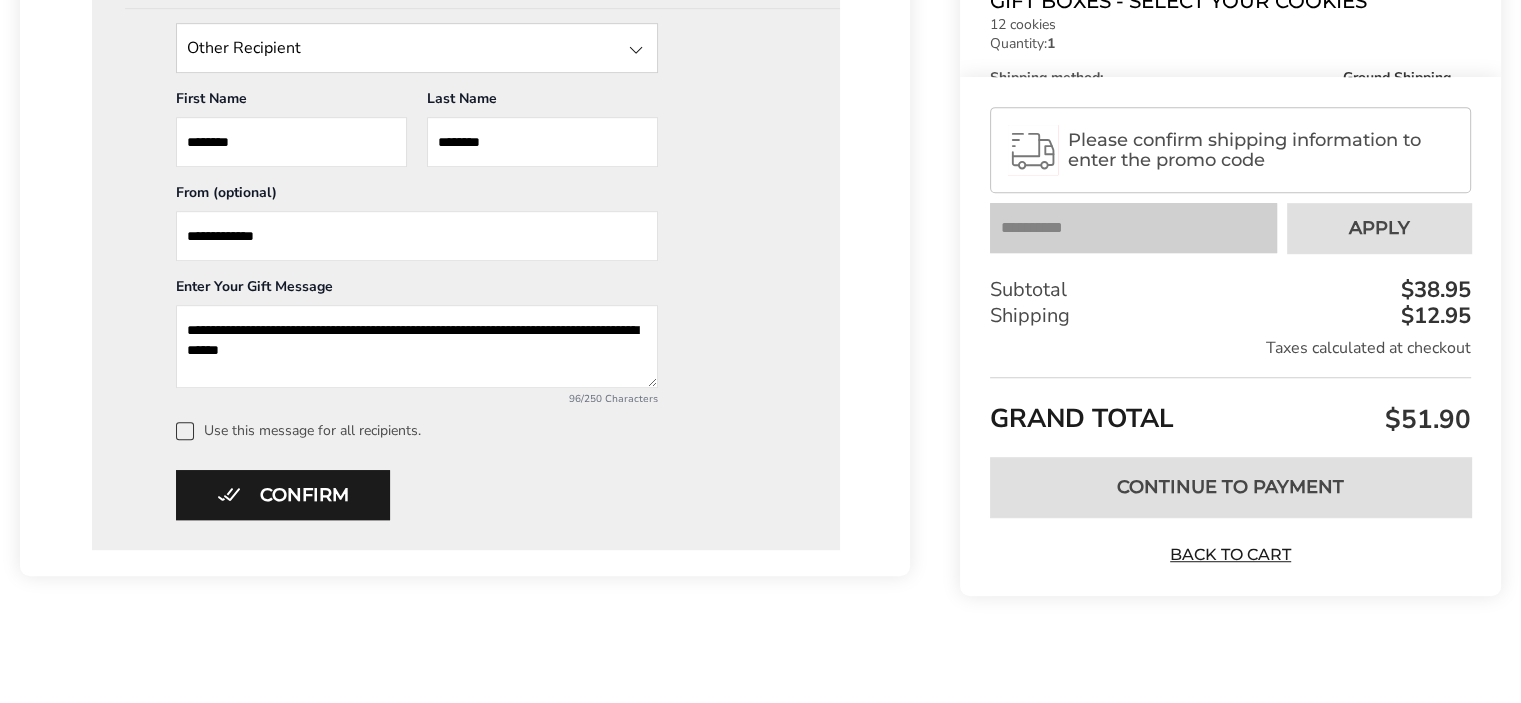 scroll, scrollTop: 998, scrollLeft: 0, axis: vertical 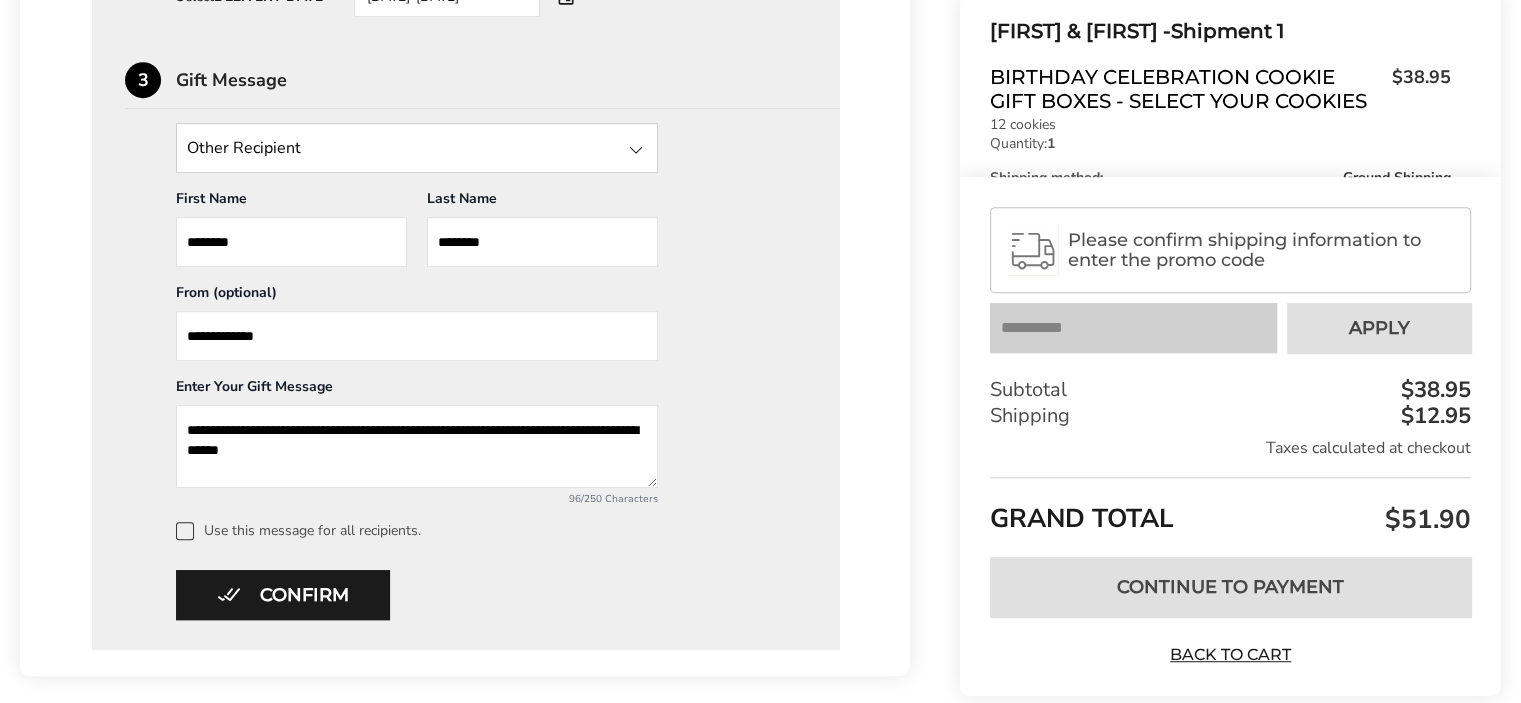 click at bounding box center [636, 150] 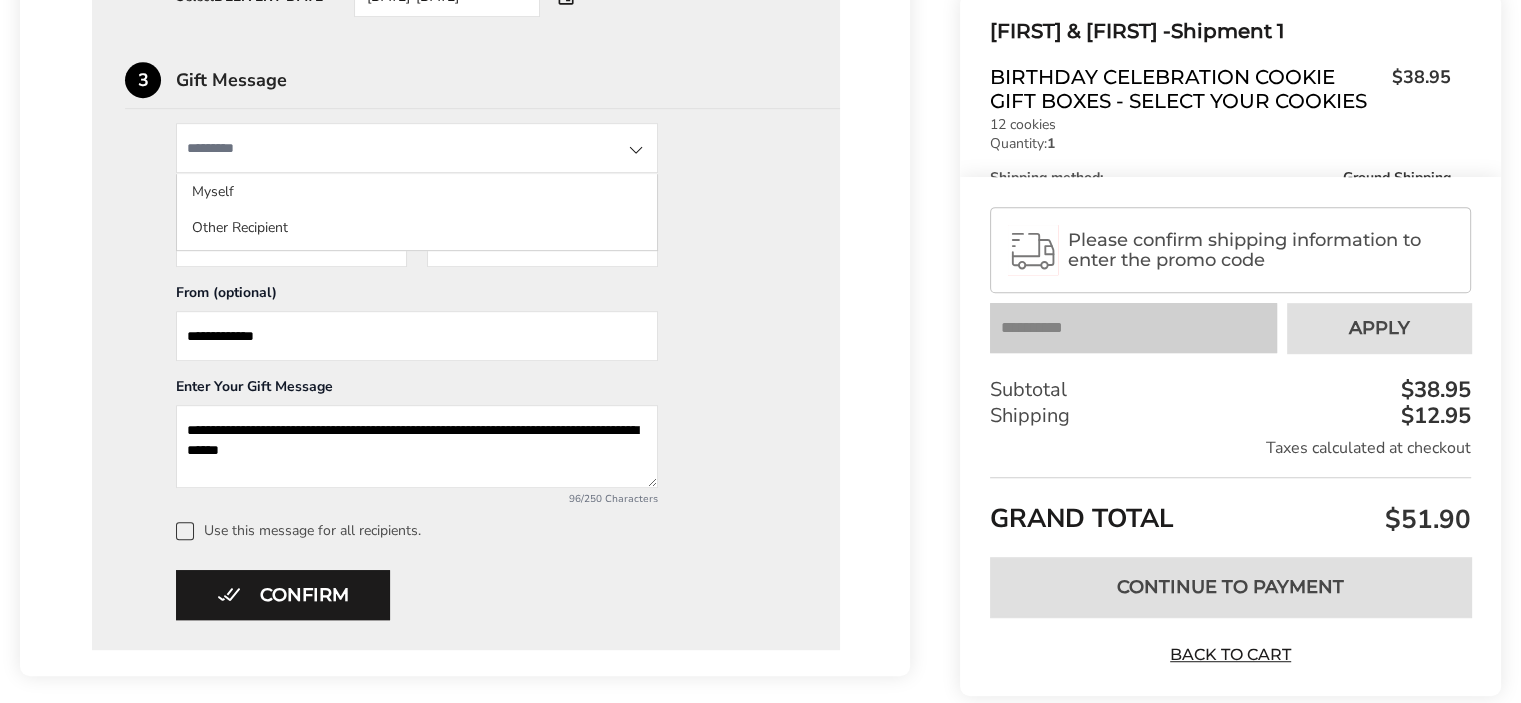 click at bounding box center (636, 150) 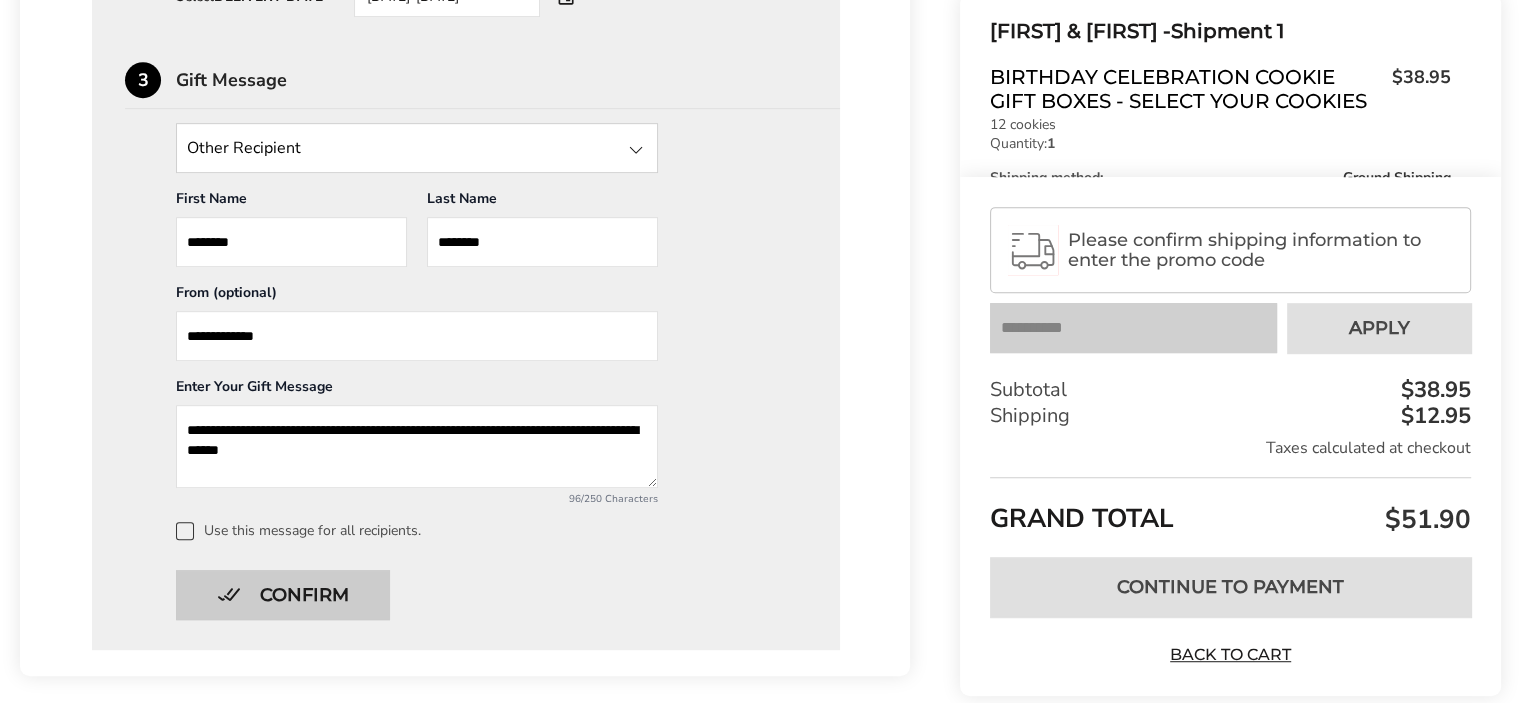 click on "Confirm" at bounding box center [283, 595] 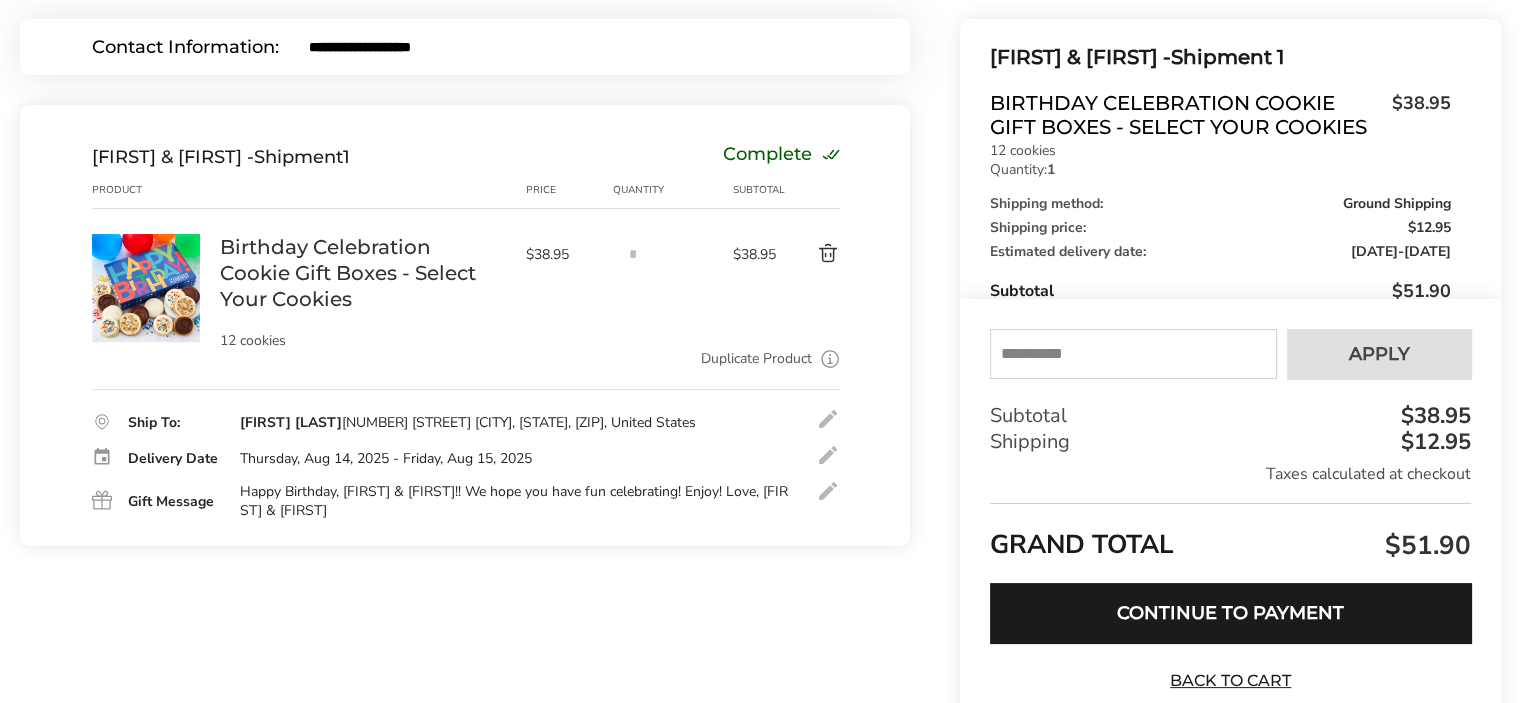scroll, scrollTop: 181, scrollLeft: 0, axis: vertical 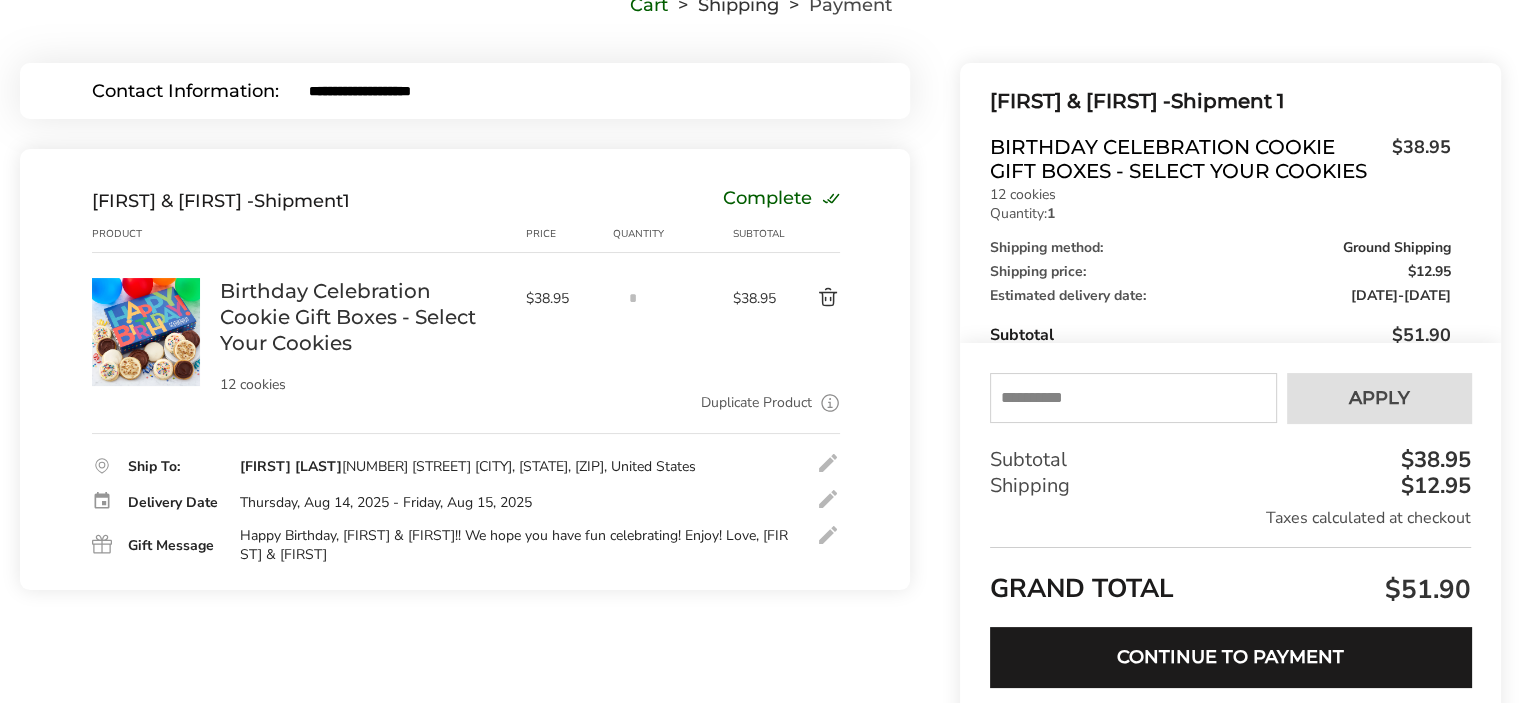 click at bounding box center (1133, 398) 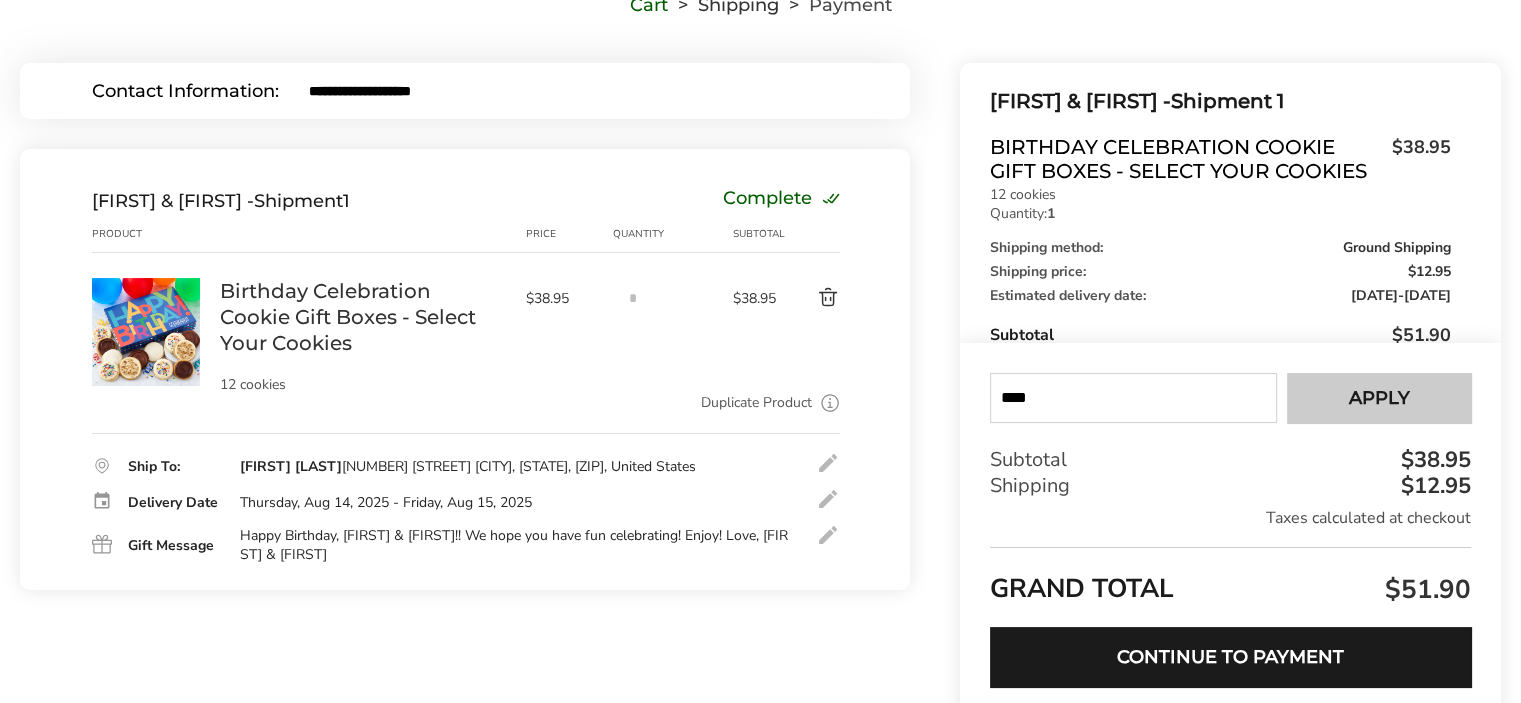 type on "****" 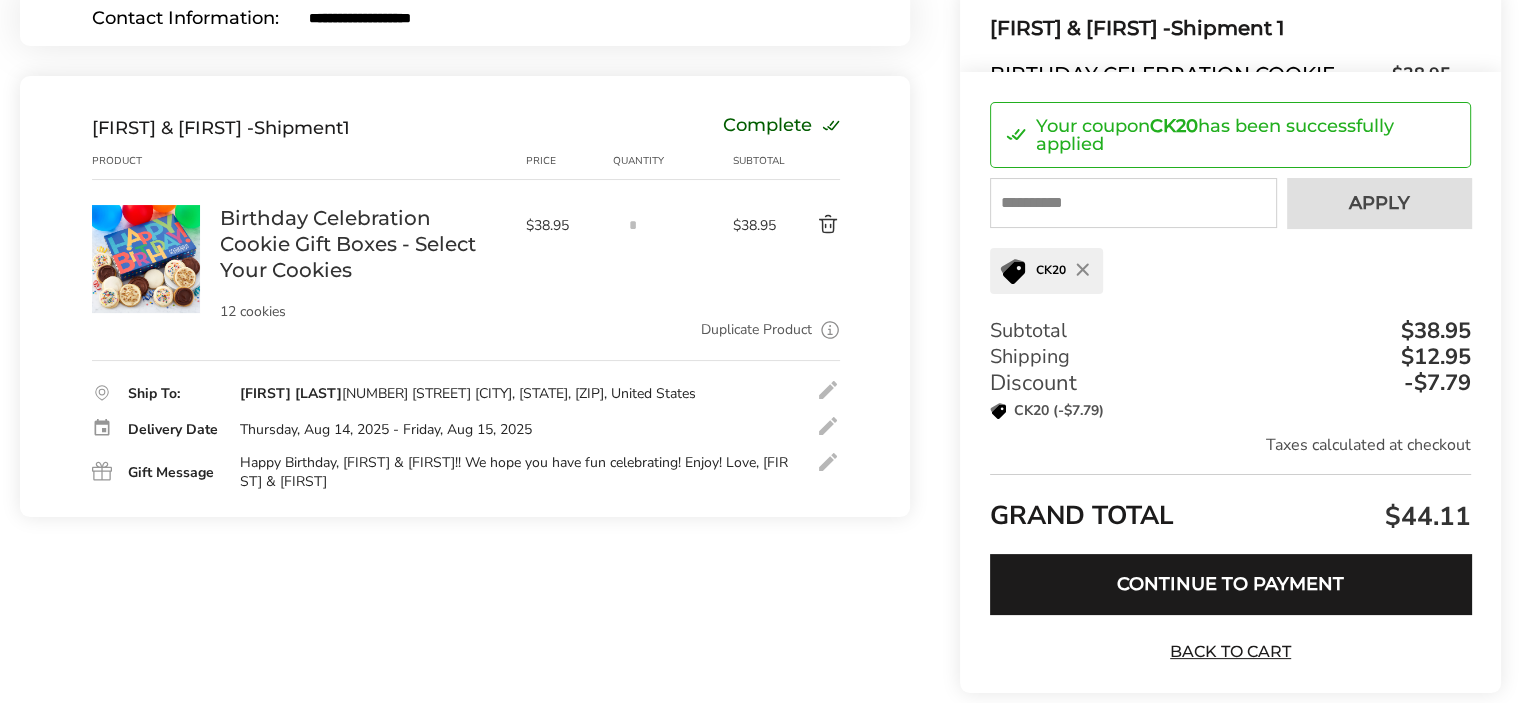 scroll, scrollTop: 300, scrollLeft: 0, axis: vertical 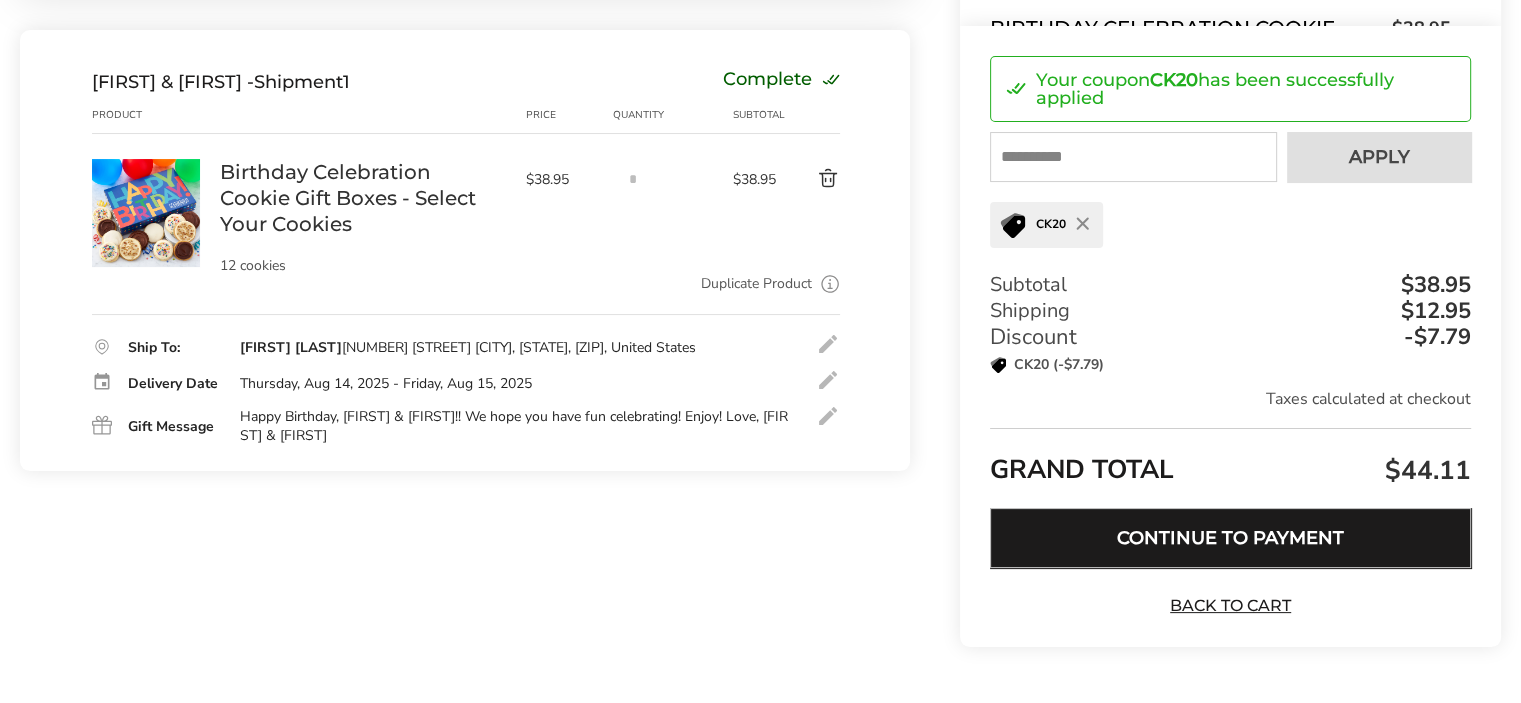 click on "Continue to Payment" at bounding box center (1230, 538) 